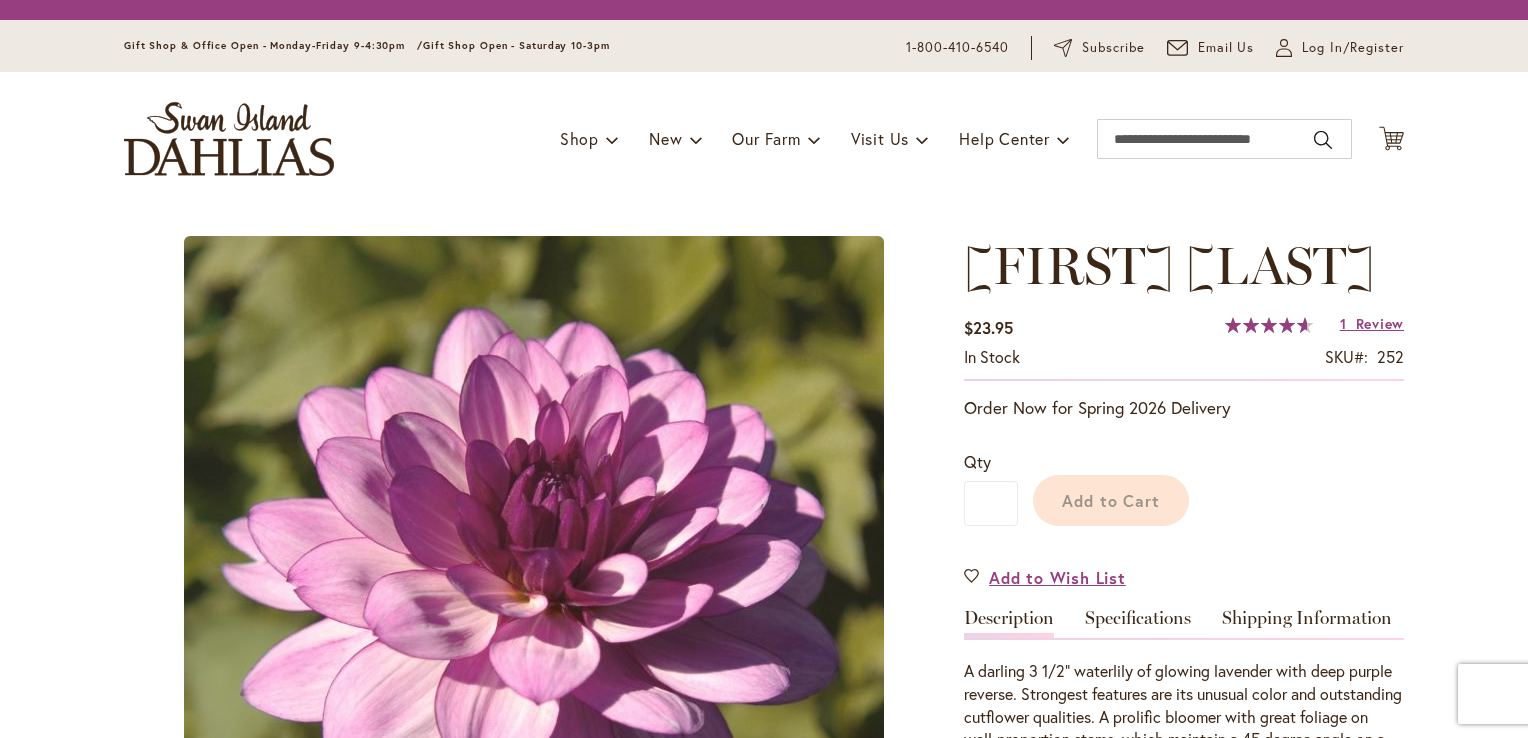scroll, scrollTop: 0, scrollLeft: 0, axis: both 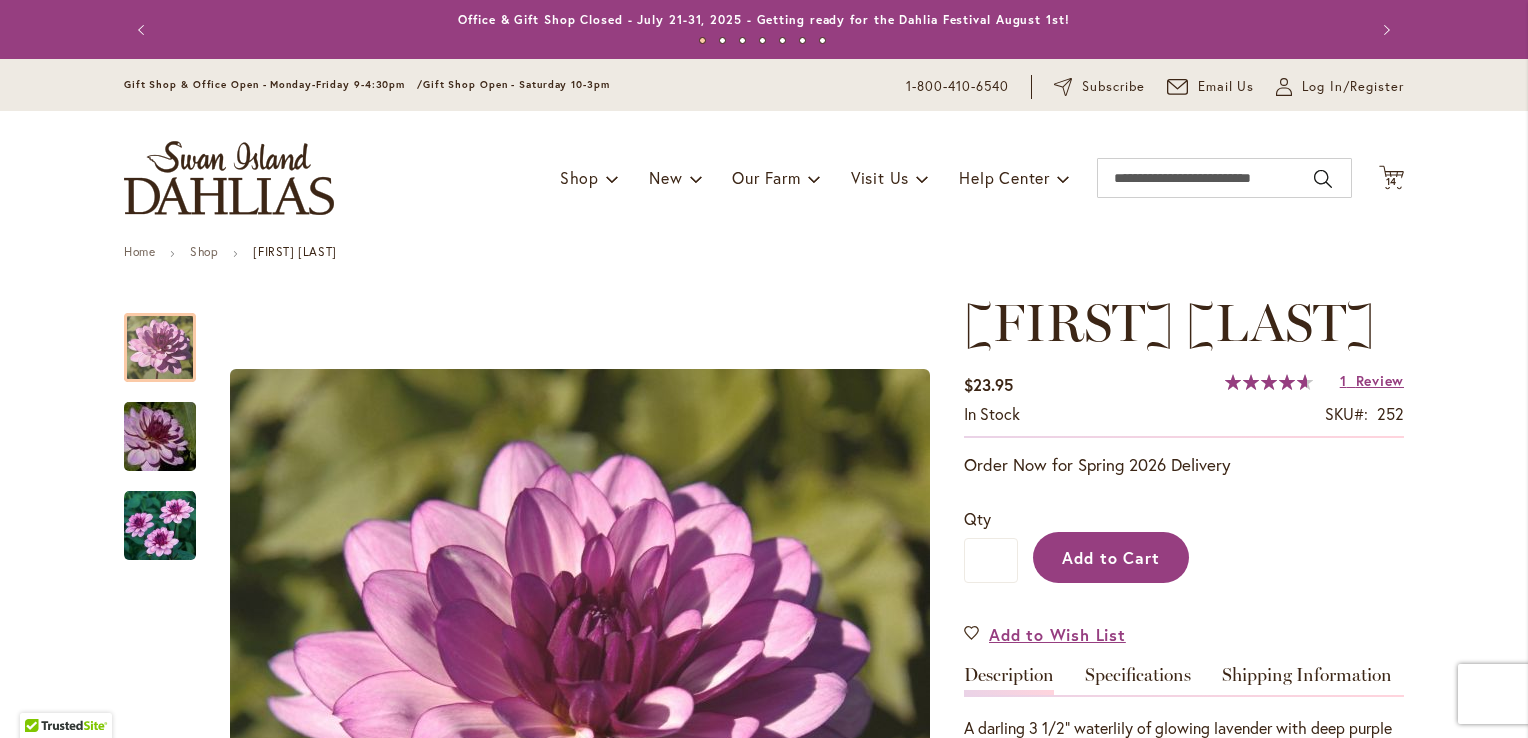 click on "Add to Cart" at bounding box center [1111, 557] 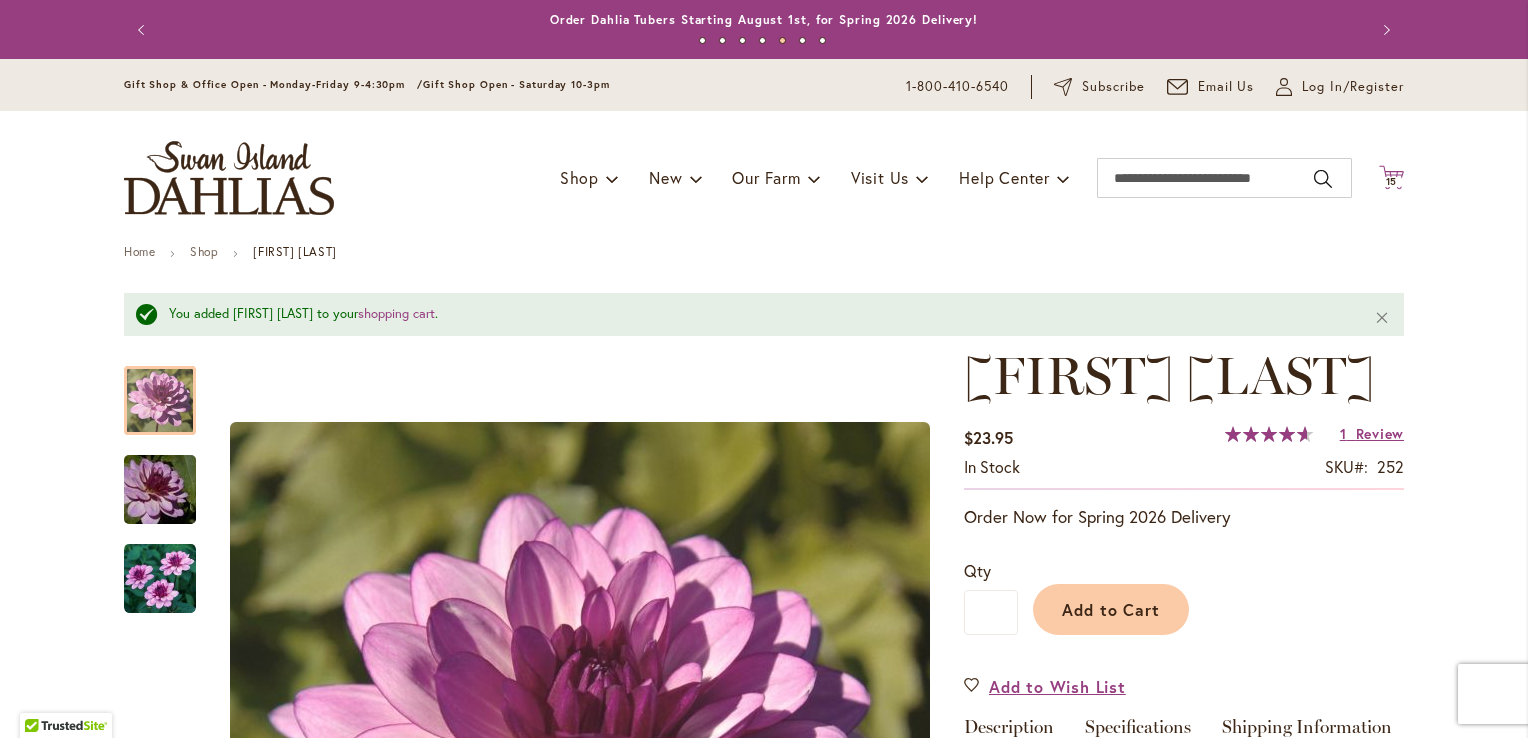 click on "Cart
.cls-1 {
fill: #231f20;
}" 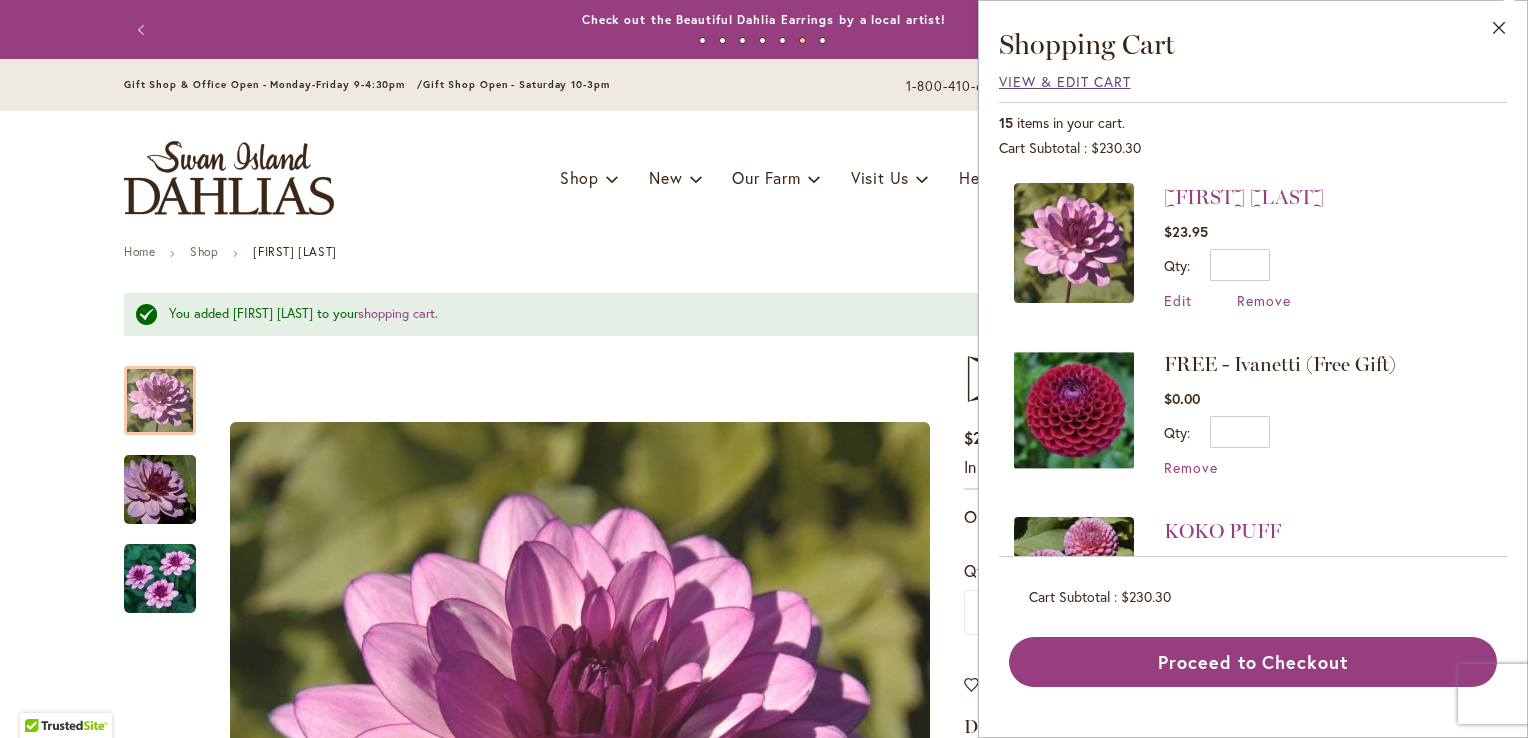 click on "View & Edit Cart" at bounding box center [1065, 81] 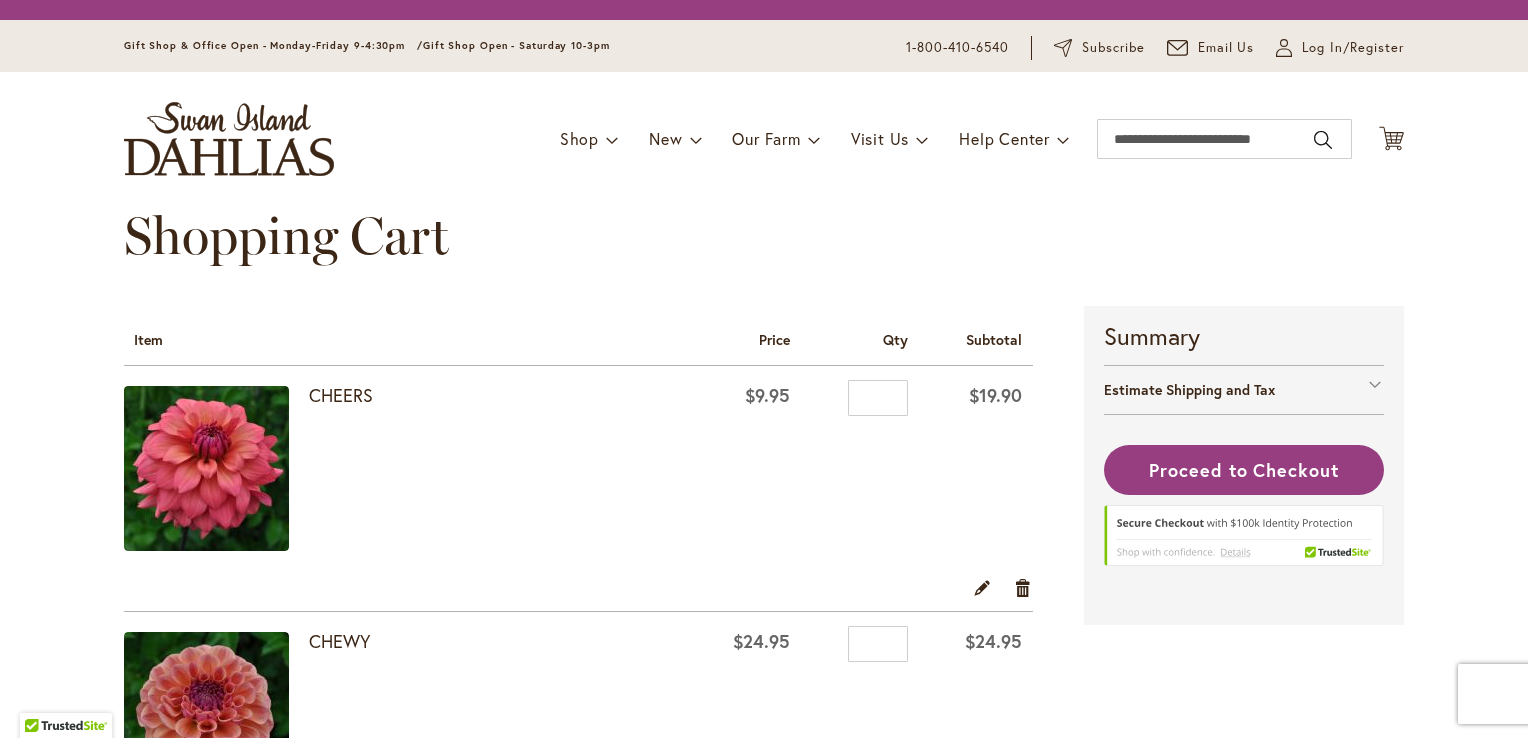 scroll, scrollTop: 0, scrollLeft: 0, axis: both 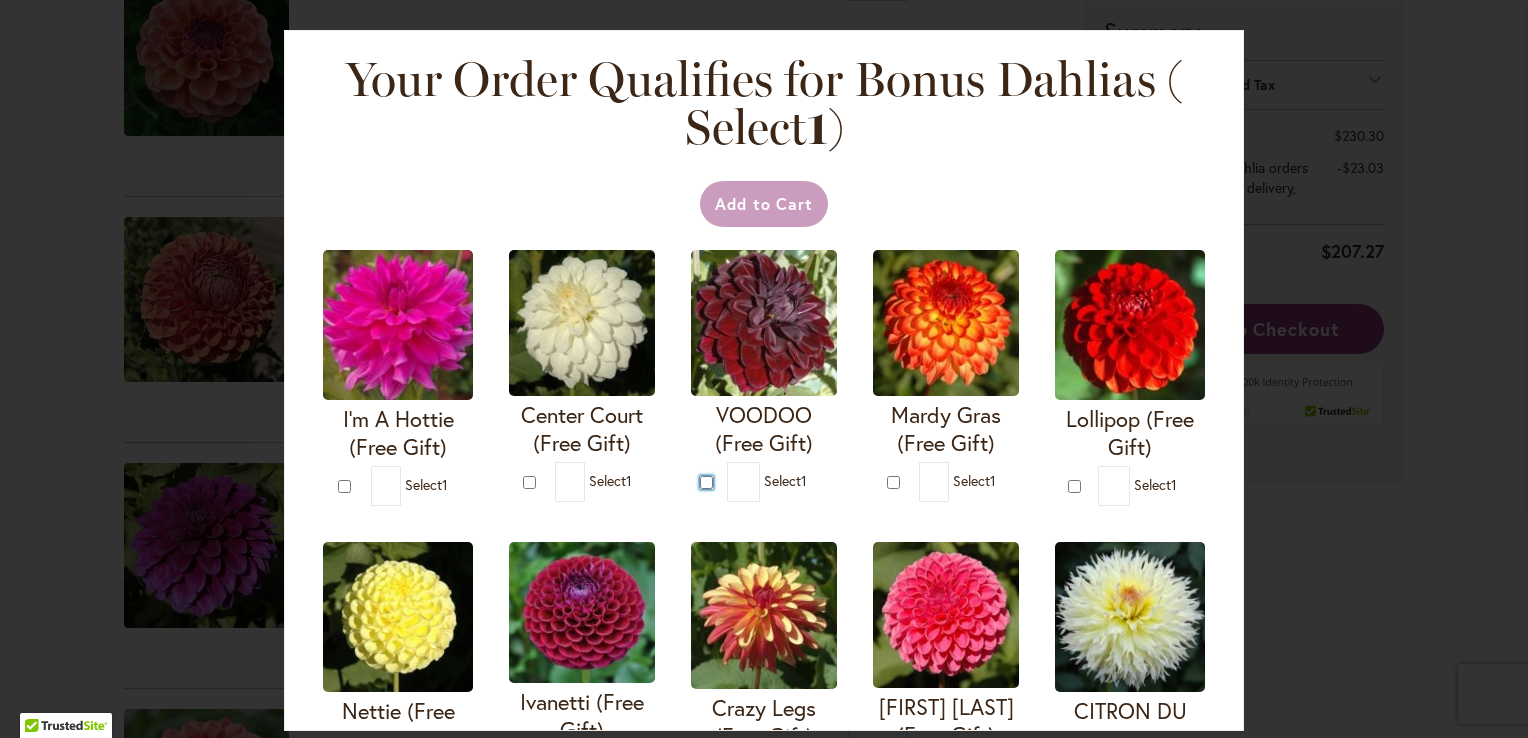 type on "*" 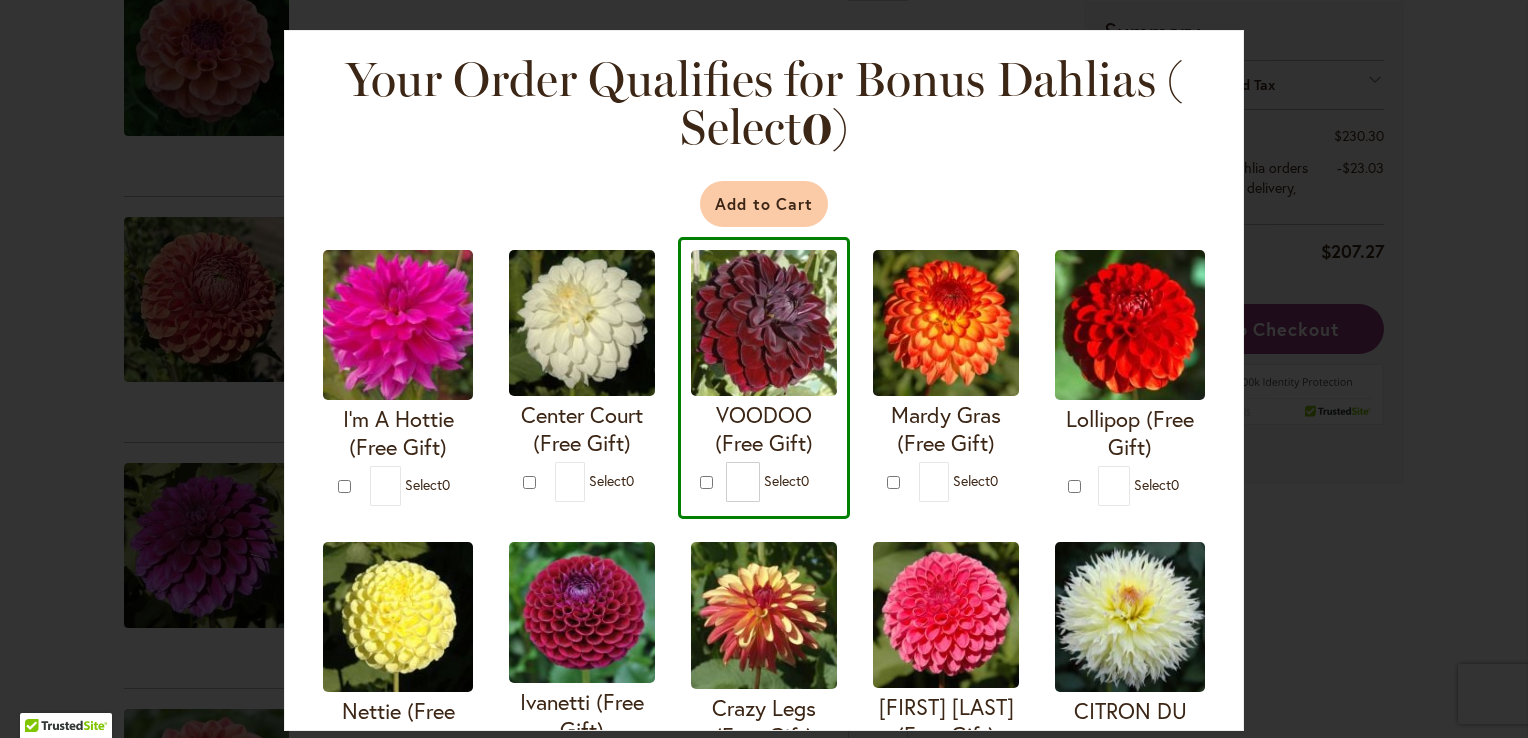 click on "Add to Cart" at bounding box center (764, 204) 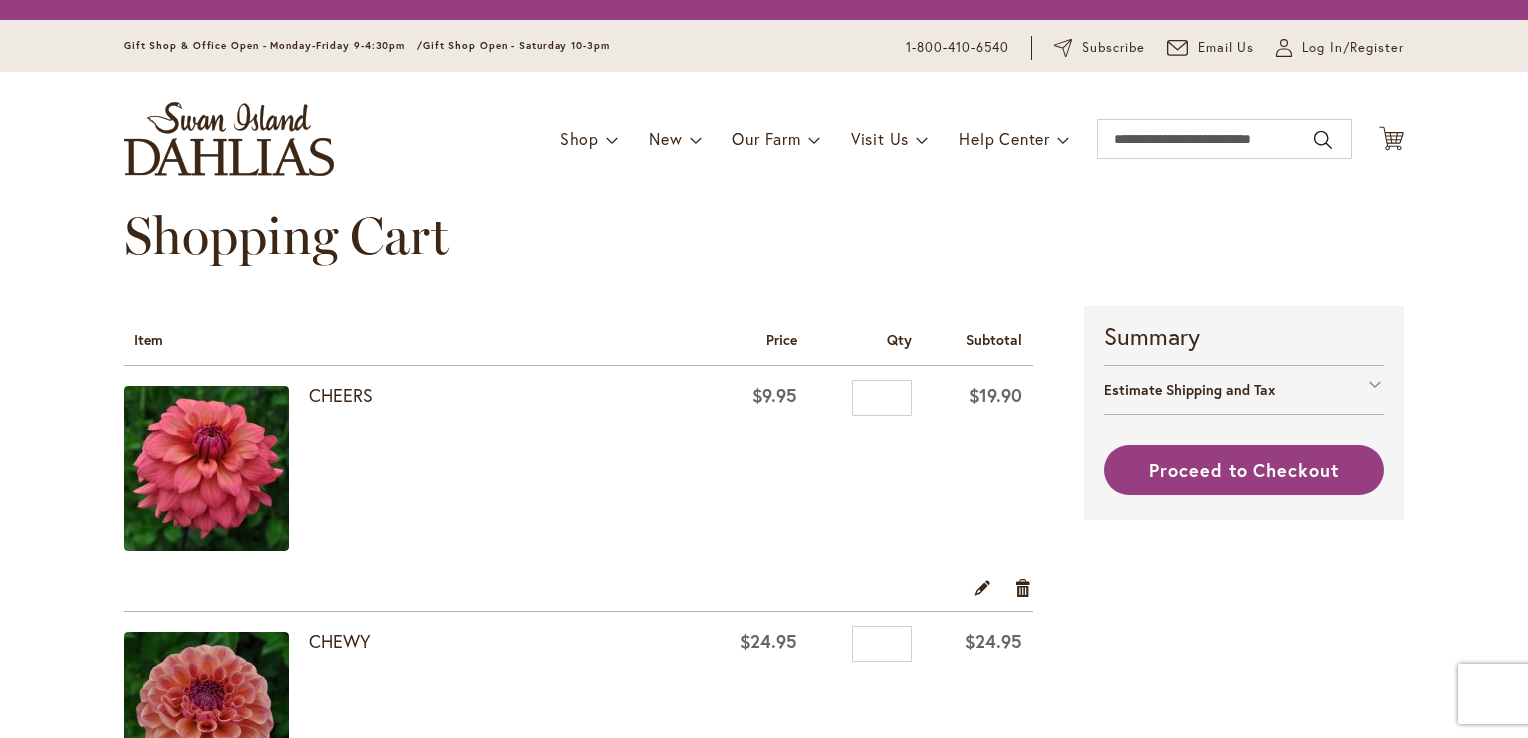 scroll, scrollTop: 0, scrollLeft: 0, axis: both 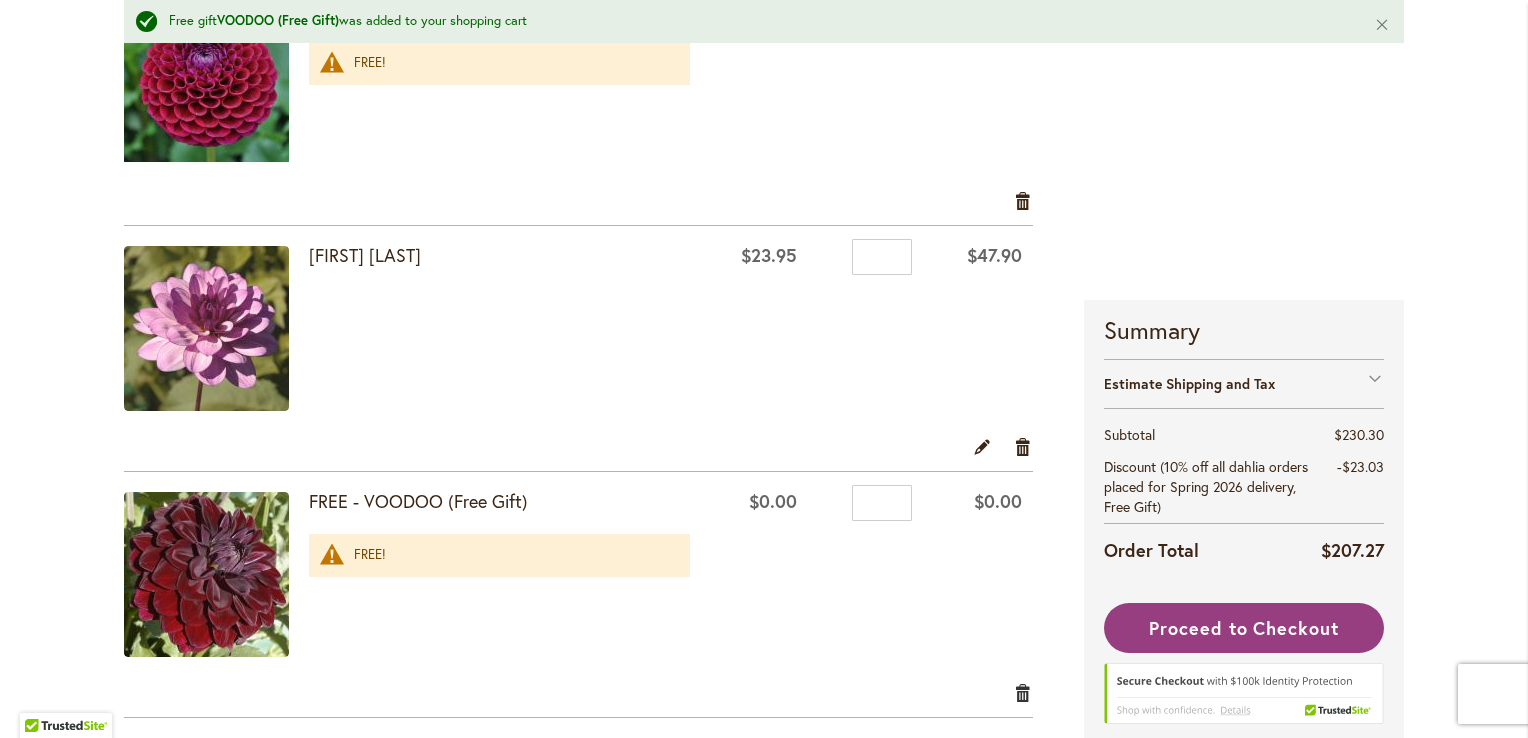 click on "Remove item" at bounding box center (1023, 693) 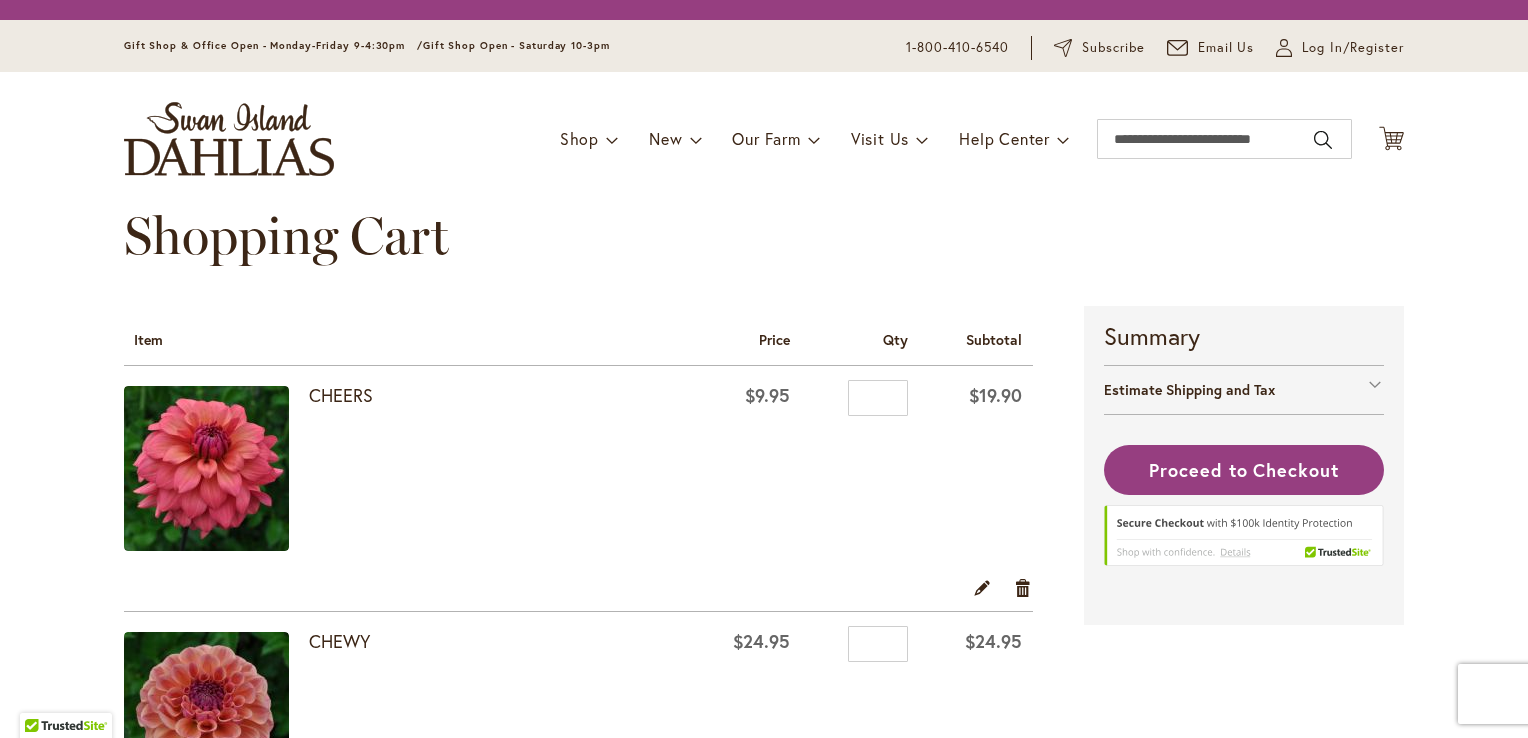 scroll, scrollTop: 0, scrollLeft: 0, axis: both 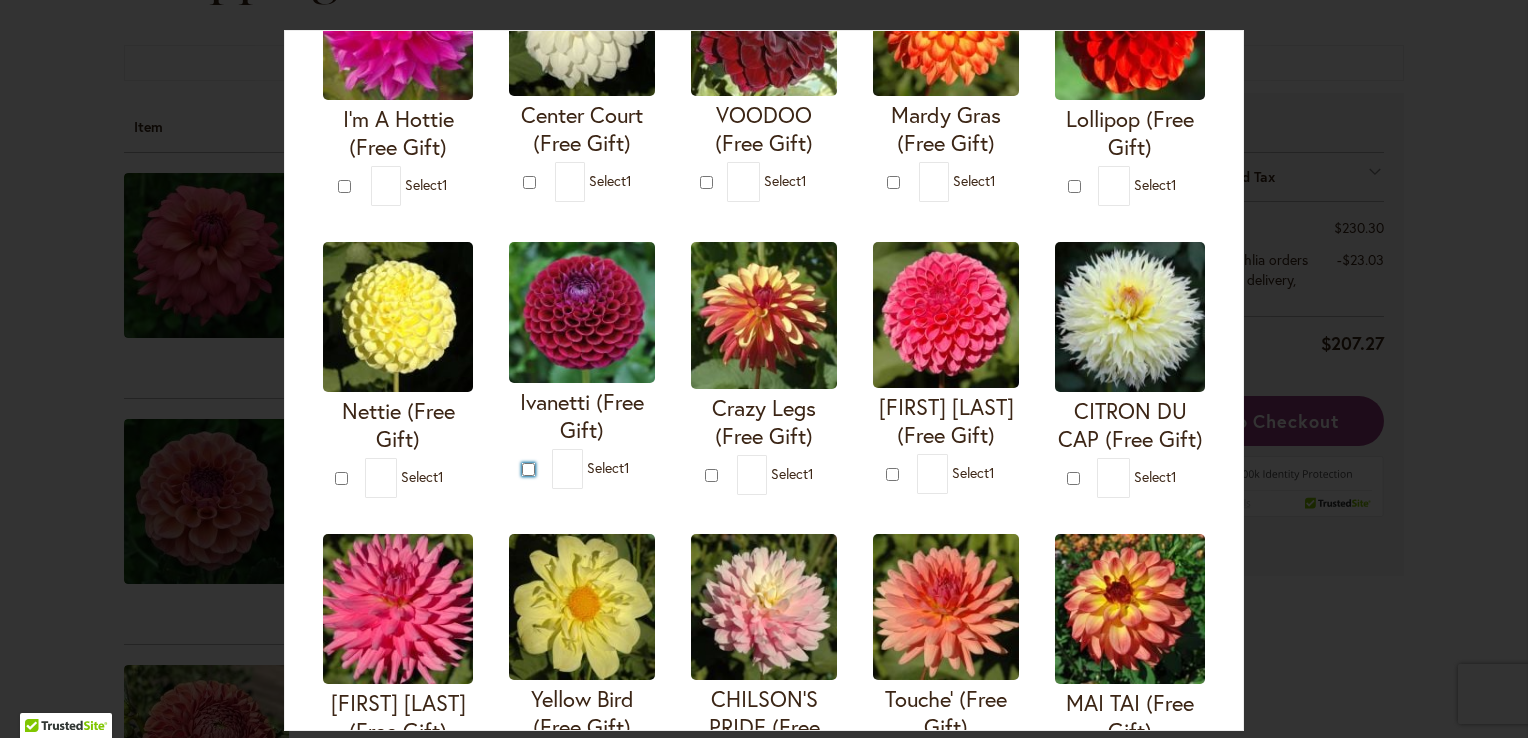 type on "*" 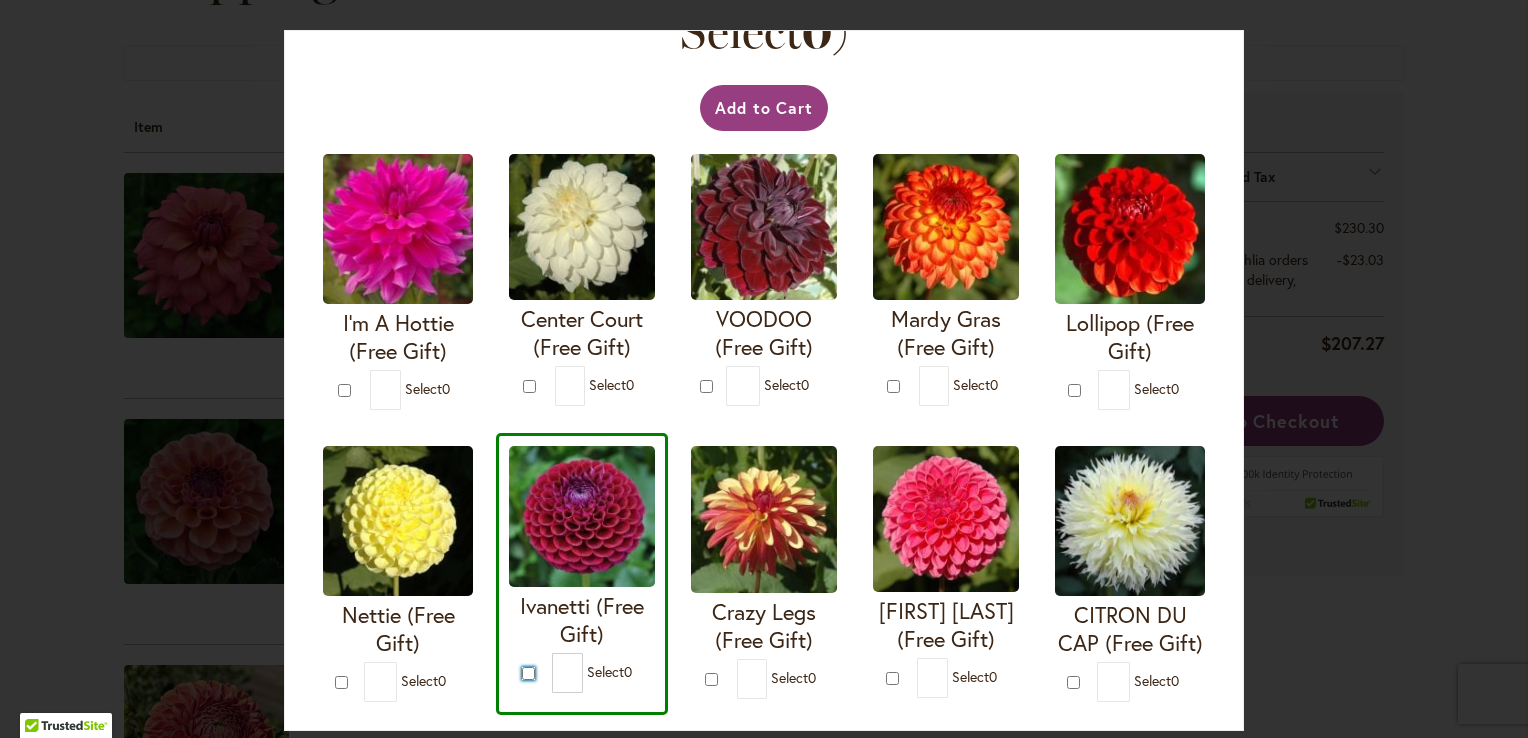 scroll, scrollTop: 0, scrollLeft: 0, axis: both 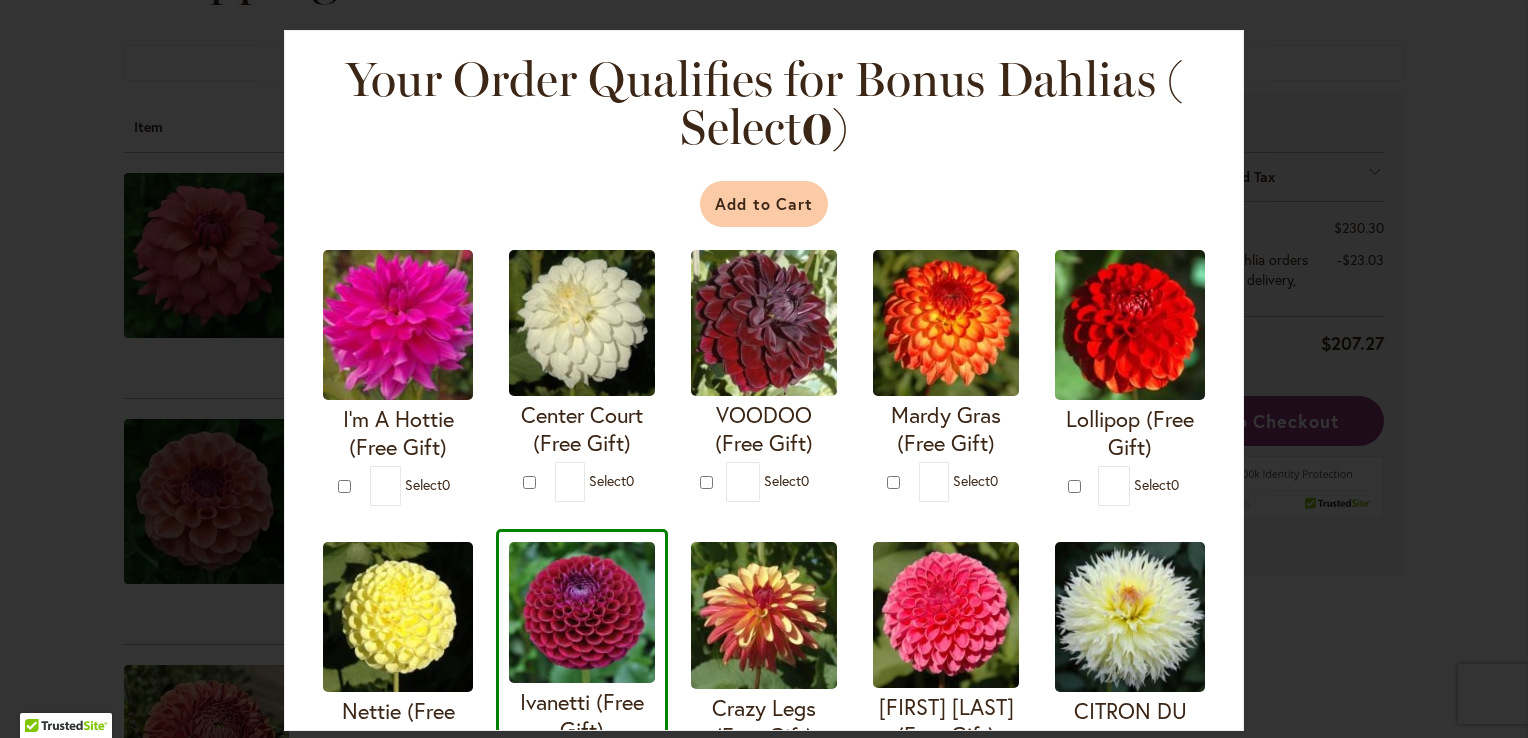 click on "Add to Cart" at bounding box center [764, 204] 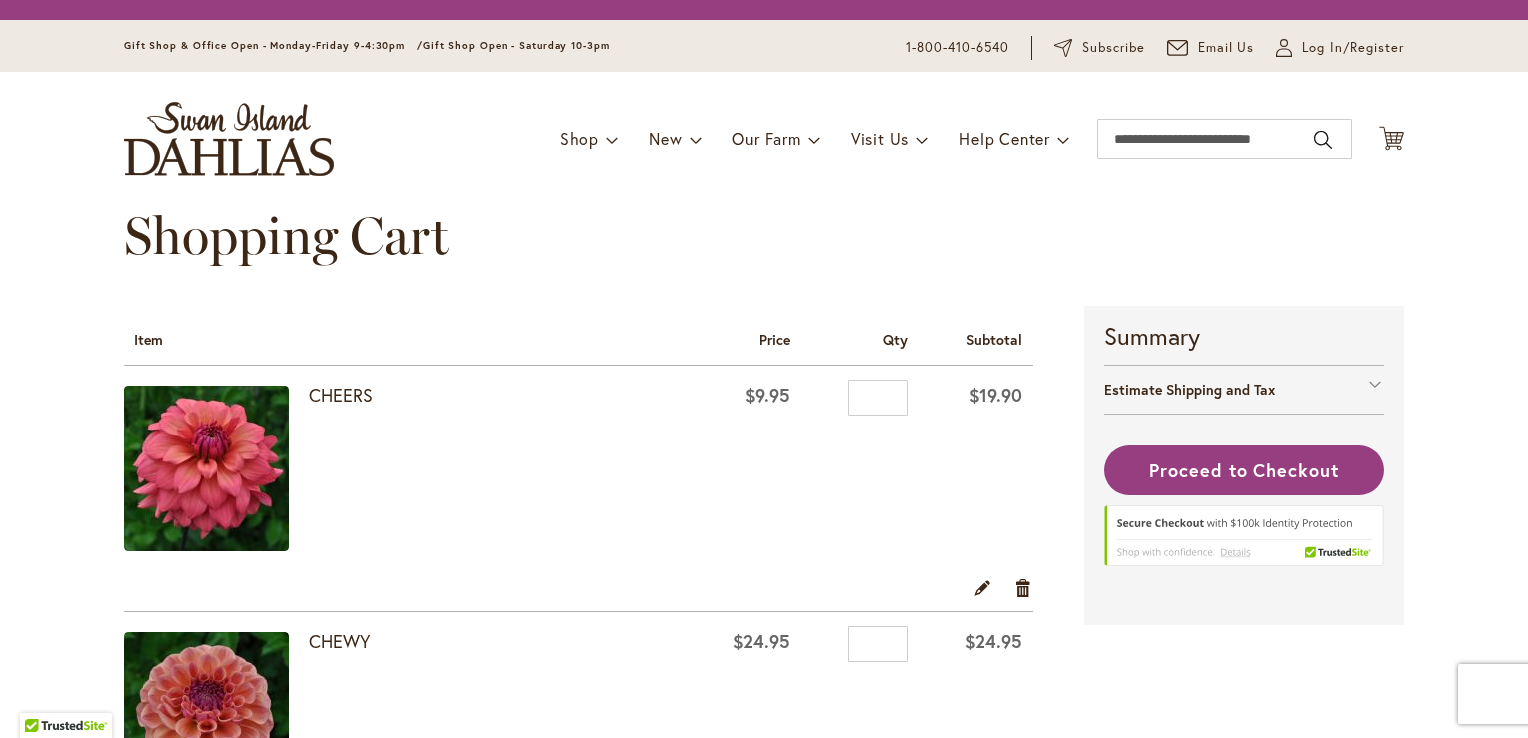 scroll, scrollTop: 0, scrollLeft: 0, axis: both 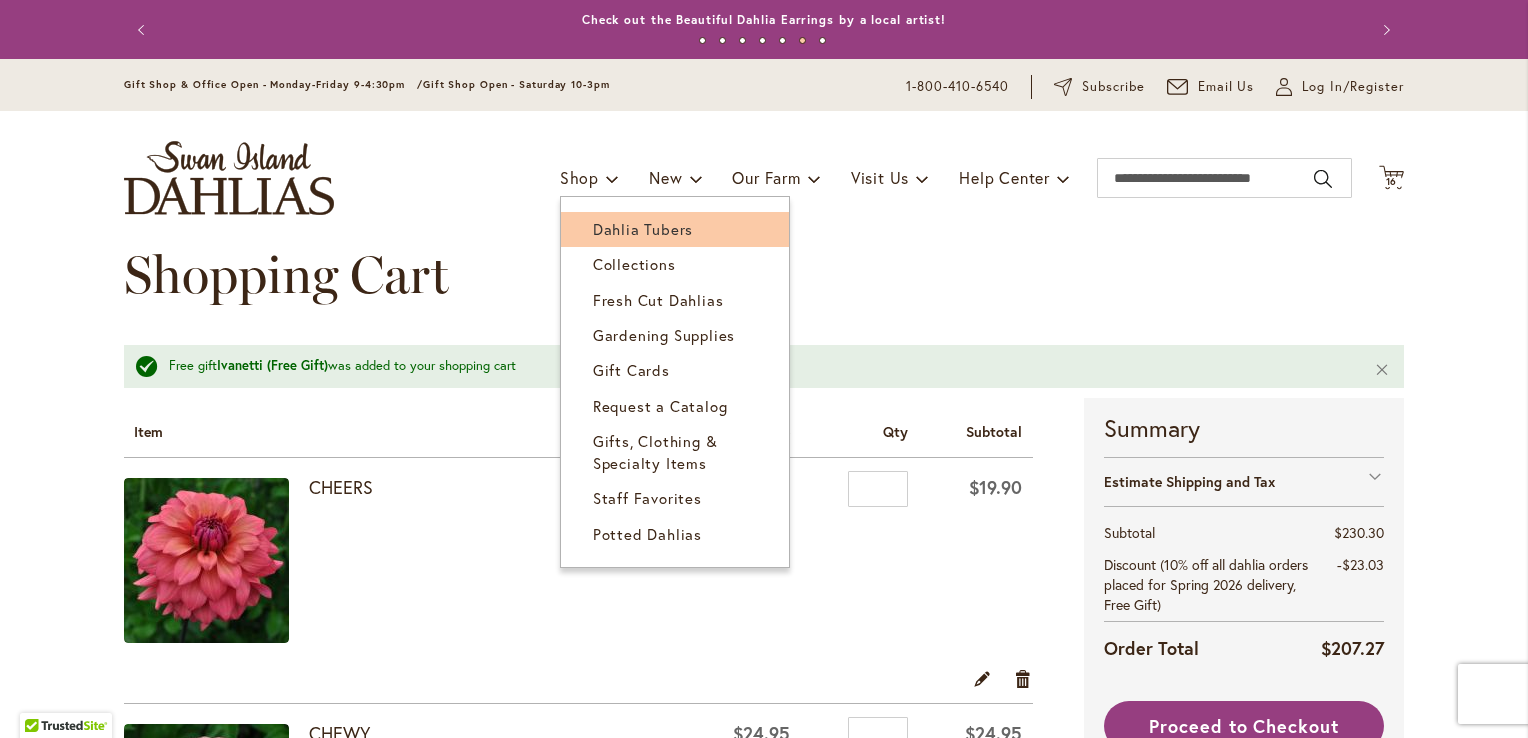 click on "Dahlia Tubers" at bounding box center (643, 229) 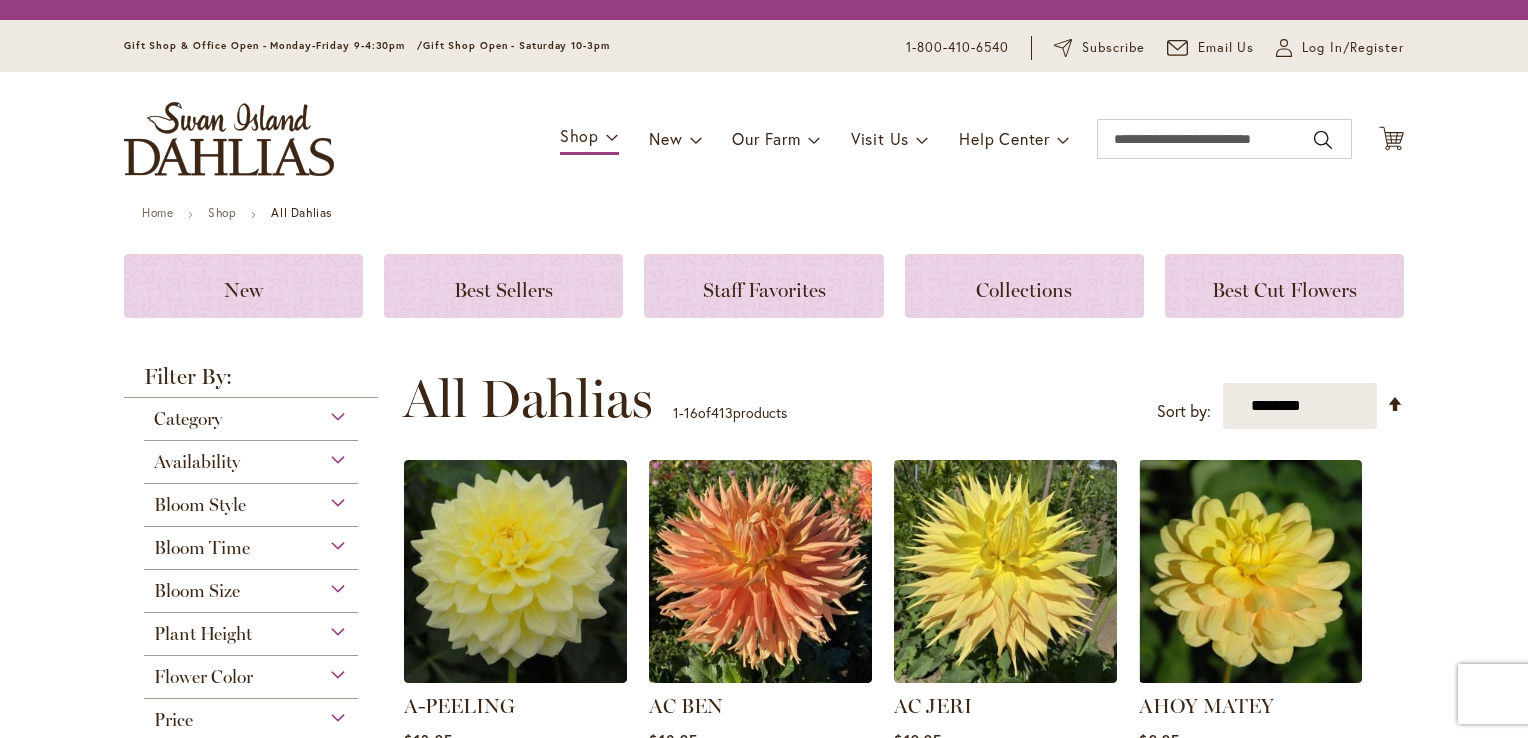 scroll, scrollTop: 0, scrollLeft: 0, axis: both 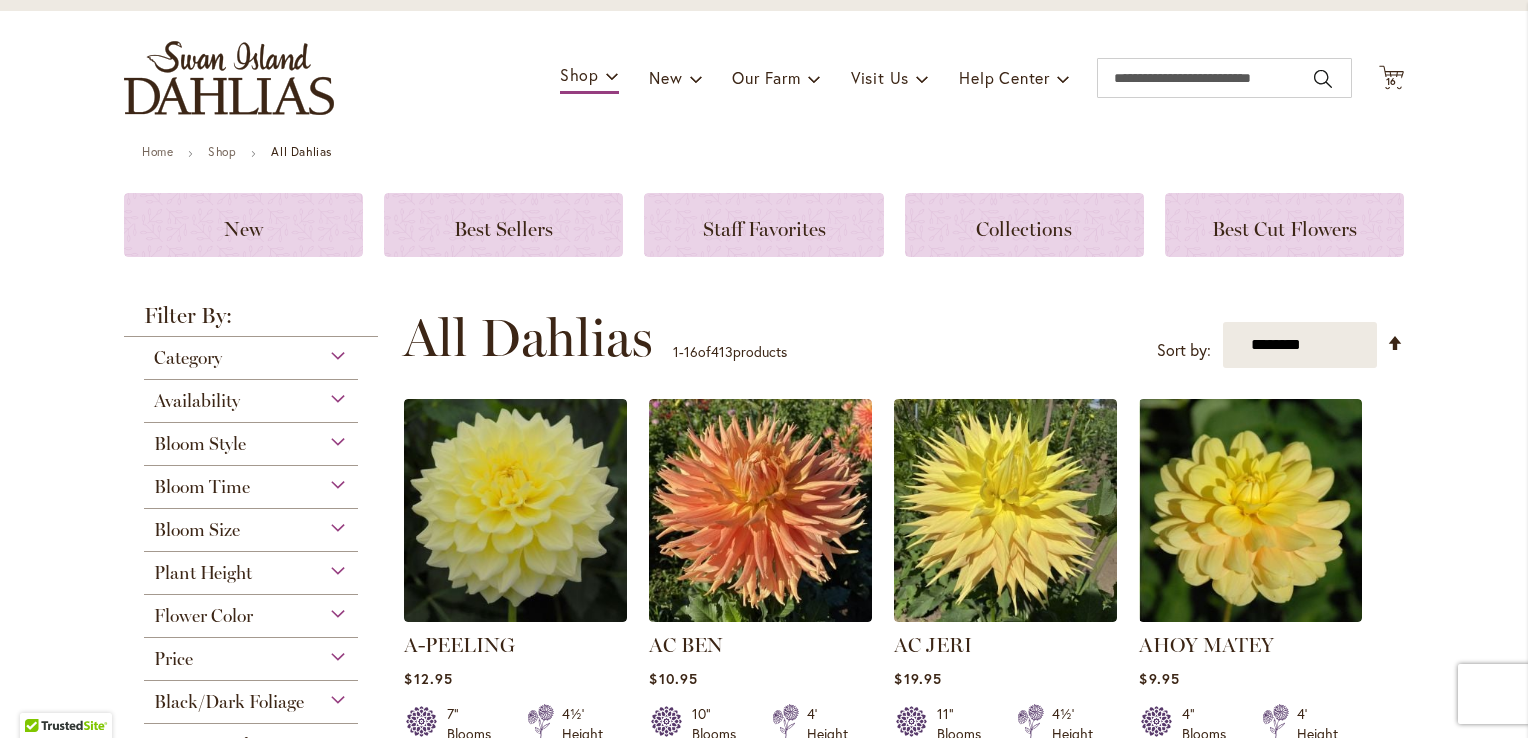 click on "Flower Color" at bounding box center (251, 611) 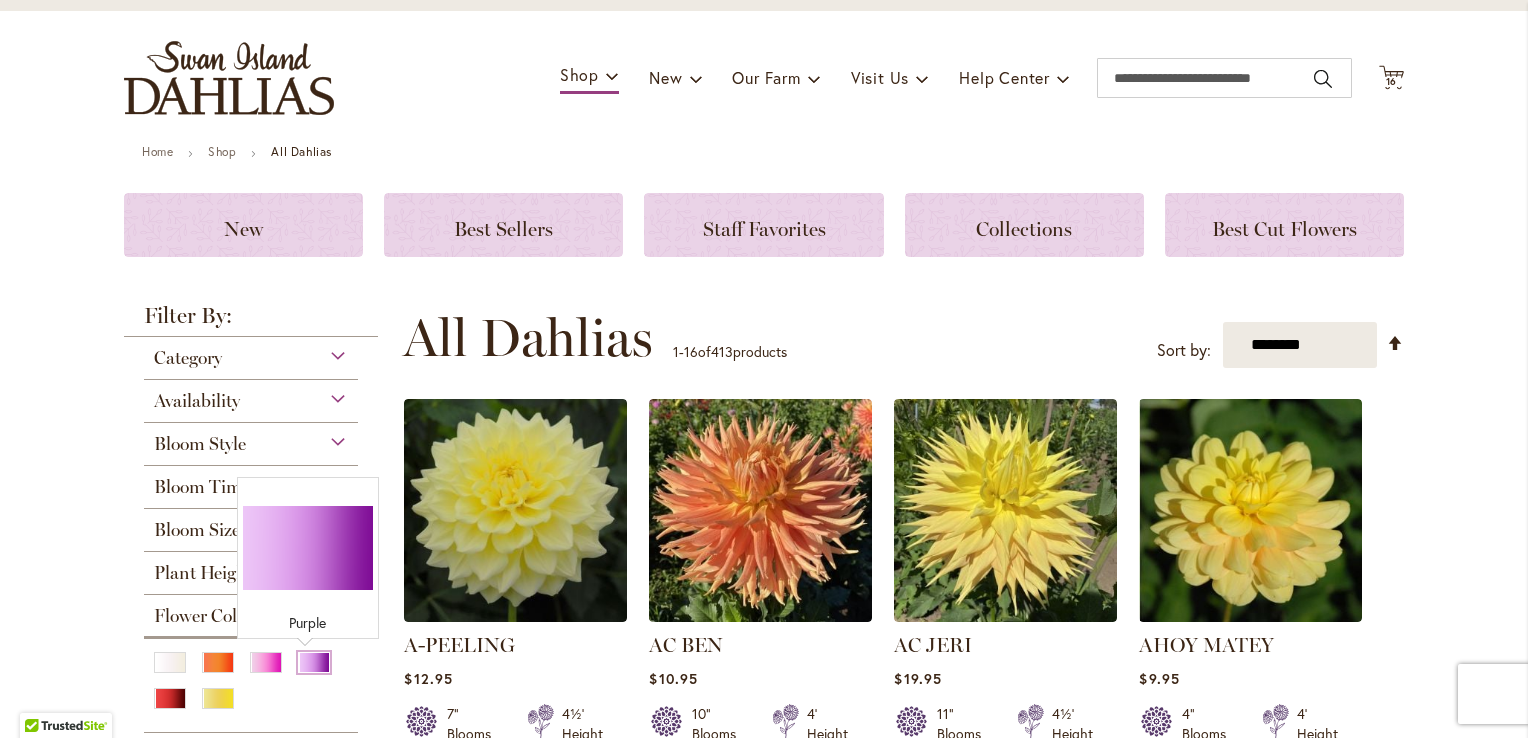 click at bounding box center (314, 662) 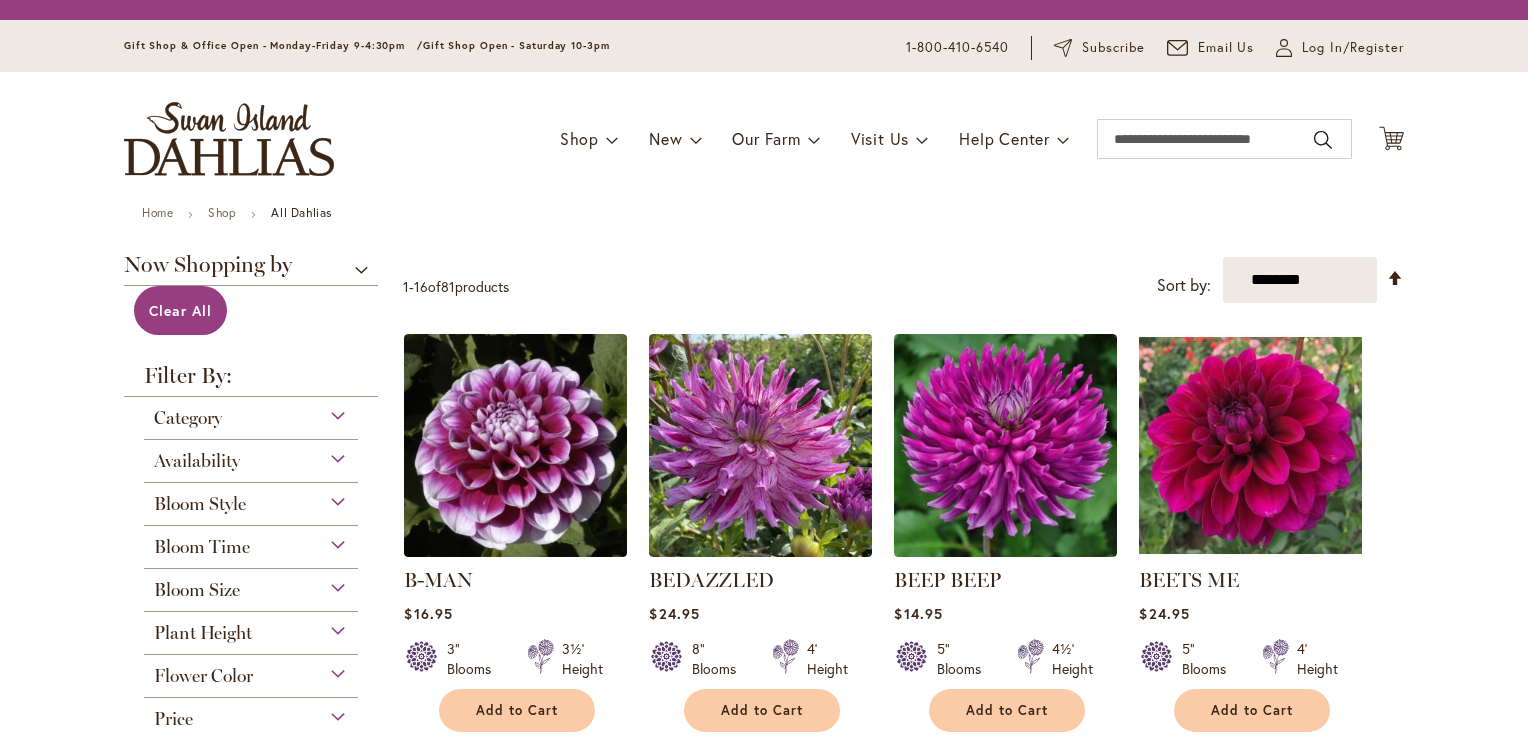 scroll, scrollTop: 0, scrollLeft: 0, axis: both 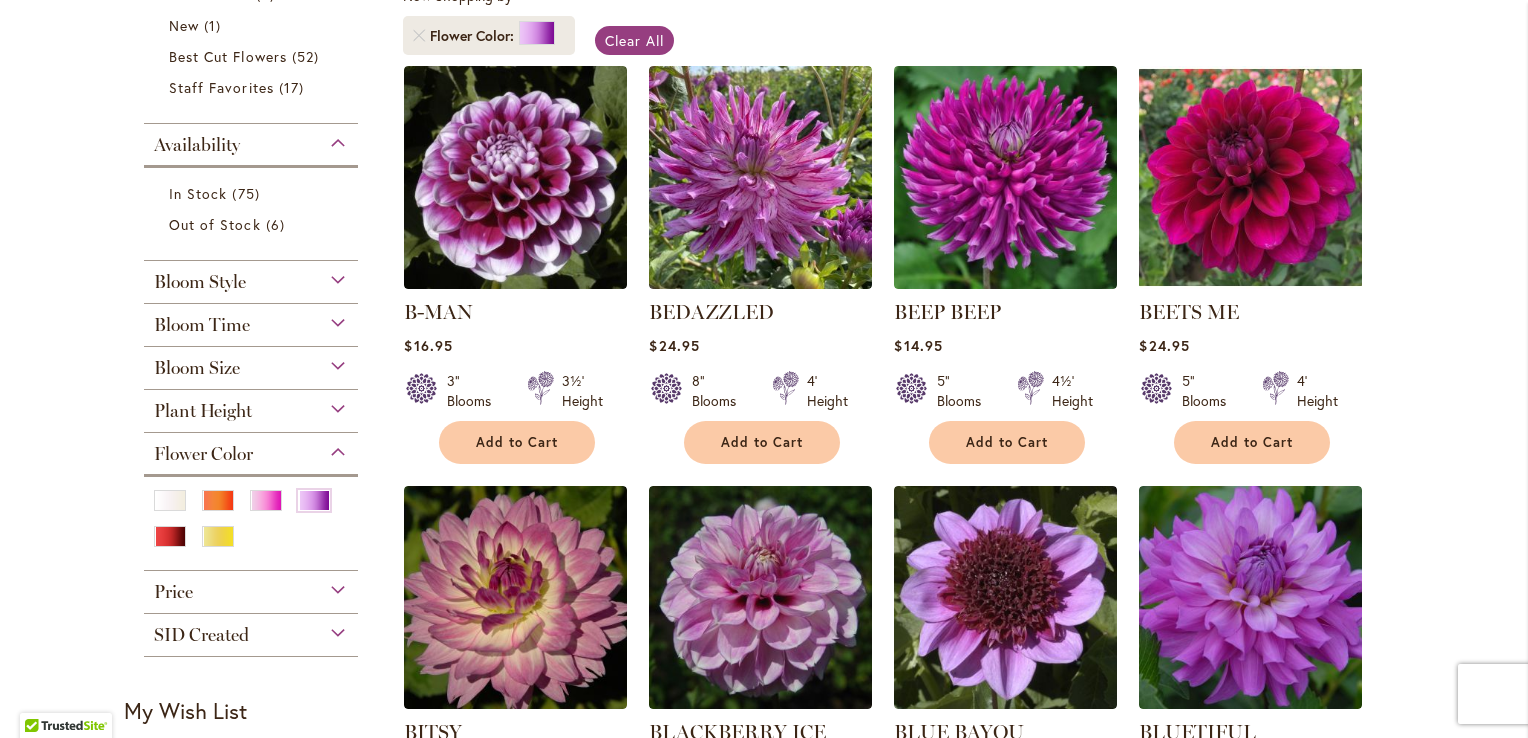 click on "Bloom Size" at bounding box center (251, 363) 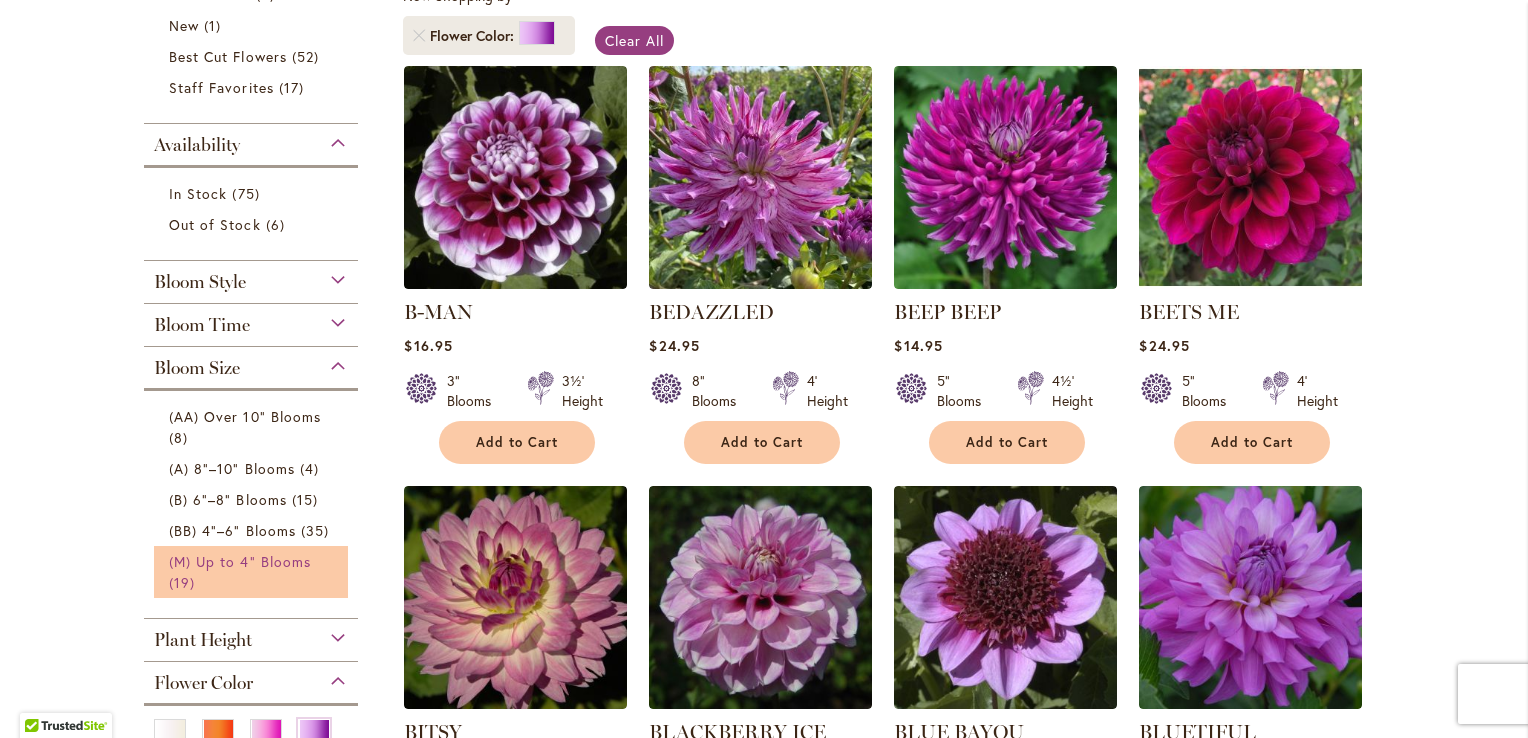 click on "(M) Up to 4" Blooms" at bounding box center (240, 561) 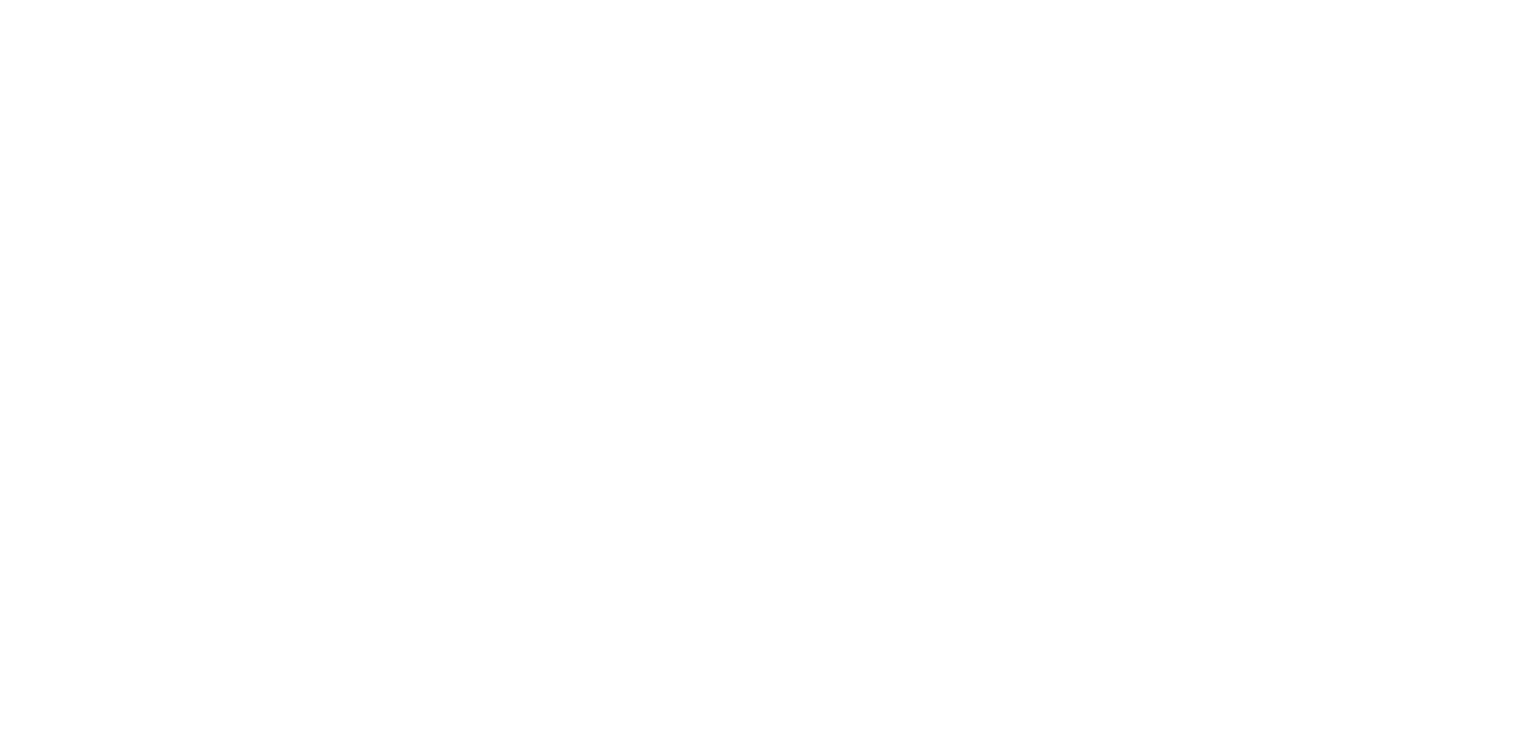 scroll, scrollTop: 0, scrollLeft: 0, axis: both 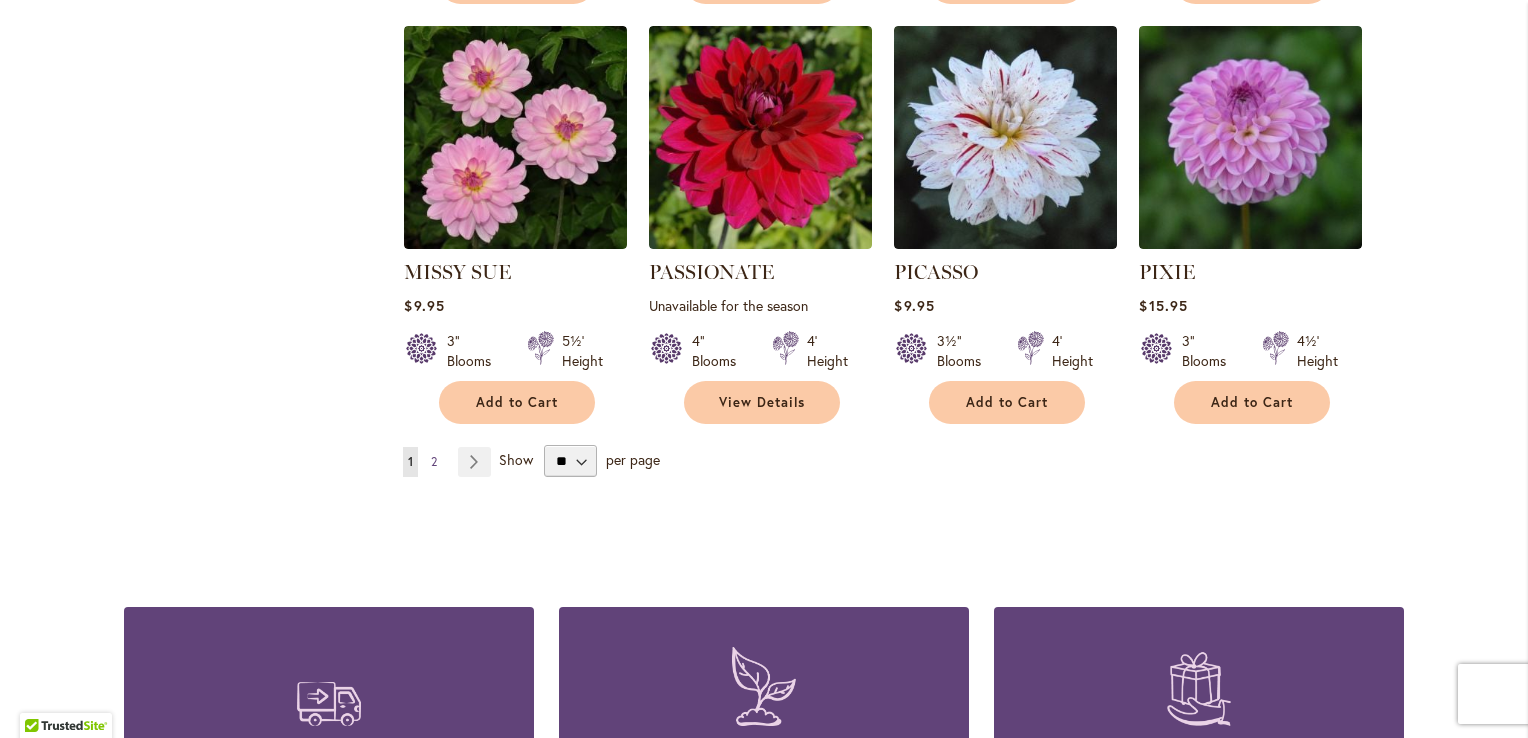click on "Page
2" at bounding box center [434, 462] 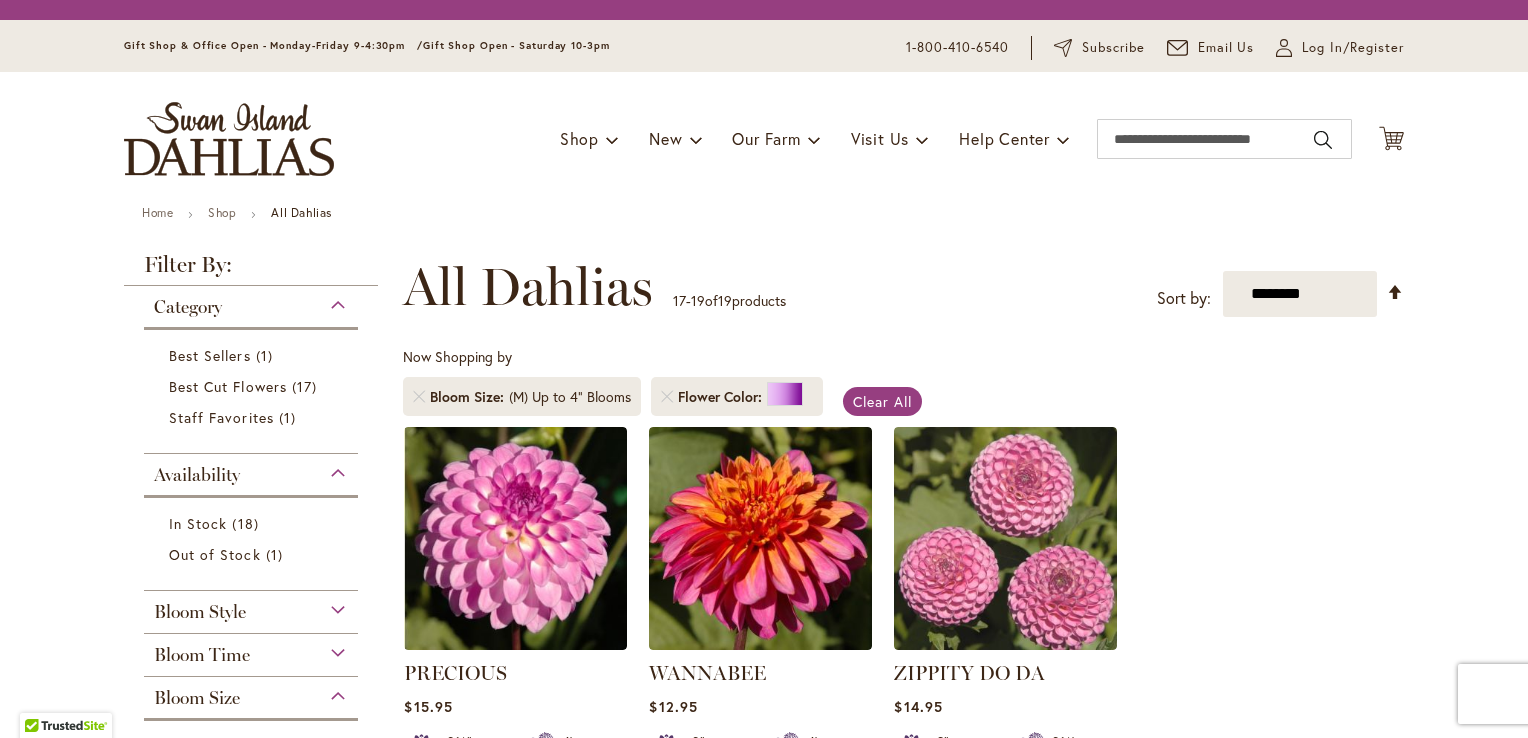 scroll, scrollTop: 0, scrollLeft: 0, axis: both 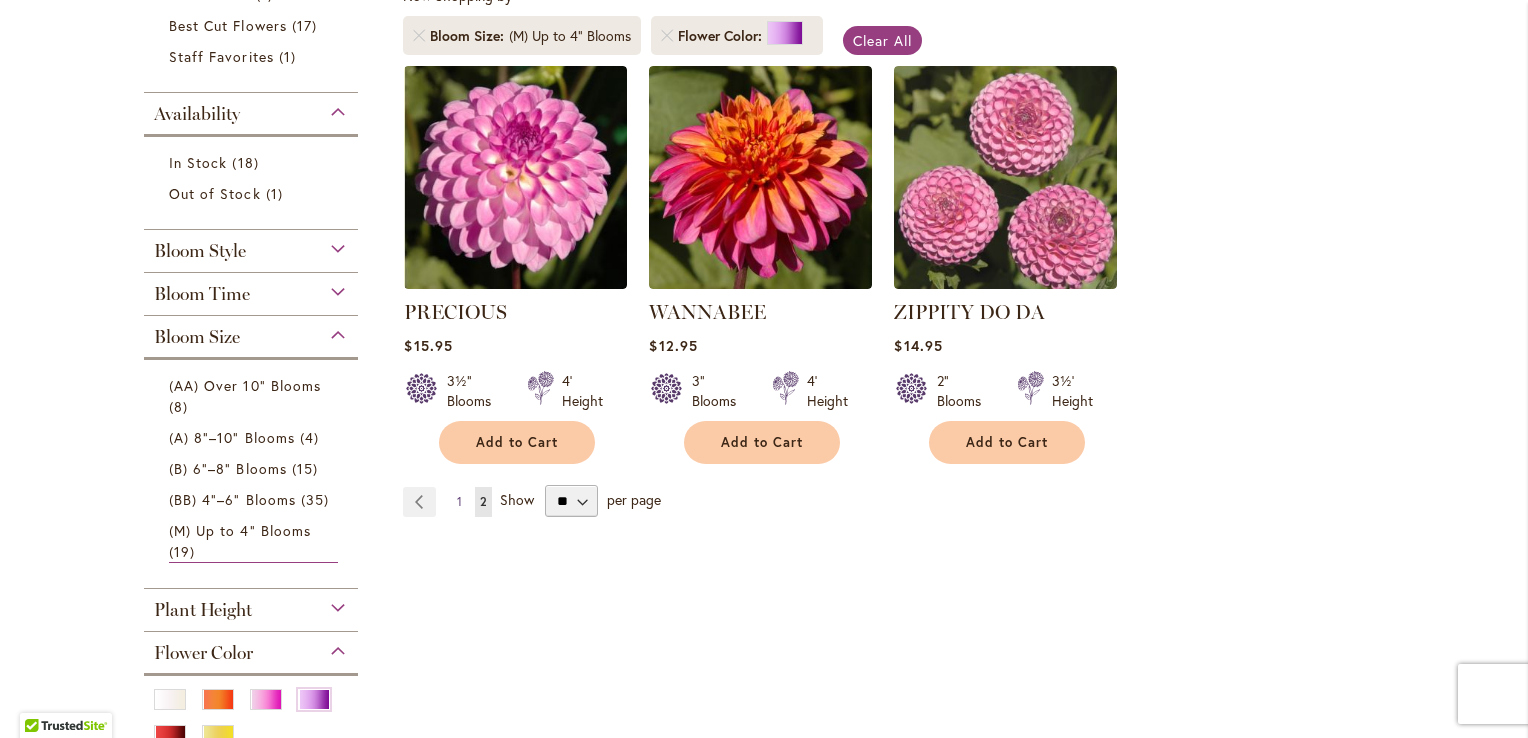 click on "1" at bounding box center [459, 501] 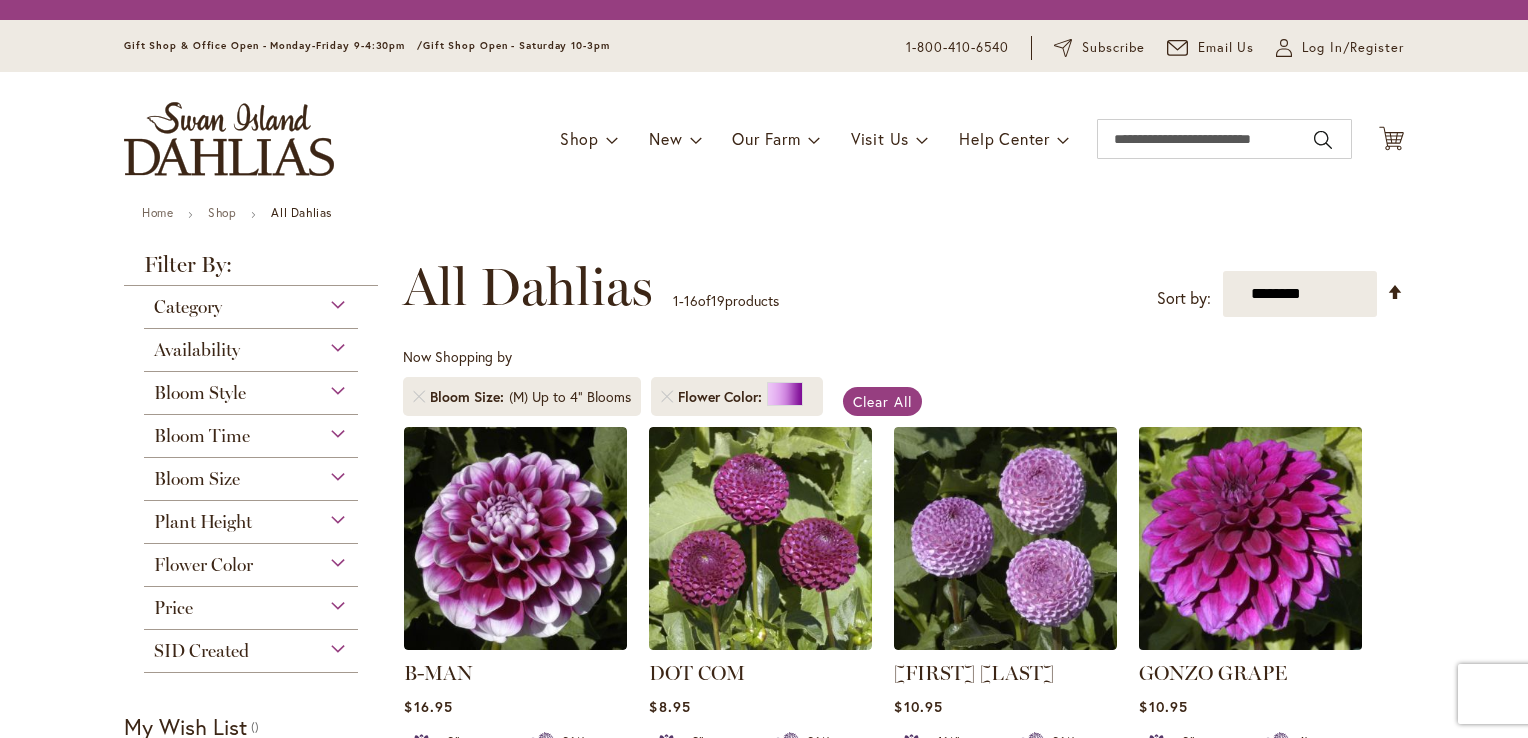scroll, scrollTop: 0, scrollLeft: 0, axis: both 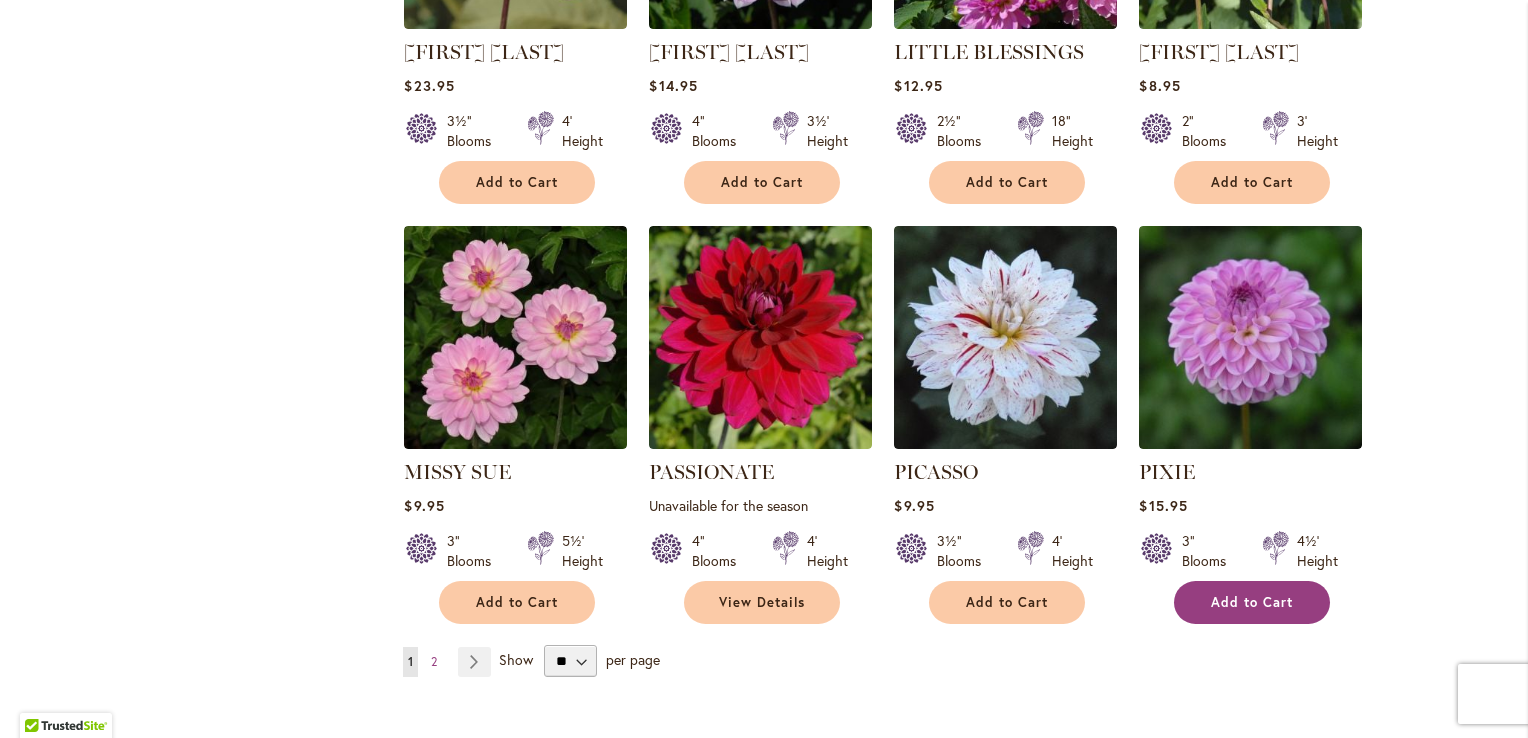 click on "Add to Cart" at bounding box center (1252, 602) 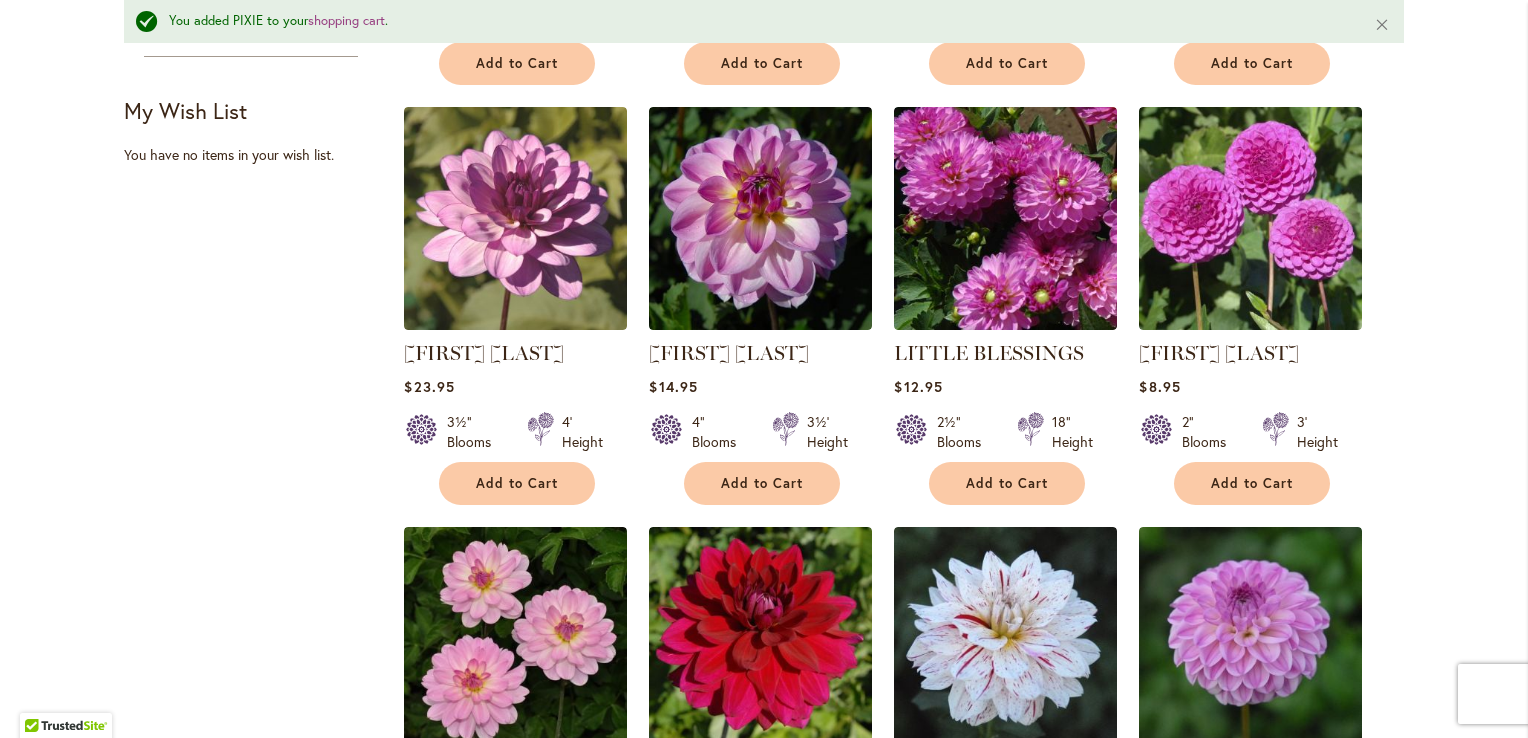 scroll, scrollTop: 752, scrollLeft: 0, axis: vertical 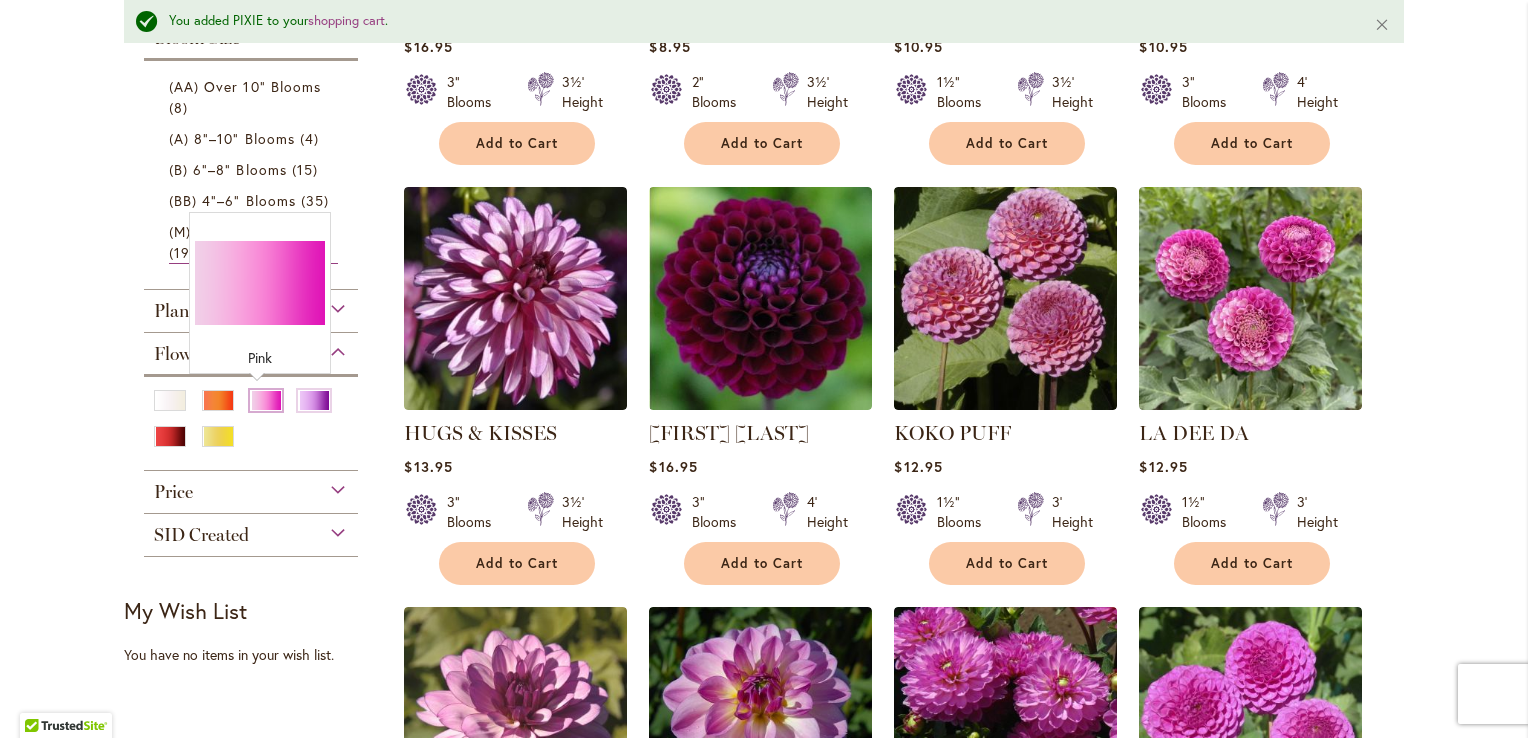 click at bounding box center [266, 400] 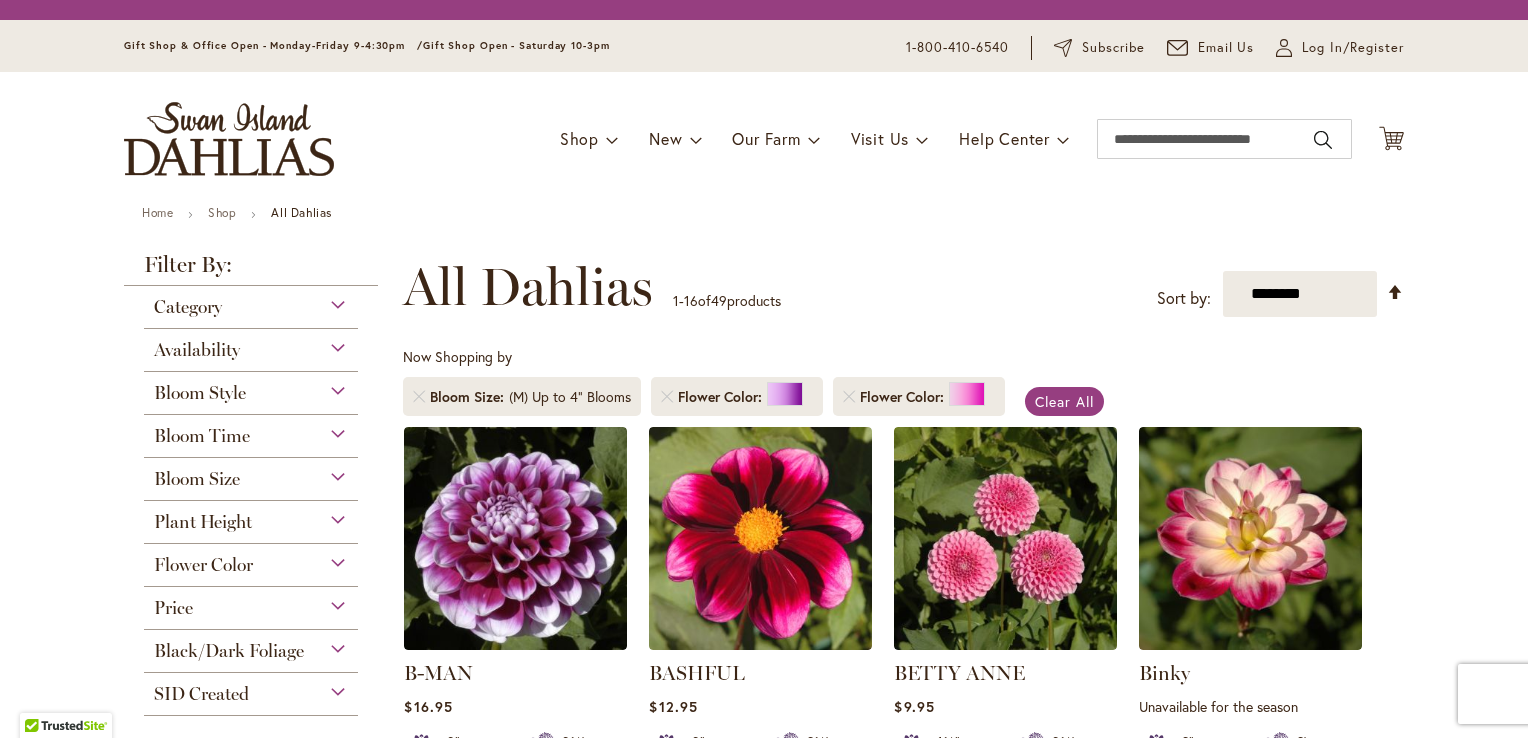 scroll, scrollTop: 0, scrollLeft: 0, axis: both 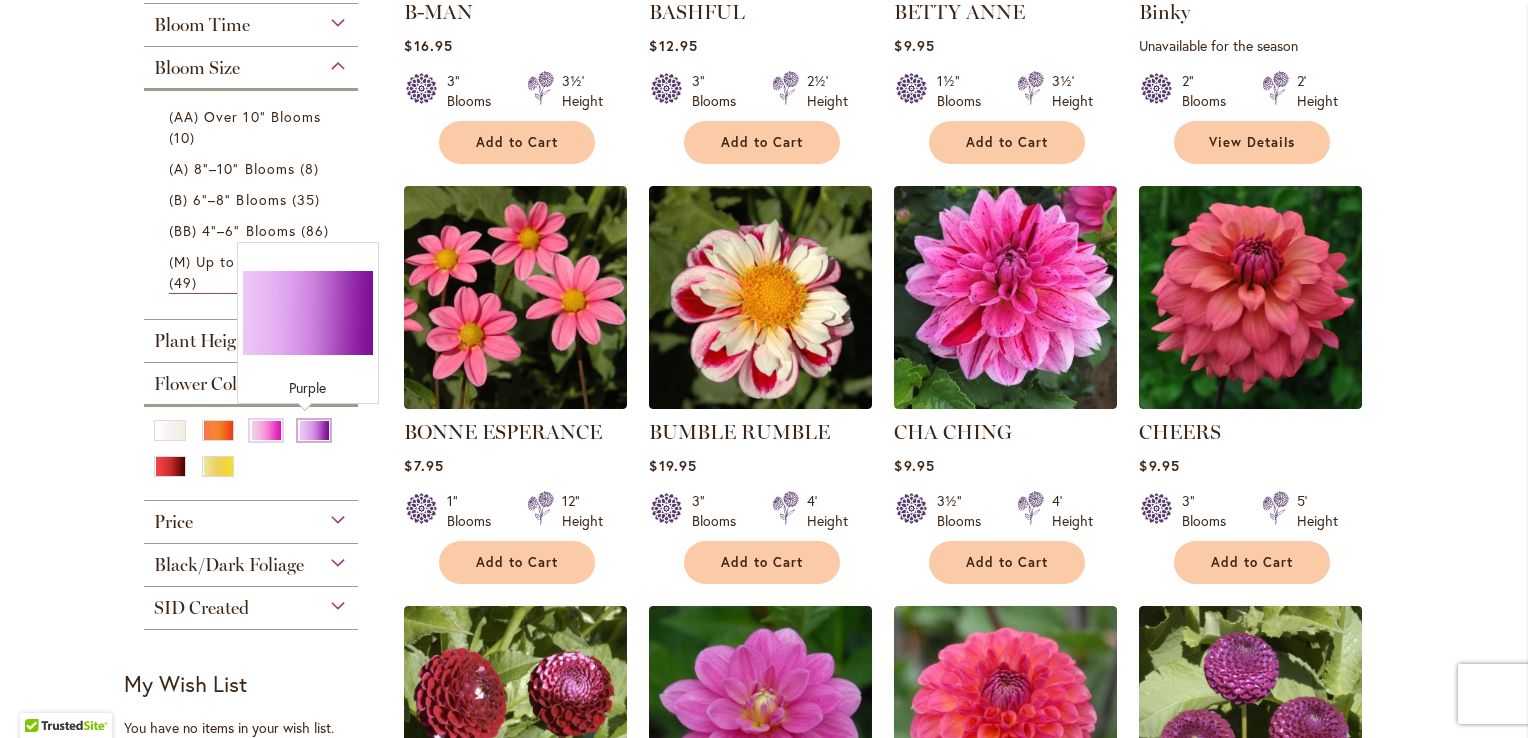 click at bounding box center (314, 430) 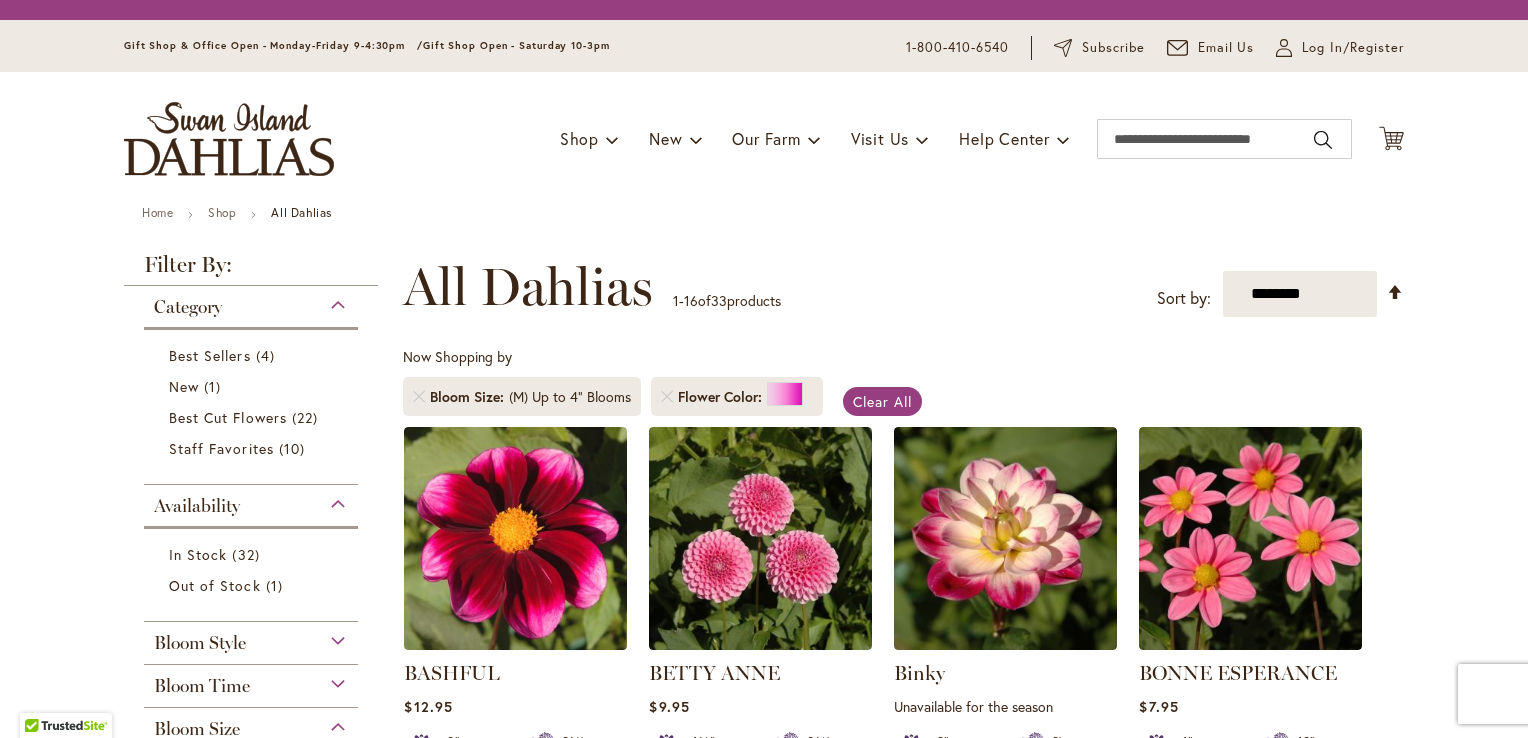 scroll, scrollTop: 0, scrollLeft: 0, axis: both 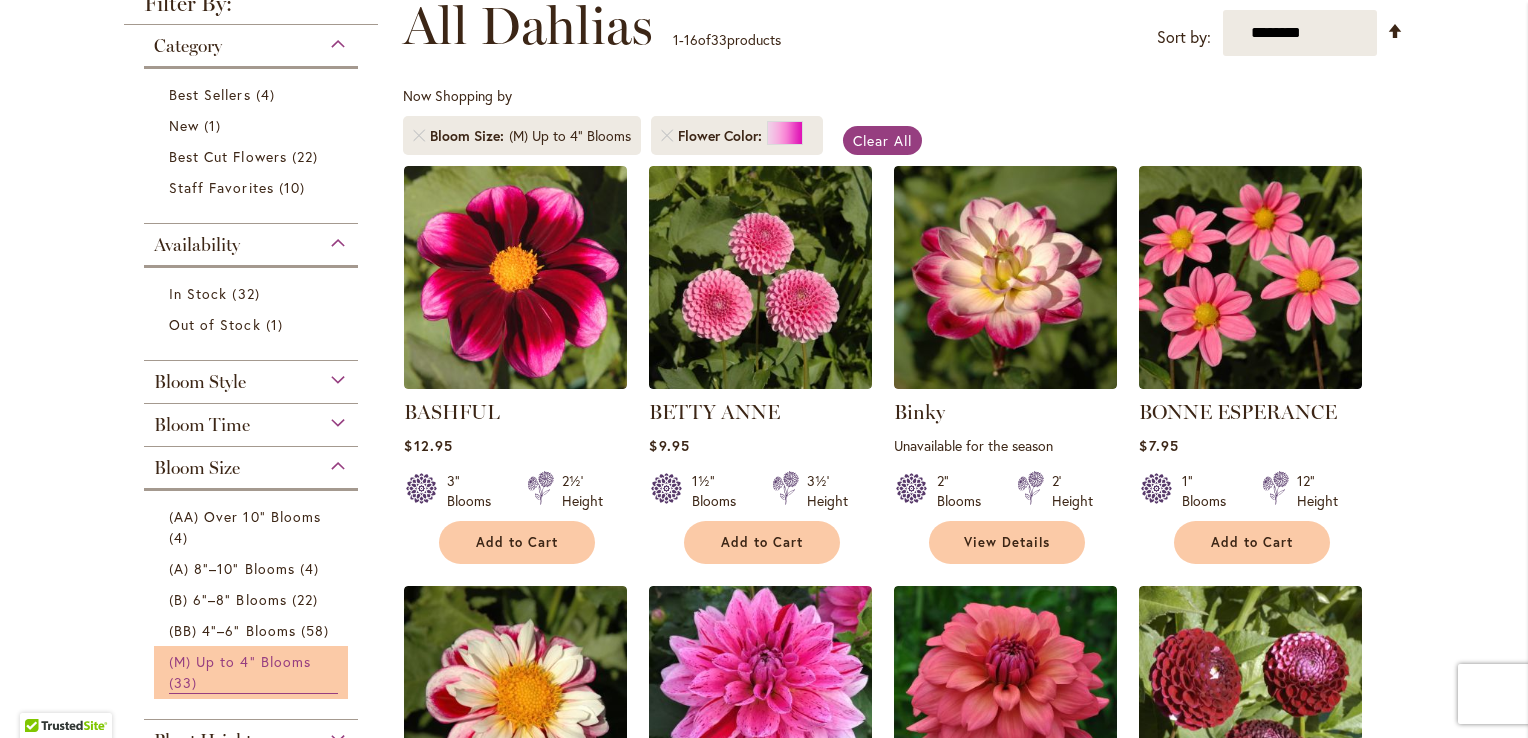 click on "(M) Up to 4" Blooms" at bounding box center (240, 661) 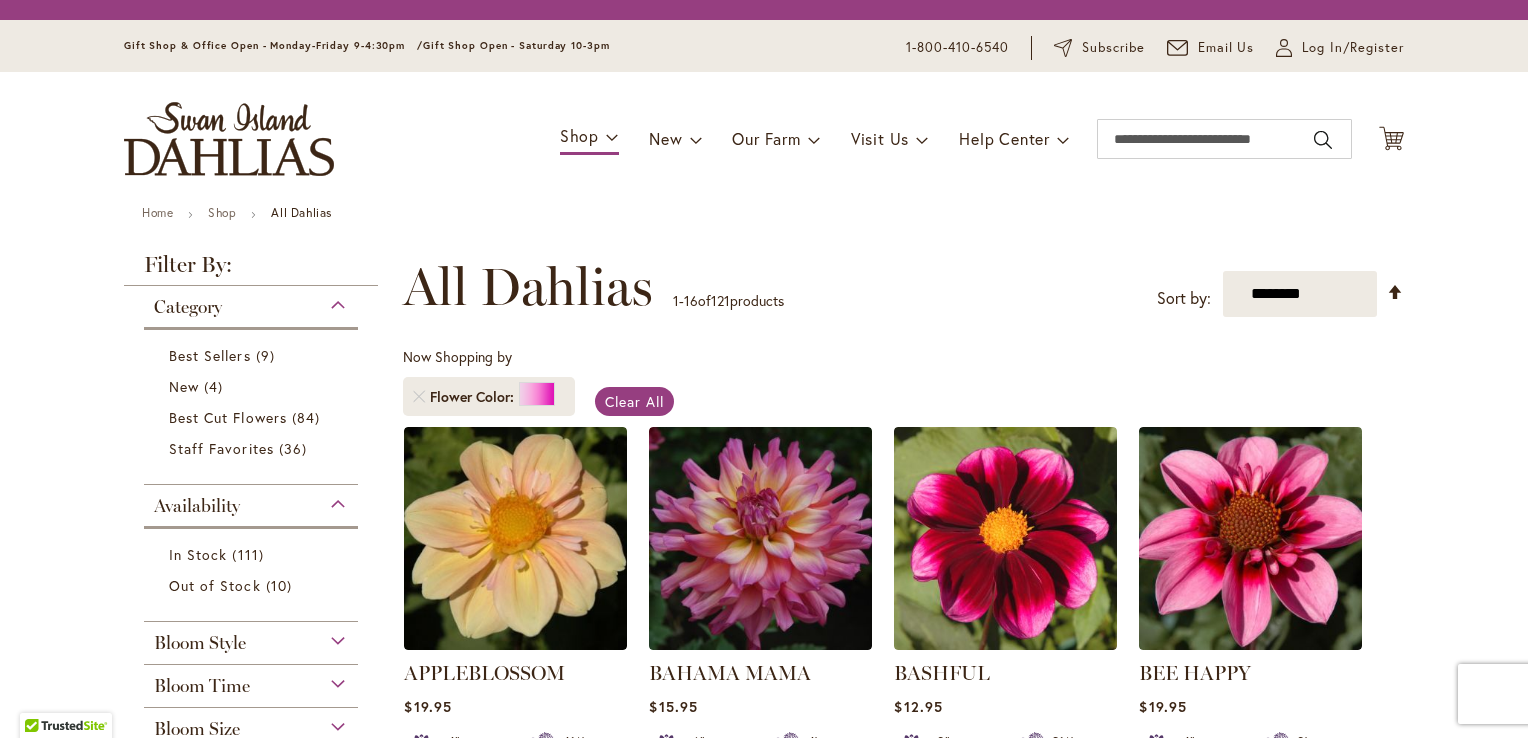 scroll, scrollTop: 0, scrollLeft: 0, axis: both 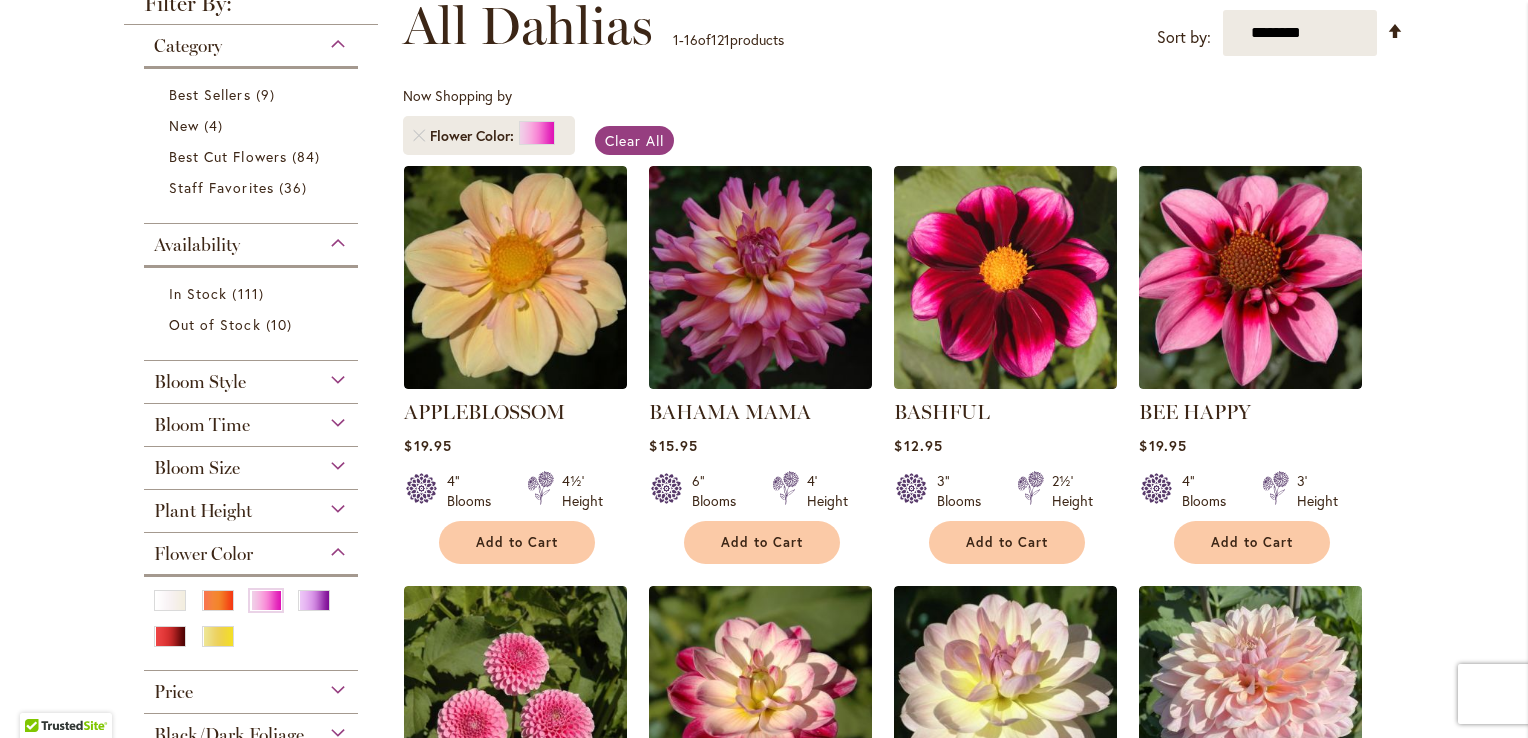 click on "Bloom Size" at bounding box center (251, 463) 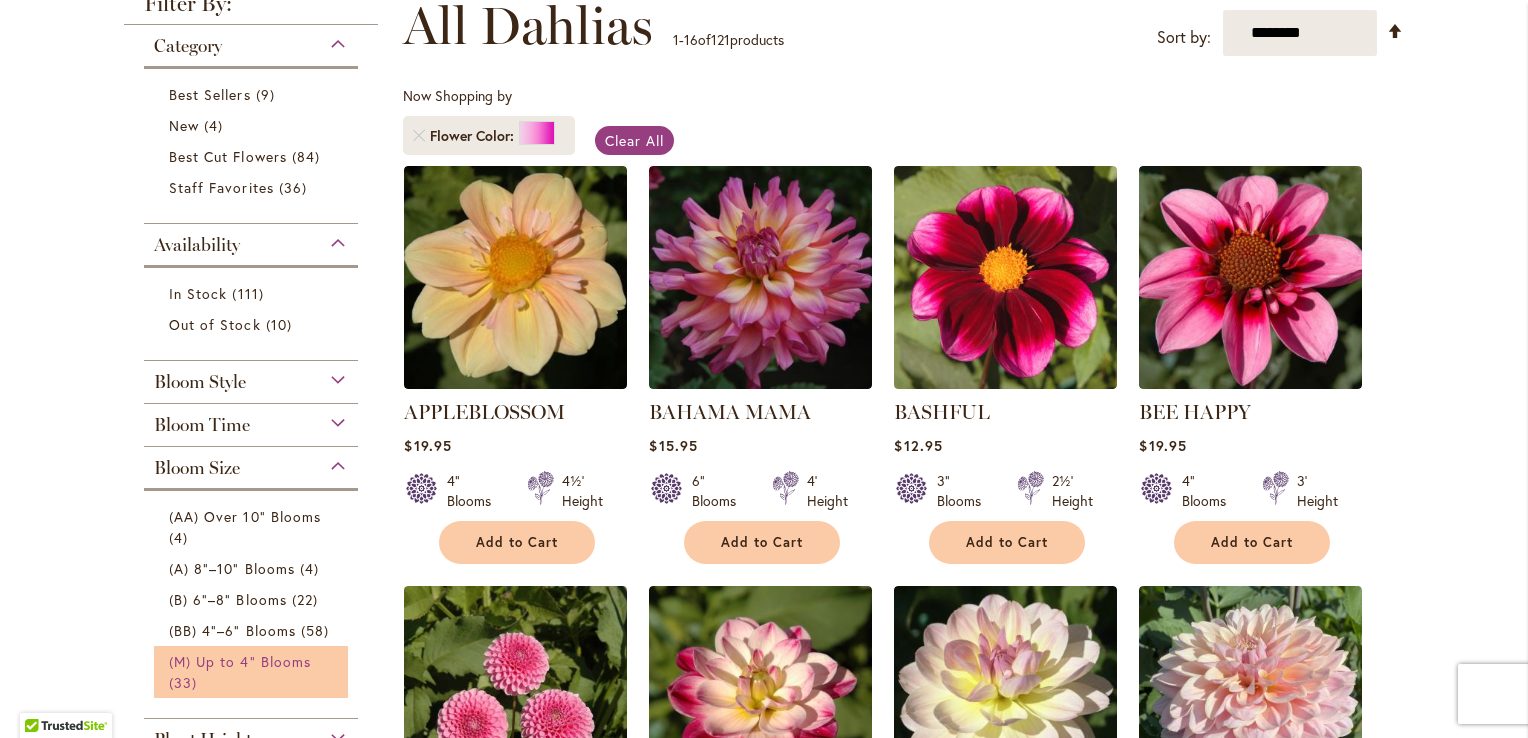click on "(M) Up to 4" Blooms
33
items" at bounding box center [253, 672] 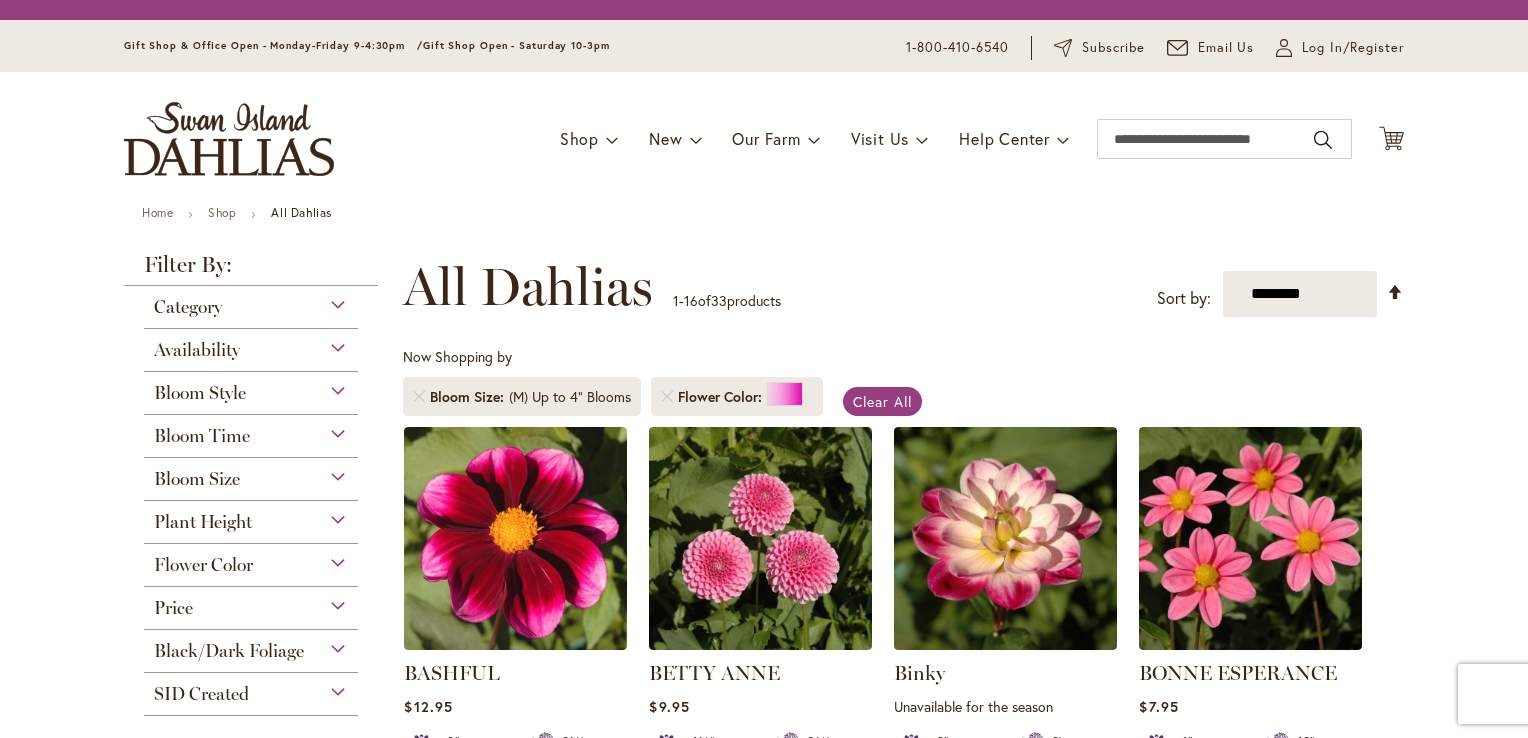scroll, scrollTop: 0, scrollLeft: 0, axis: both 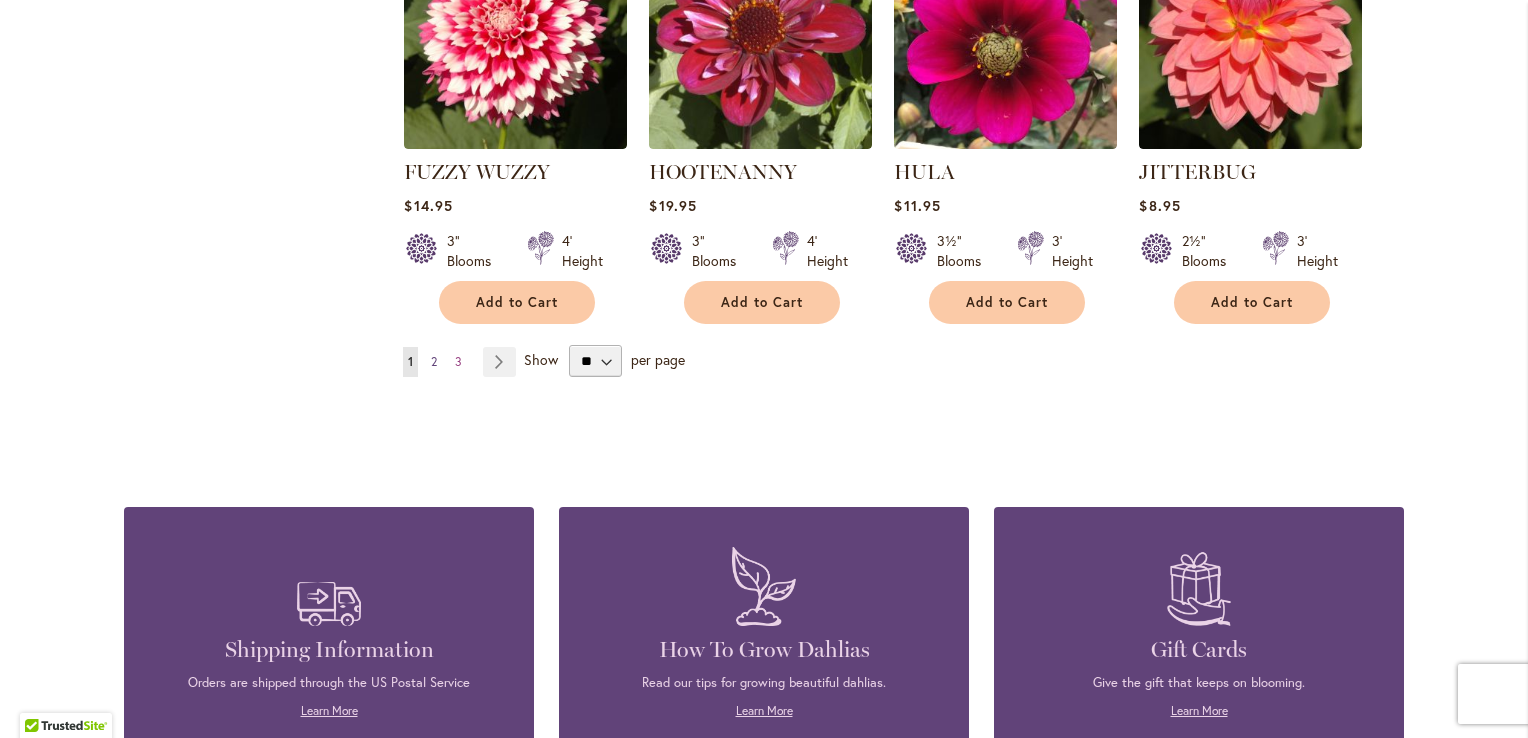 click on "2" at bounding box center [434, 361] 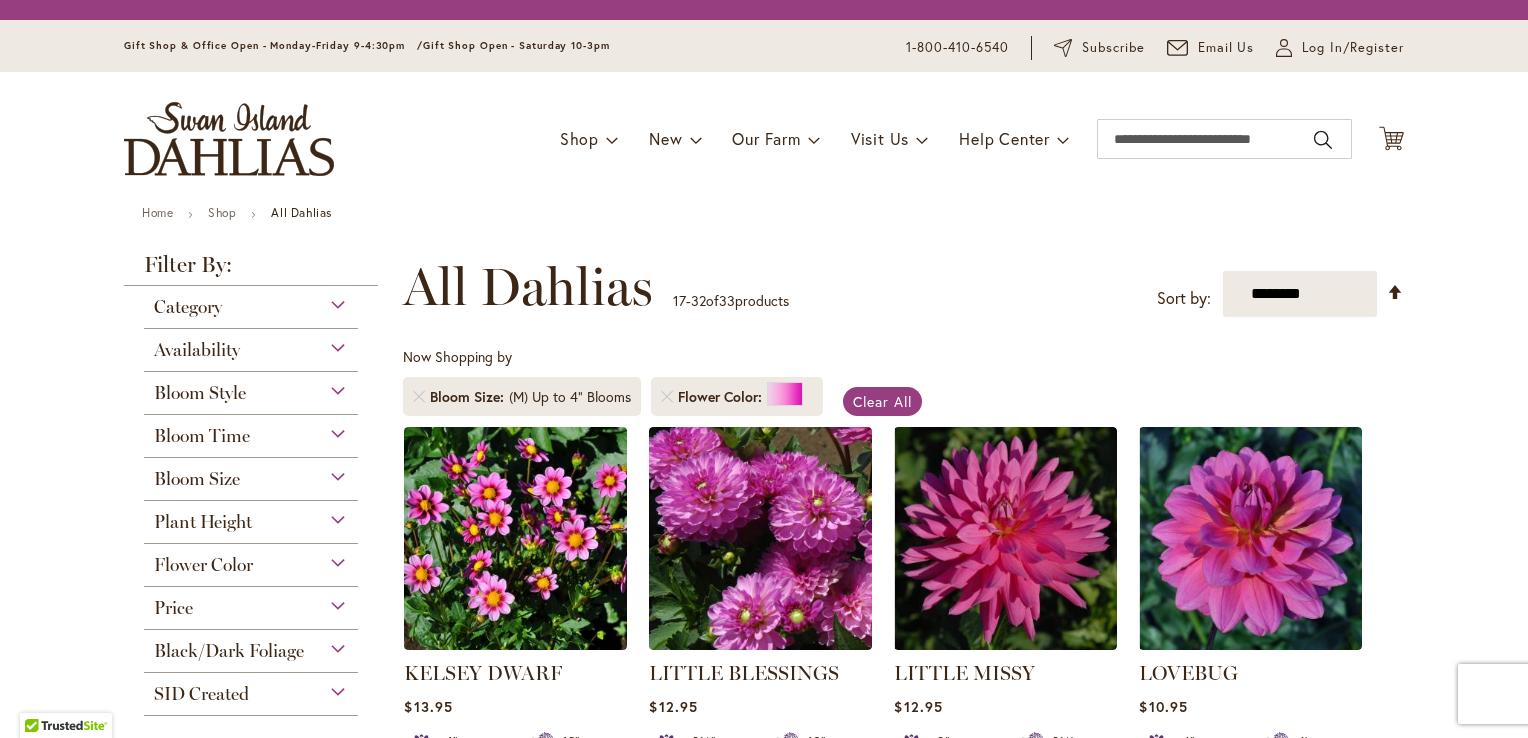 scroll, scrollTop: 0, scrollLeft: 0, axis: both 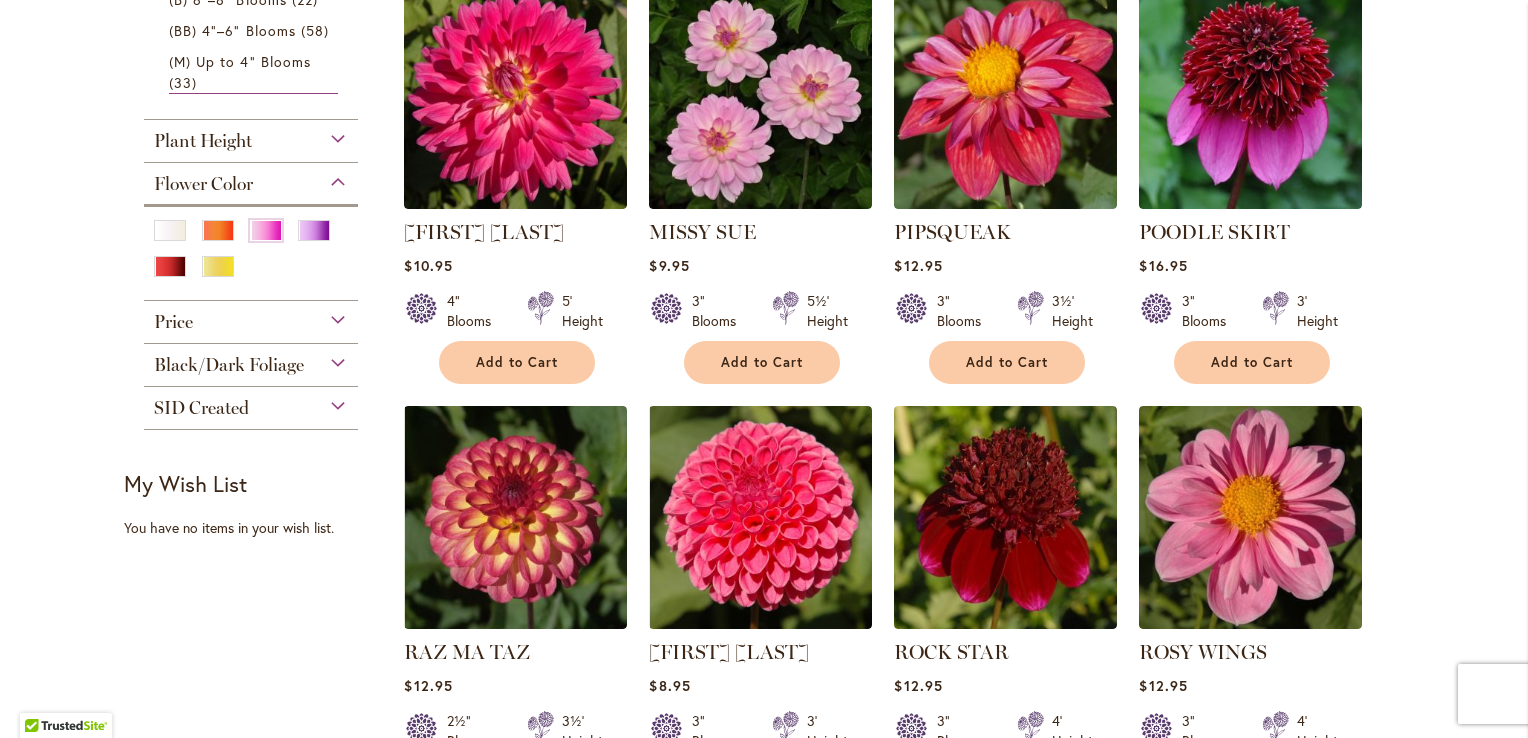 click on "[FIRST] [LAST]" at bounding box center [903, 395] 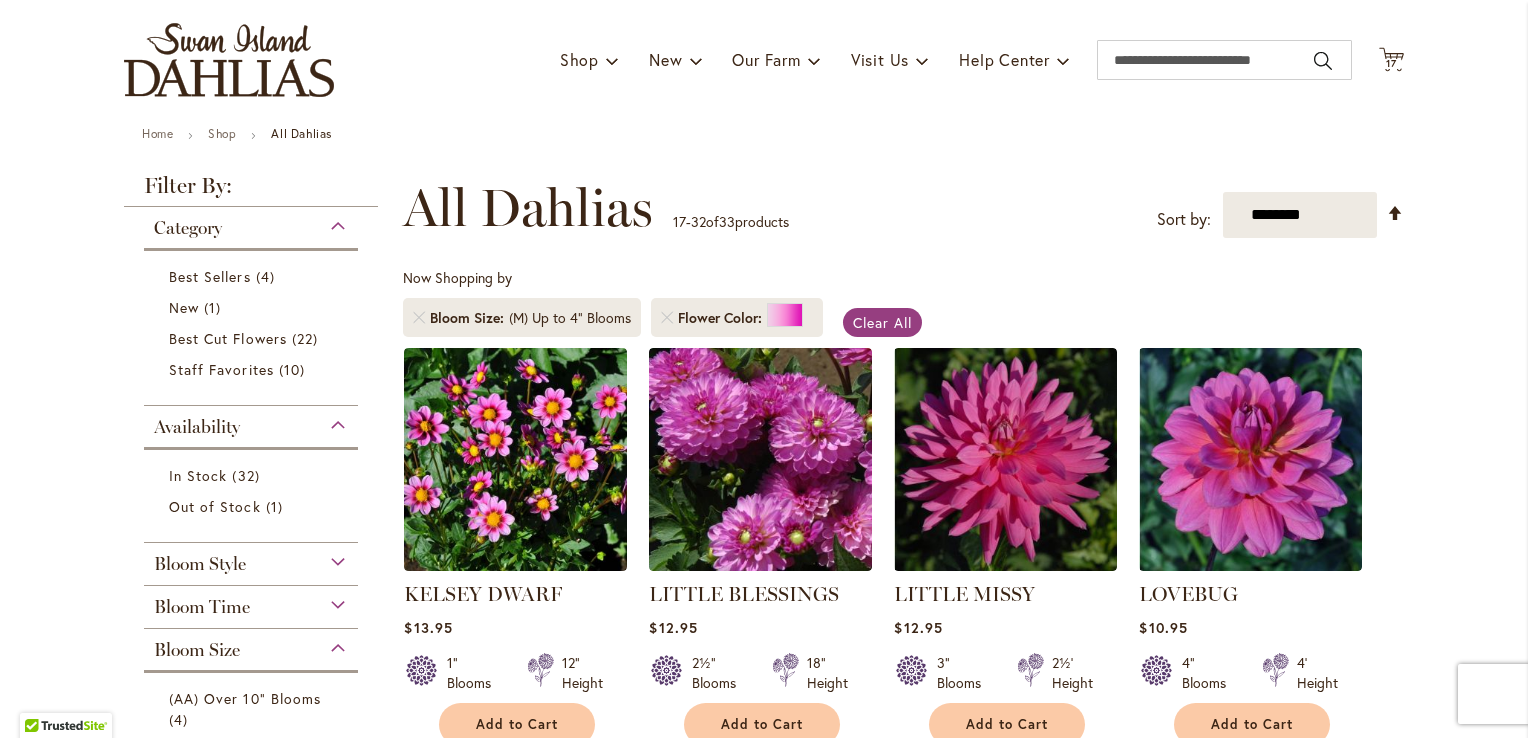 scroll, scrollTop: 100, scrollLeft: 0, axis: vertical 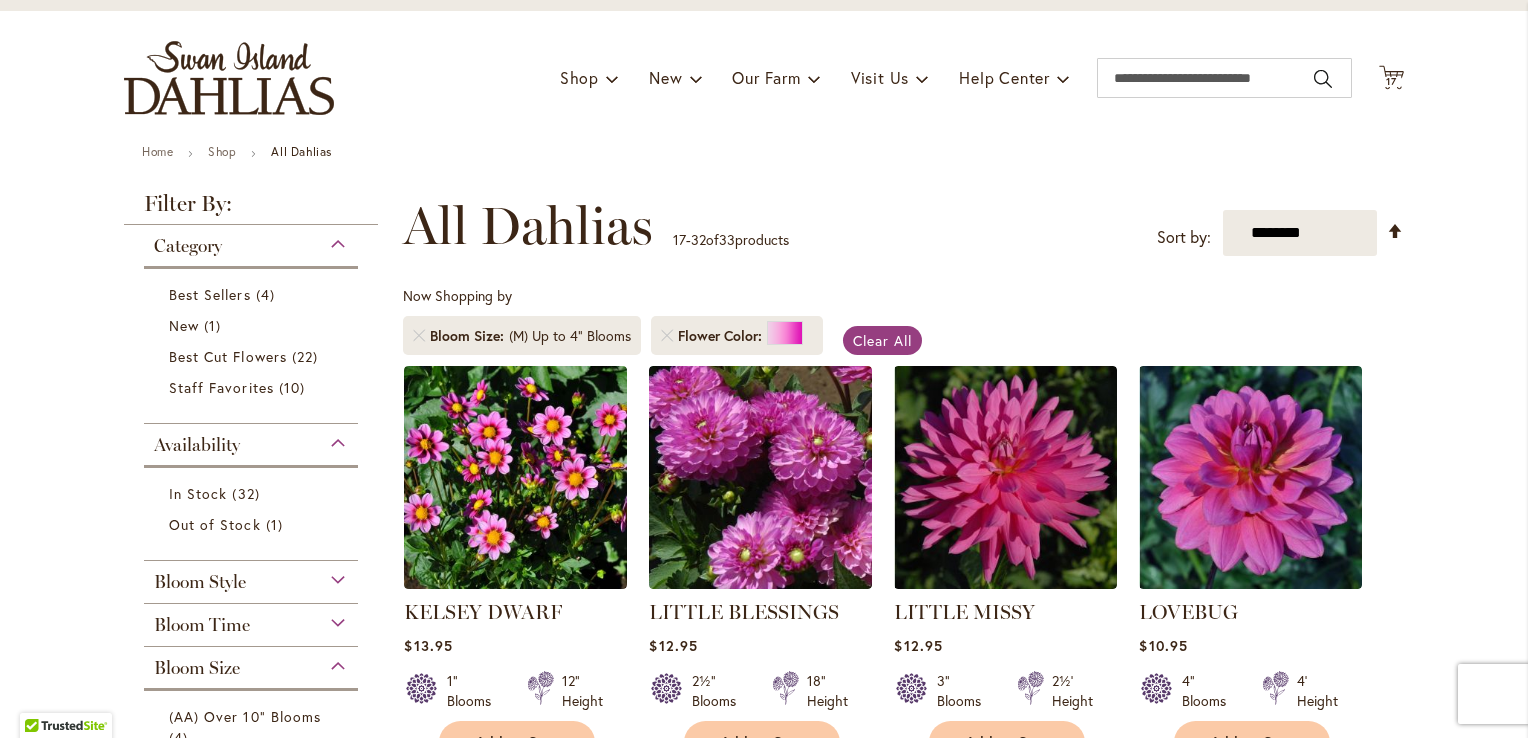 click on "Skip to Content
Gift Shop & Office Open - Monday-Friday 9-4:30pm   /    Gift Shop Open - Saturday 10-3pm
1-800-410-6540
Subscribe
Email Us
My Account
Log In/Register
Toggle Nav
Shop
Dahlia Tubers
Collections
Fresh Cut Dahlias" at bounding box center [764, 1525] 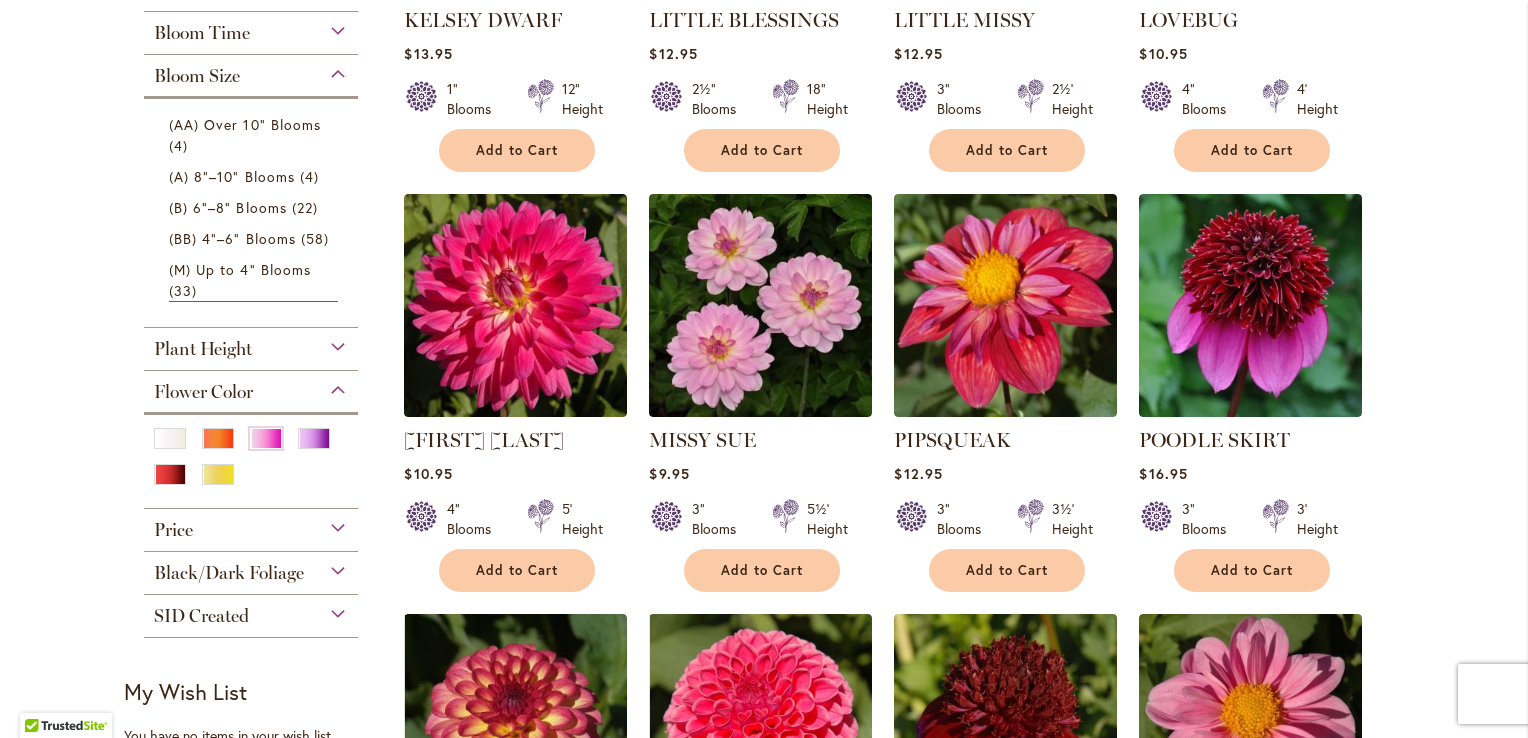 scroll, scrollTop: 800, scrollLeft: 0, axis: vertical 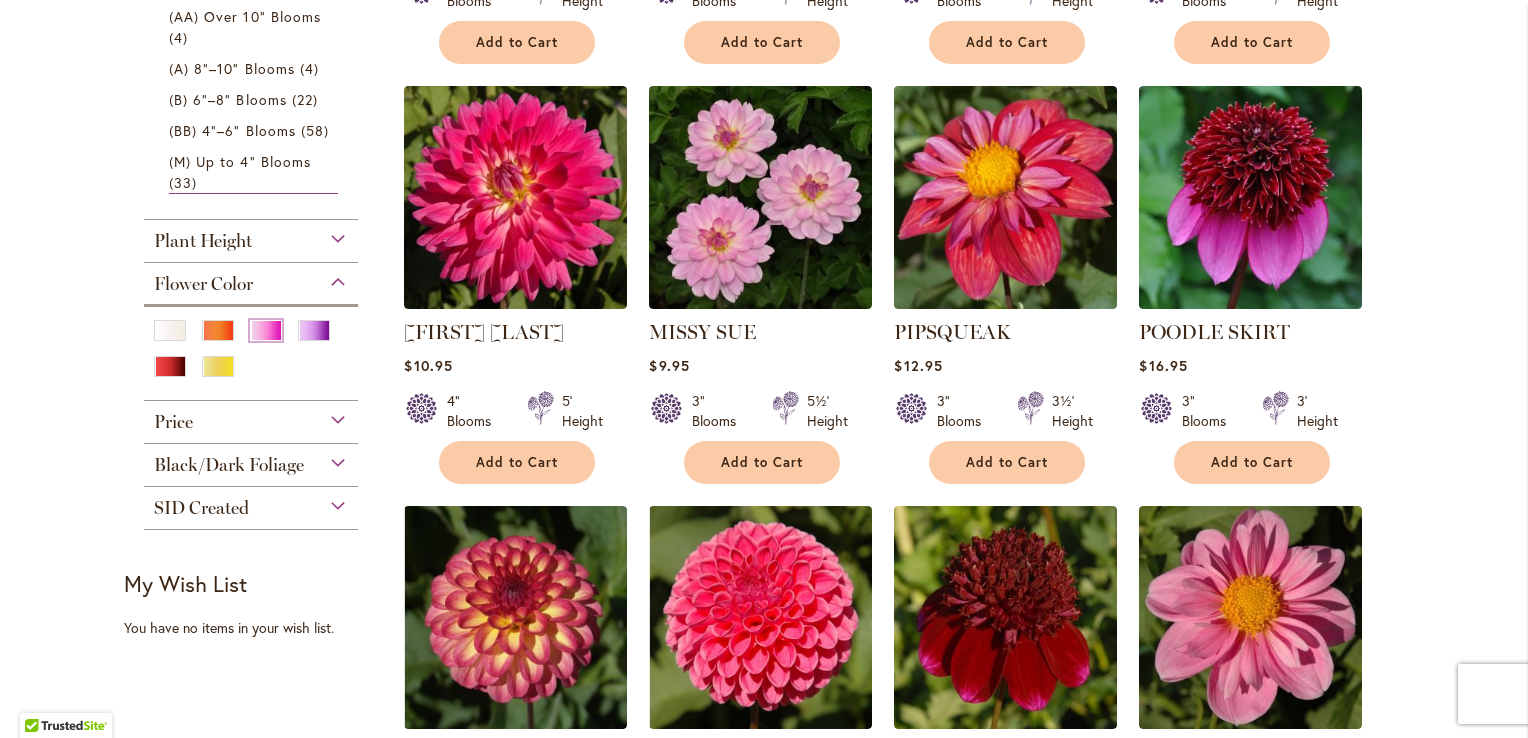 click at bounding box center (266, 330) 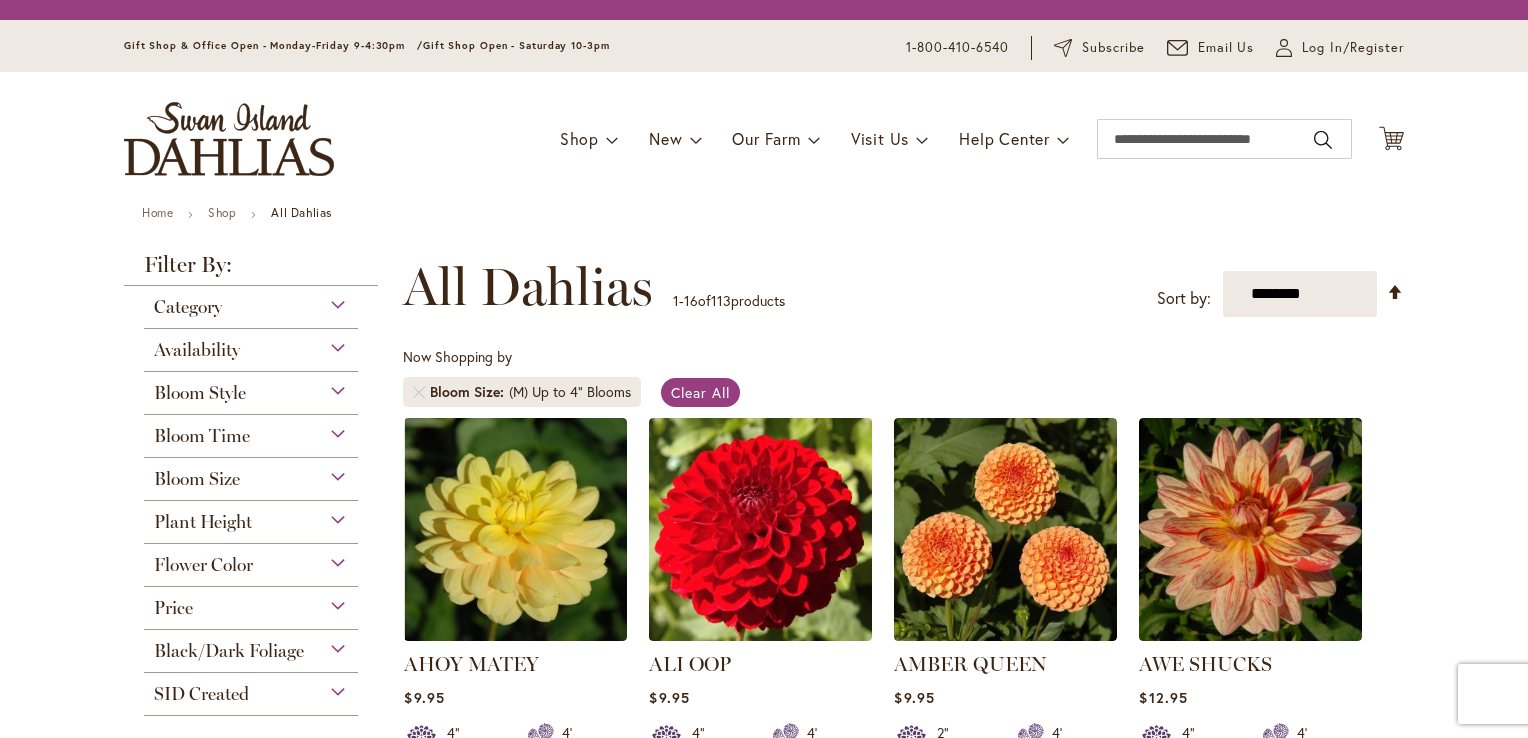 scroll, scrollTop: 0, scrollLeft: 0, axis: both 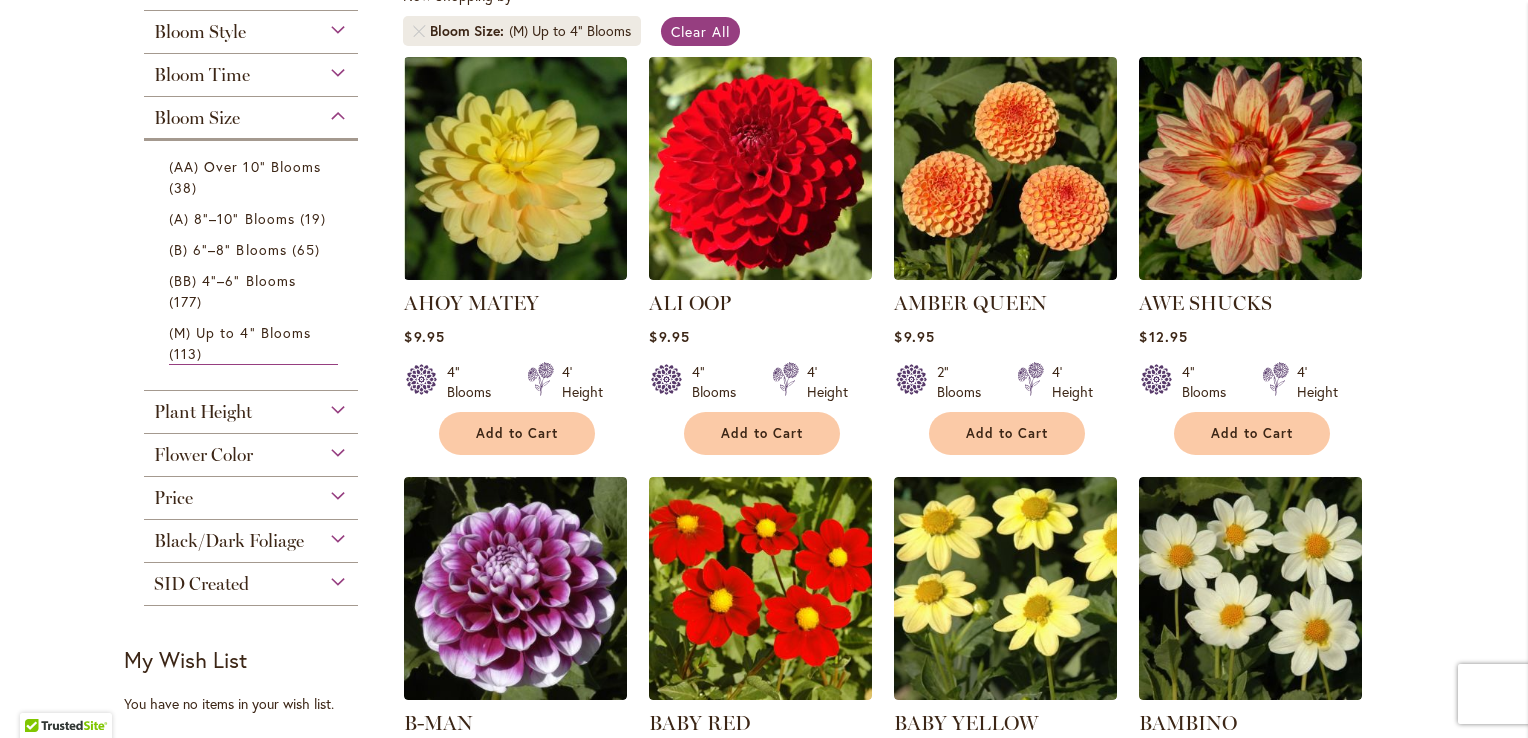 click on "Flower Color" at bounding box center [251, 450] 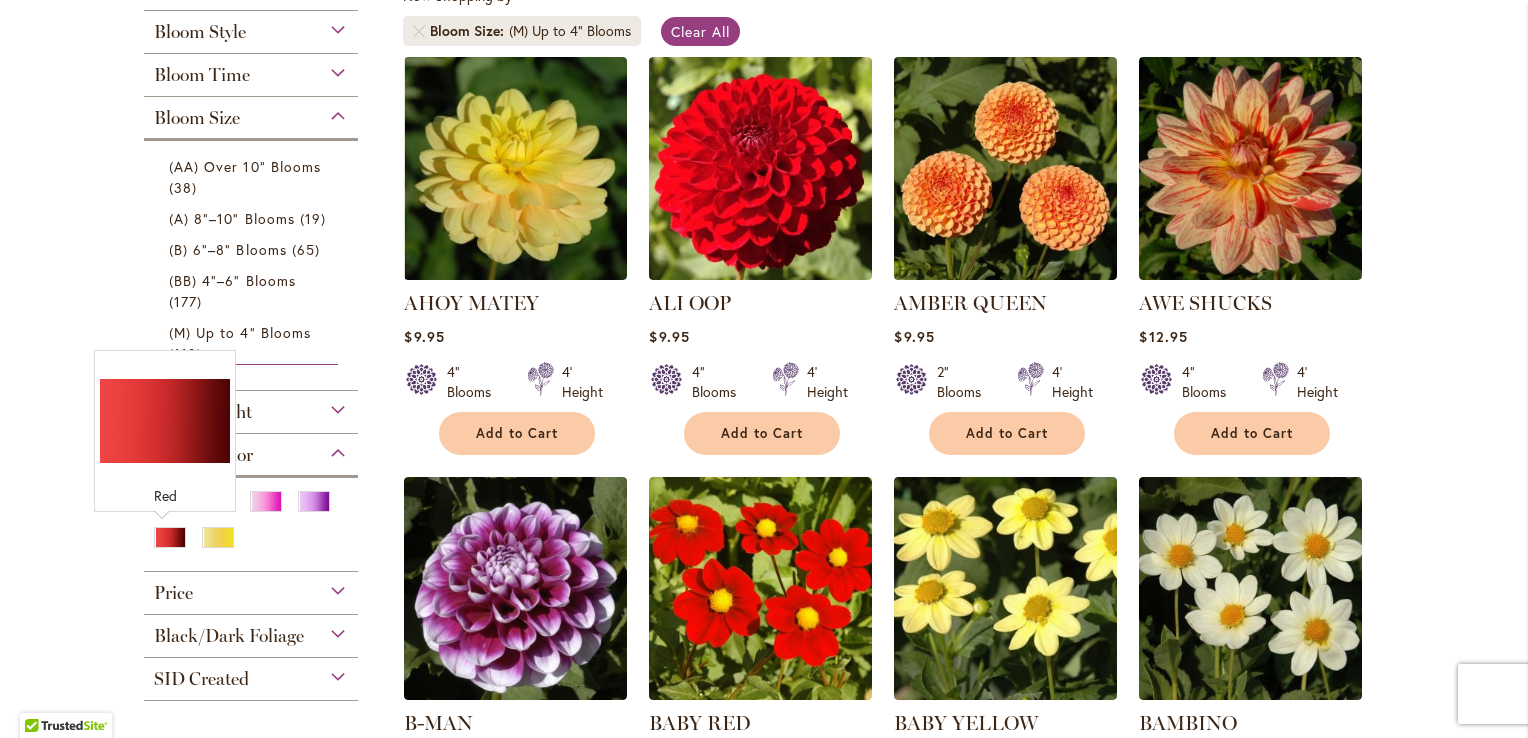drag, startPoint x: 158, startPoint y: 538, endPoint x: 190, endPoint y: 530, distance: 32.984844 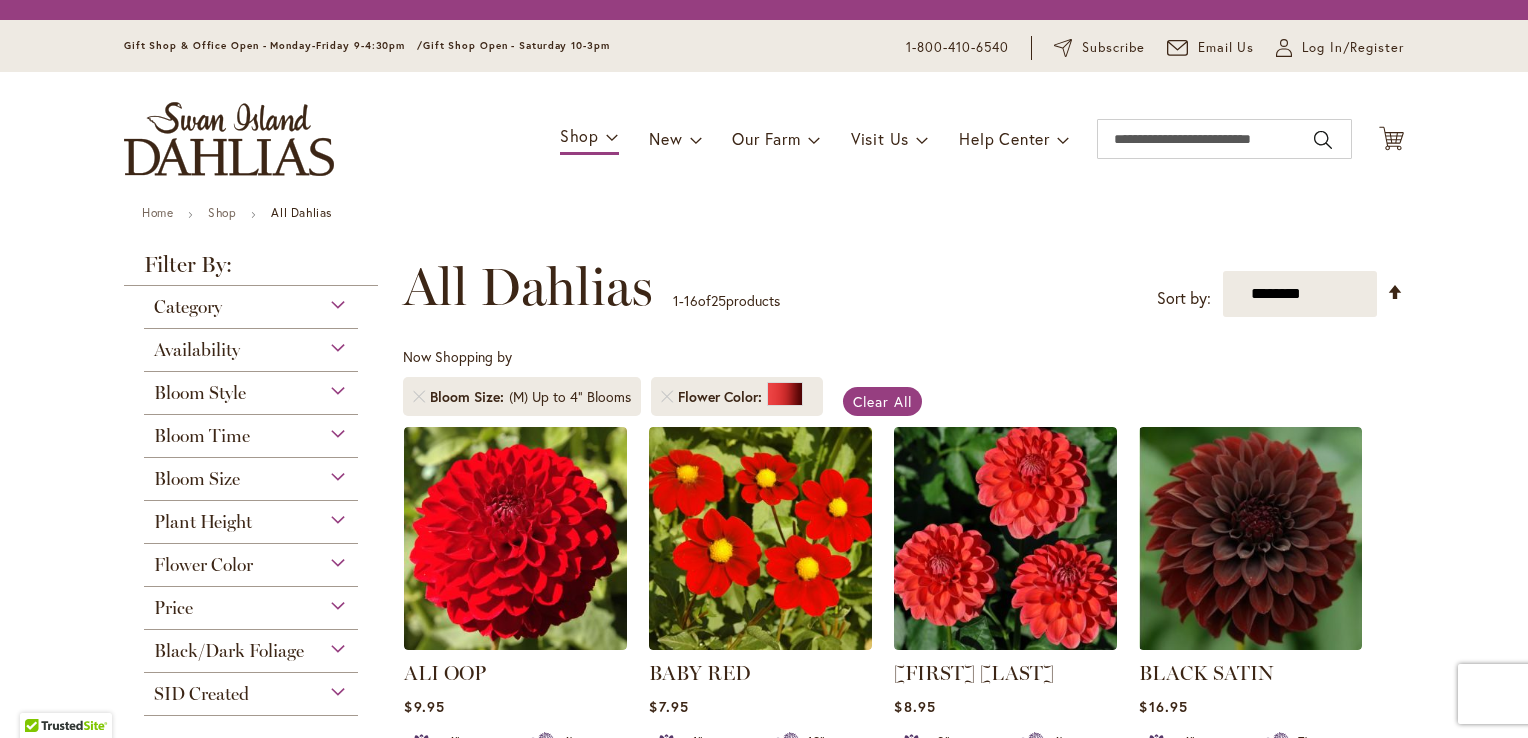 scroll, scrollTop: 0, scrollLeft: 0, axis: both 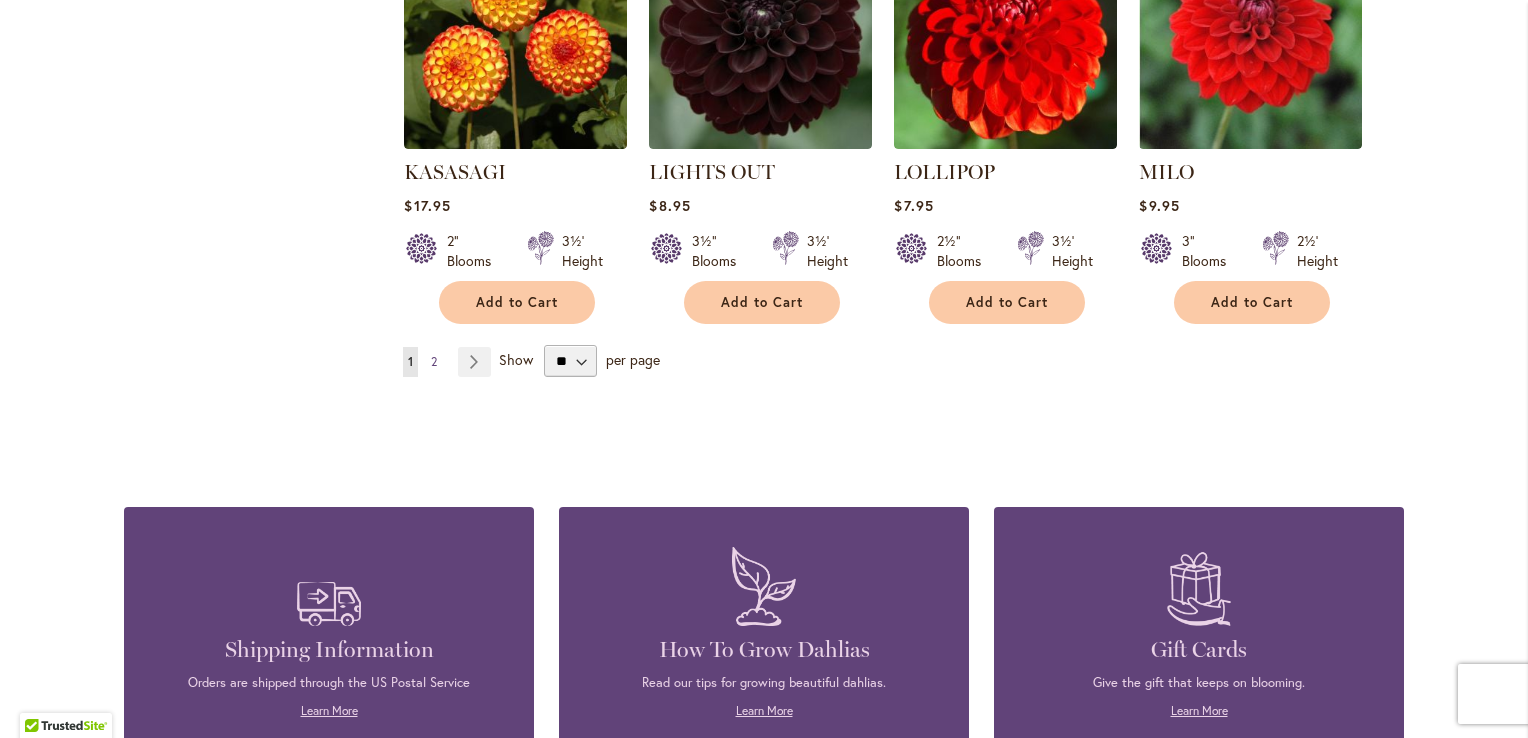 click on "2" at bounding box center [434, 361] 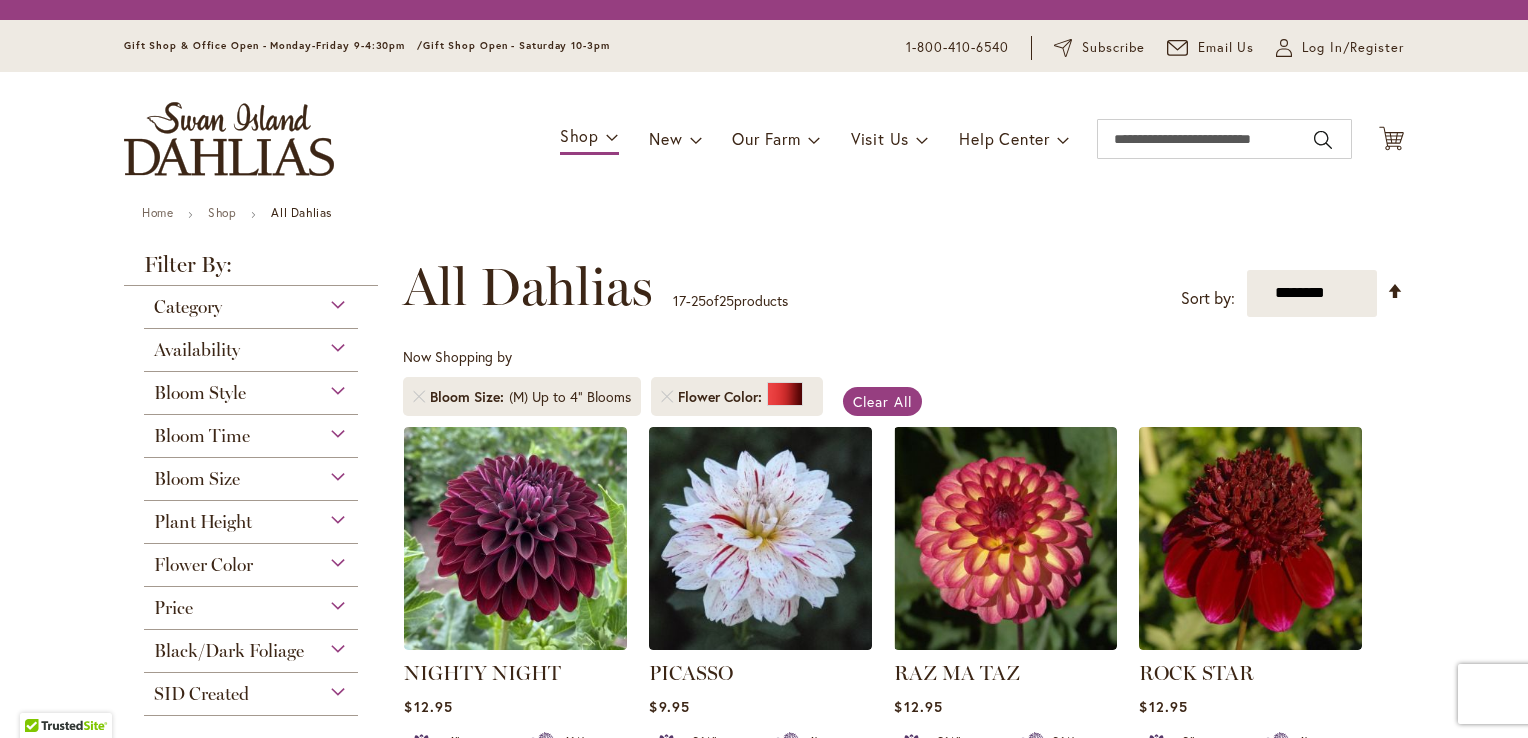 scroll, scrollTop: 0, scrollLeft: 0, axis: both 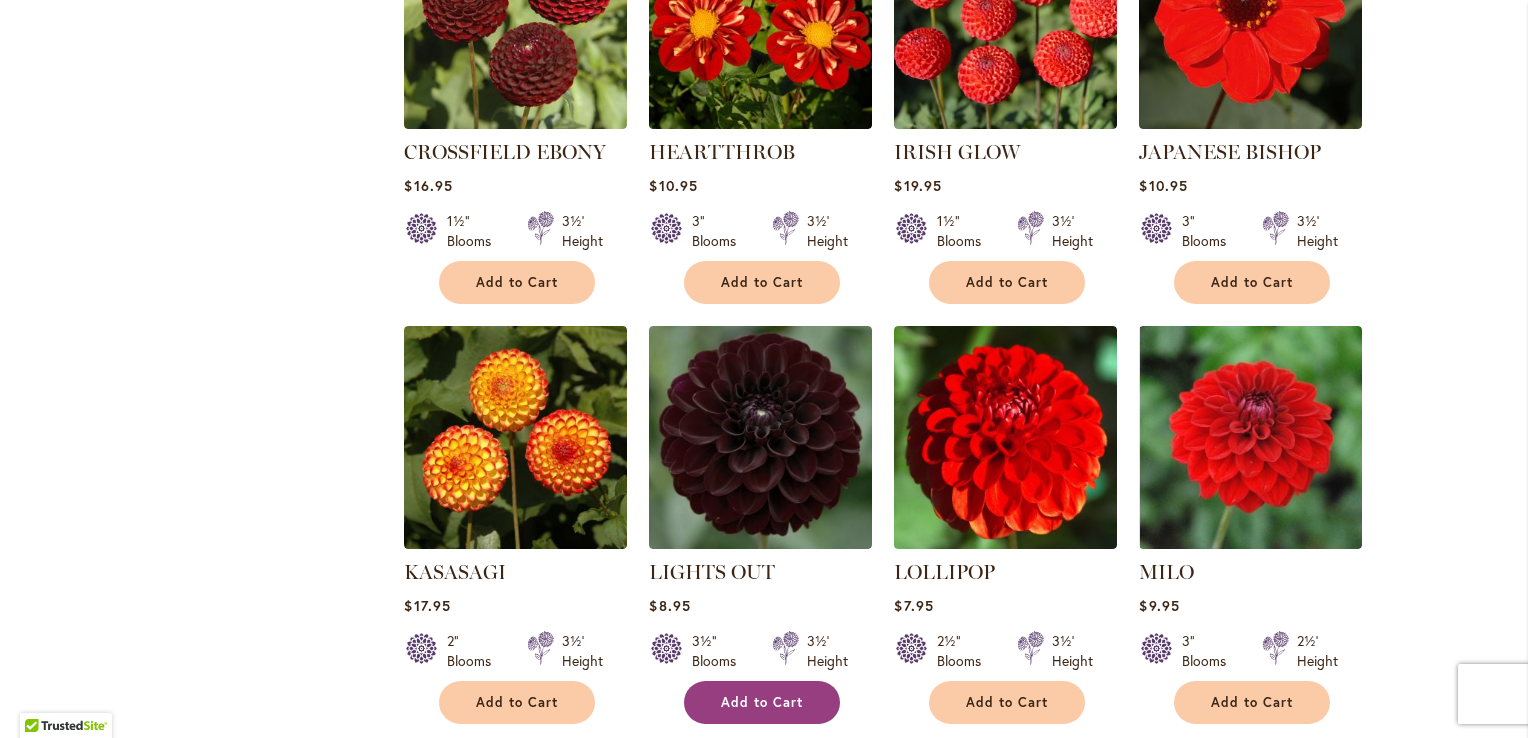 click on "Add to Cart" at bounding box center [762, 702] 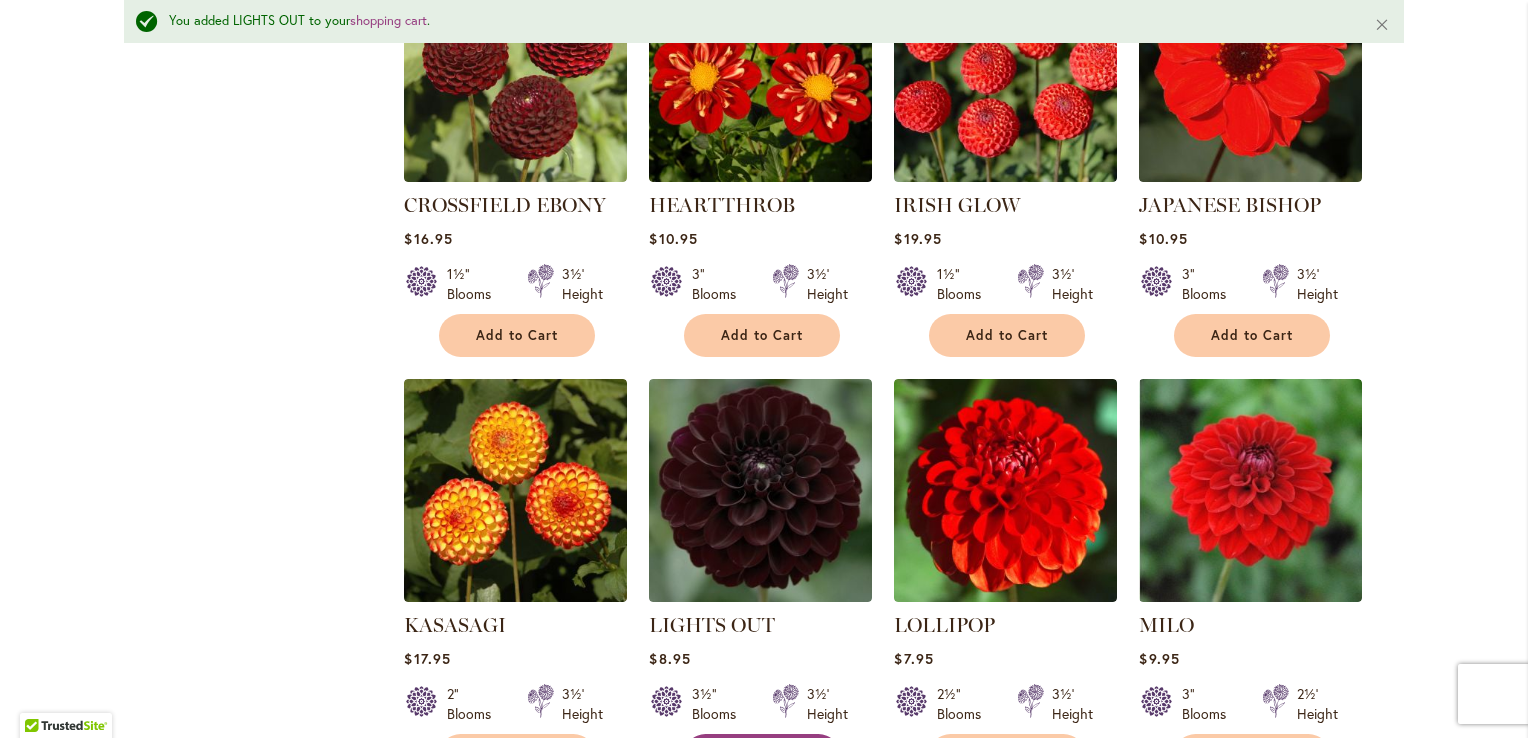 scroll, scrollTop: 1452, scrollLeft: 0, axis: vertical 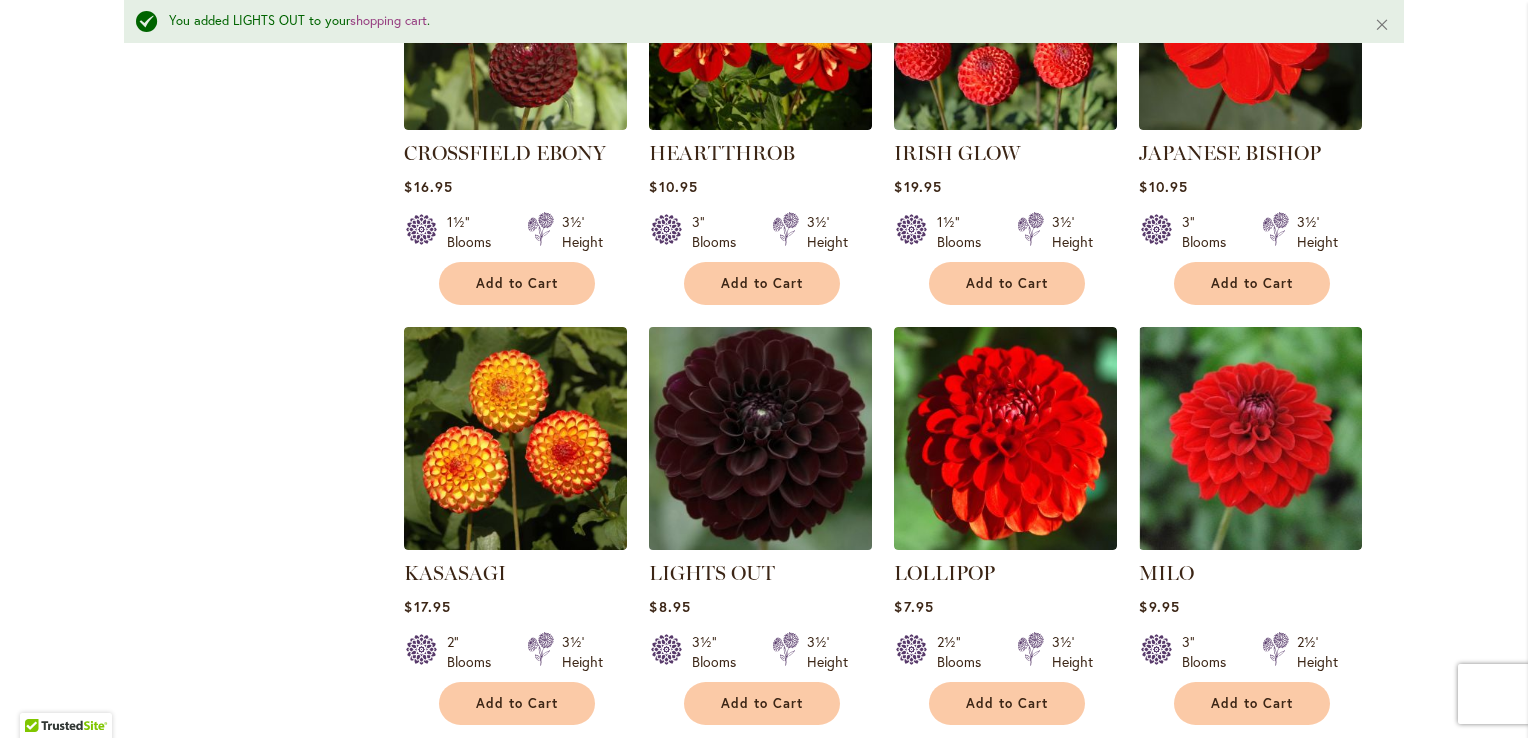 click at bounding box center (761, 438) 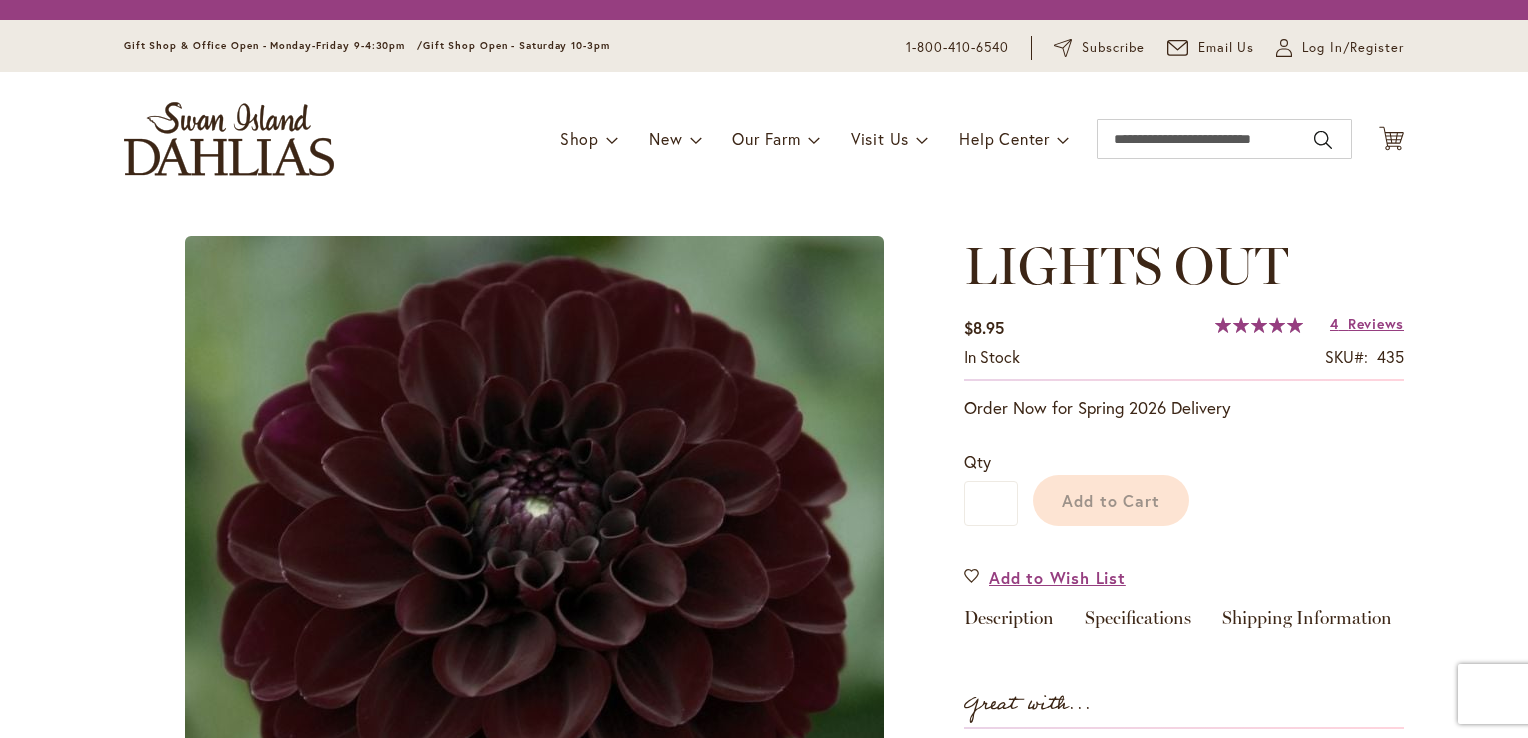 scroll, scrollTop: 0, scrollLeft: 0, axis: both 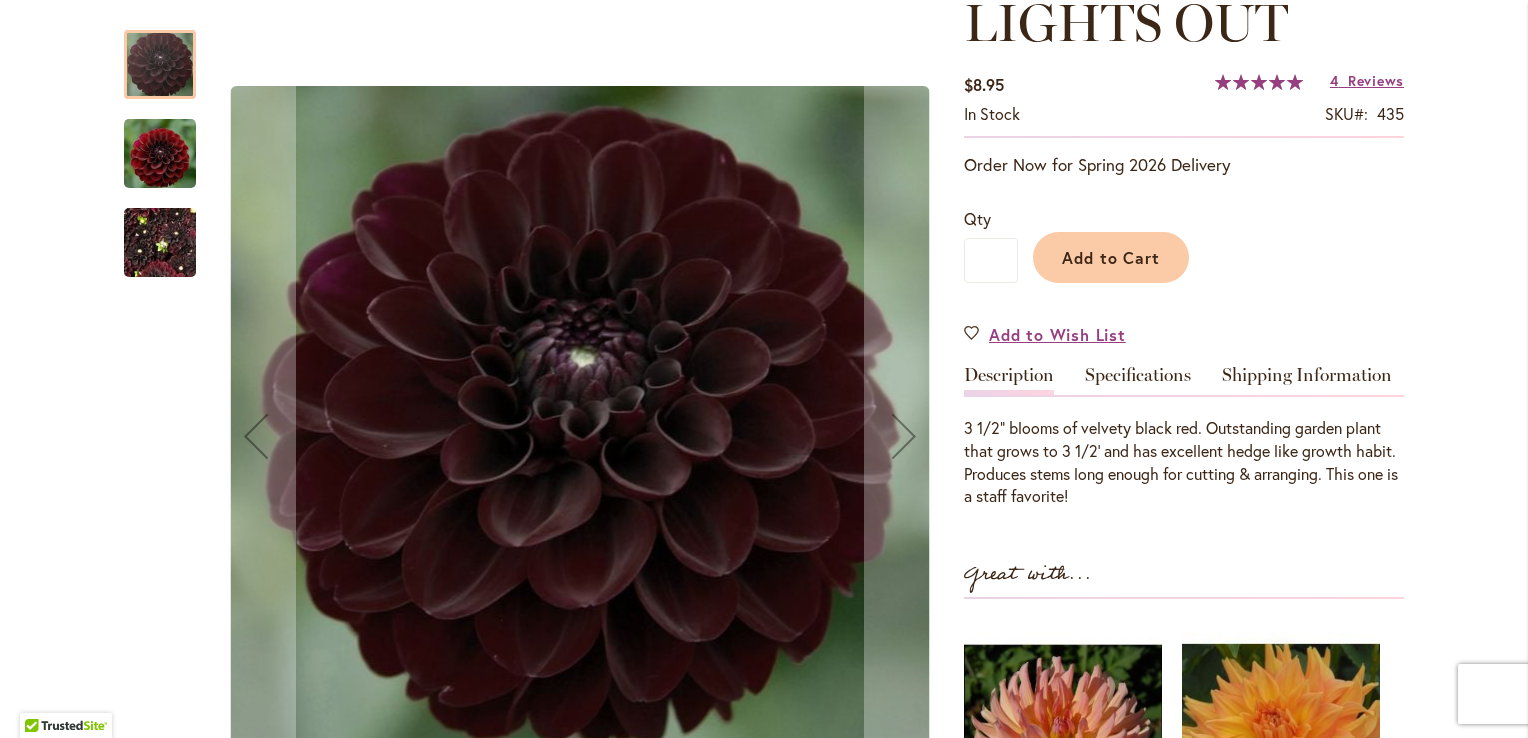 click at bounding box center (160, 243) 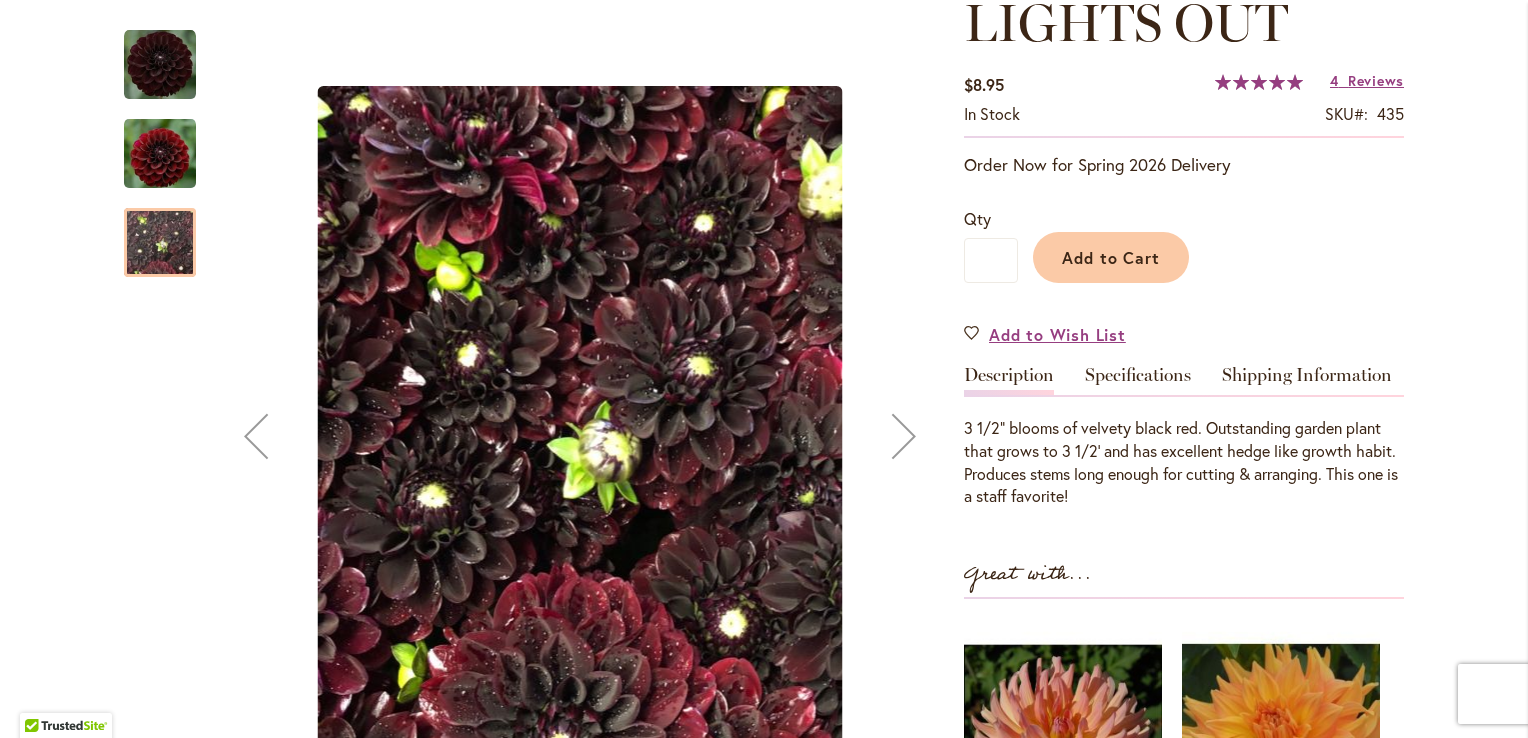 click at bounding box center [160, 153] 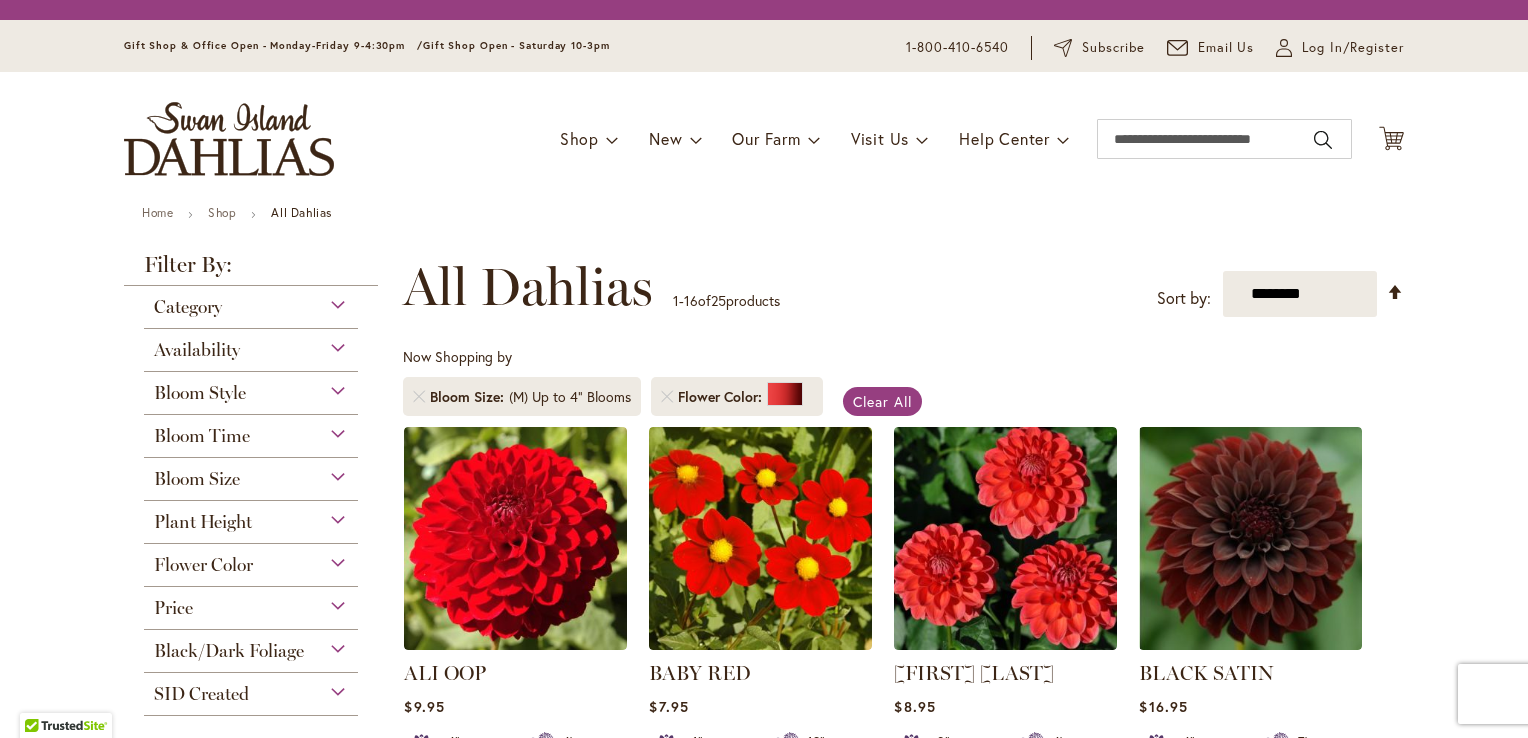 scroll, scrollTop: 0, scrollLeft: 0, axis: both 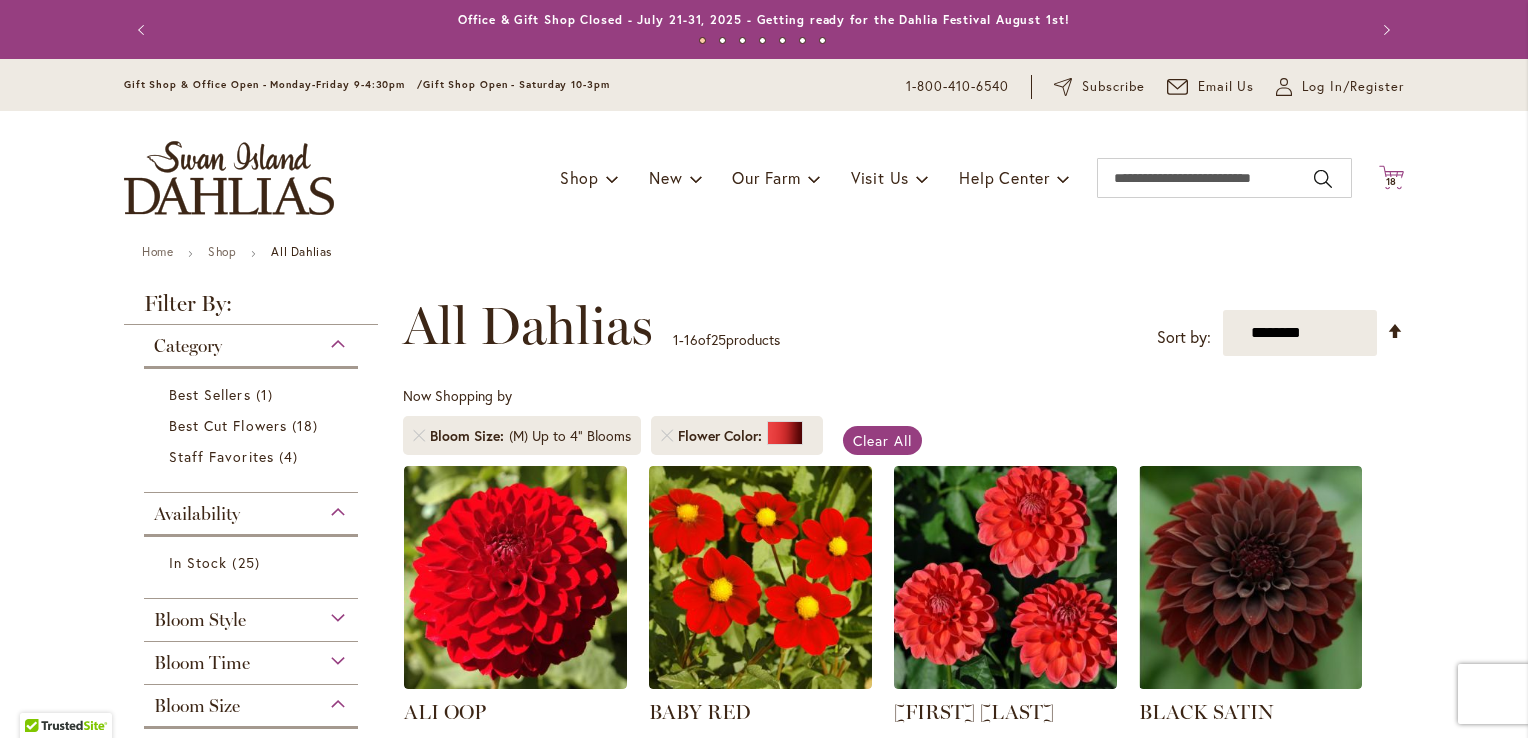 click 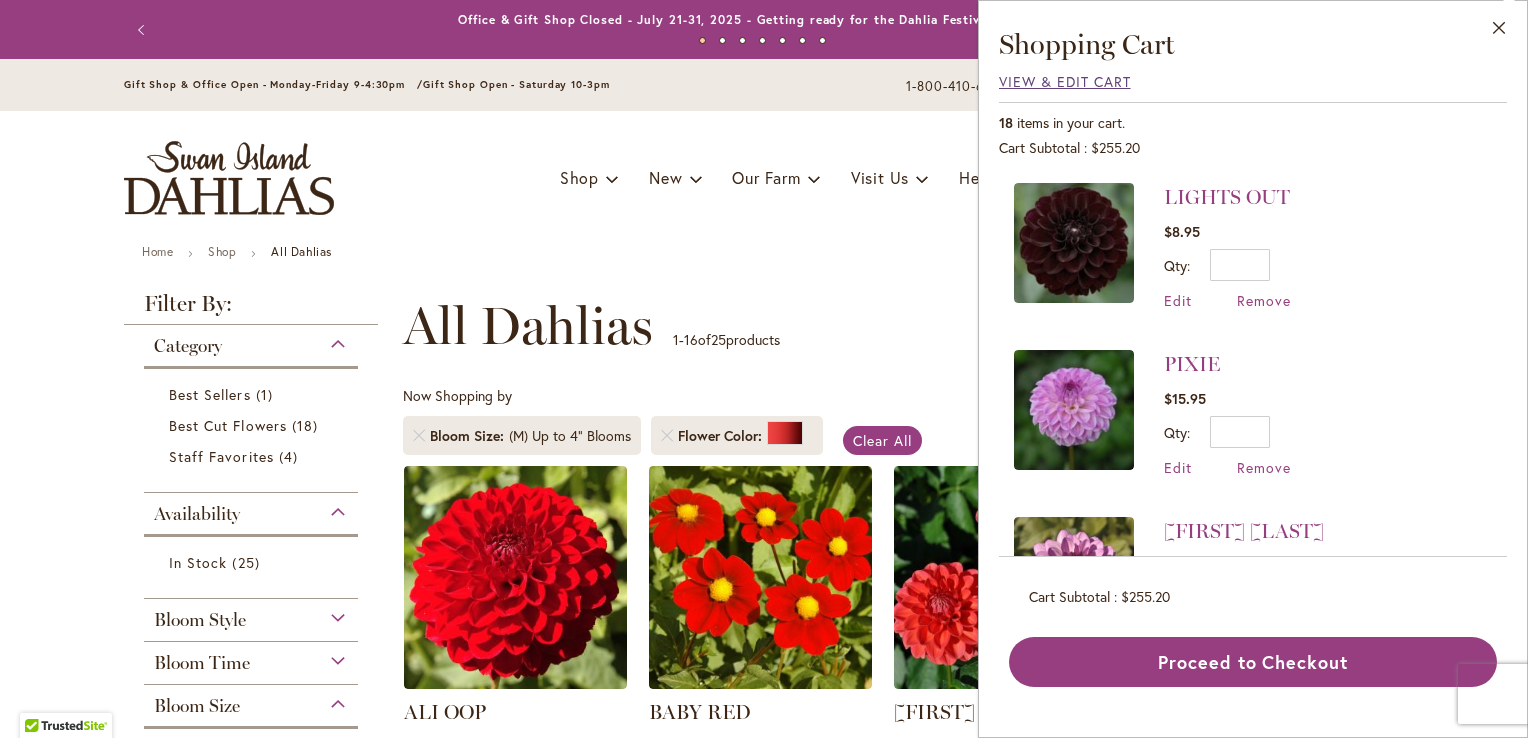 click on "View & Edit Cart" at bounding box center [1065, 81] 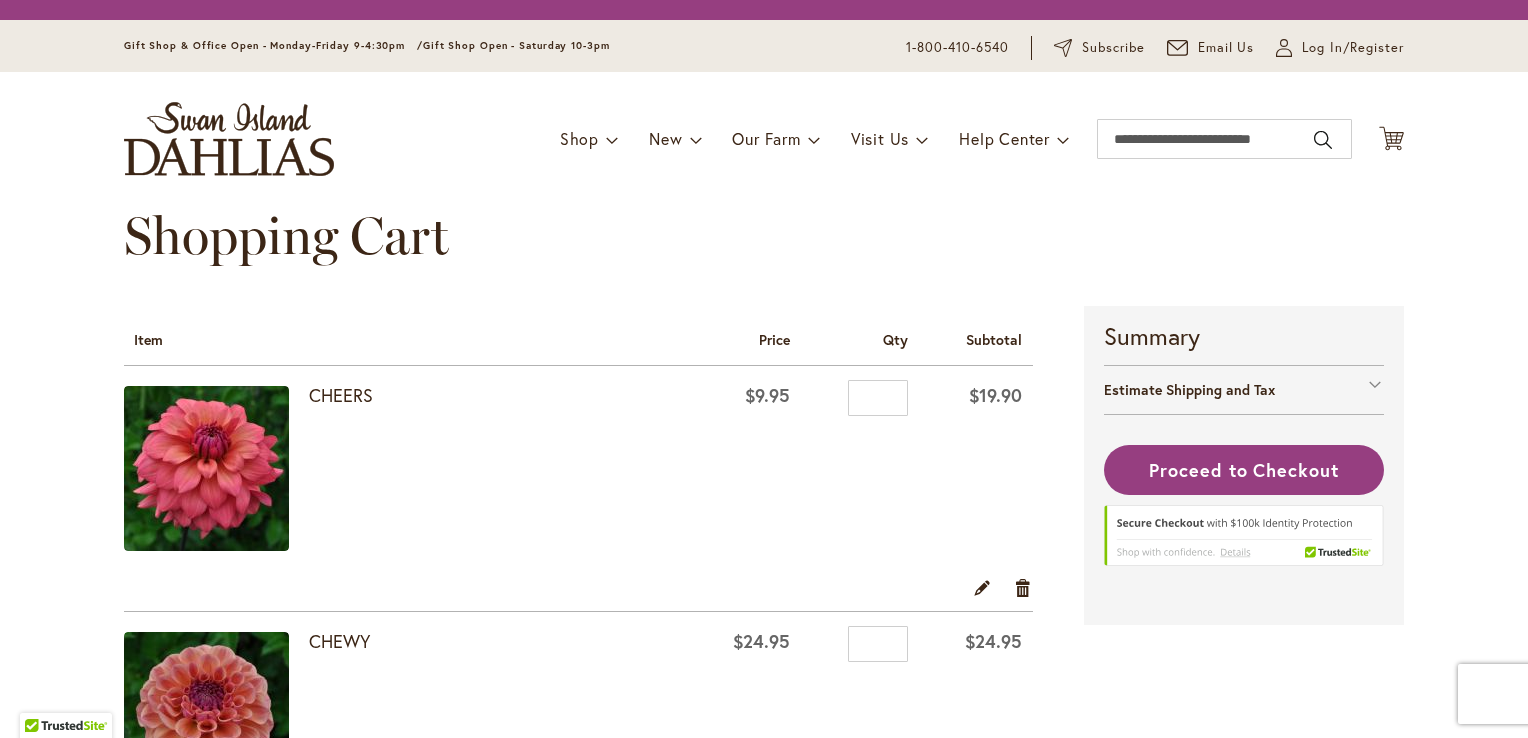 scroll, scrollTop: 0, scrollLeft: 0, axis: both 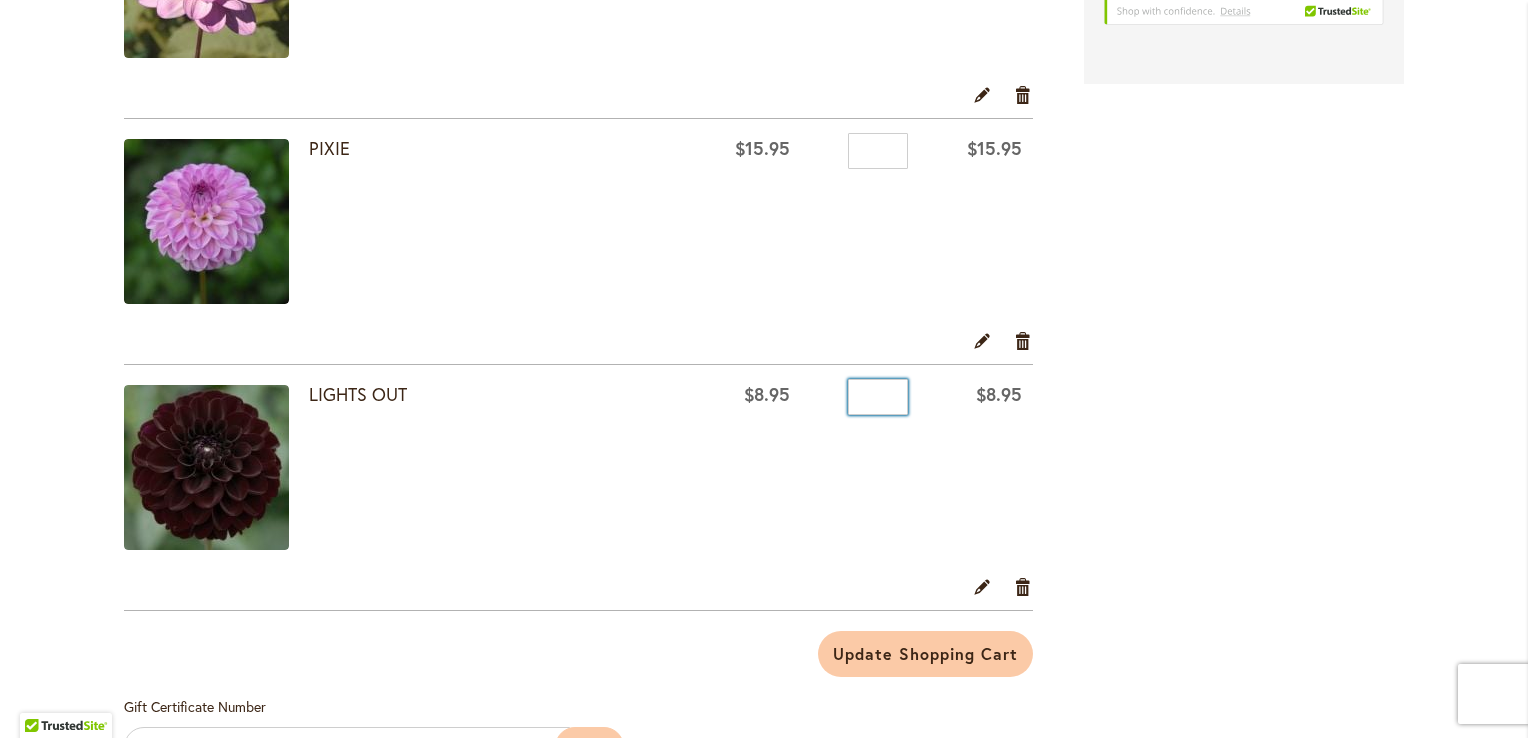 click on "*" at bounding box center (878, 397) 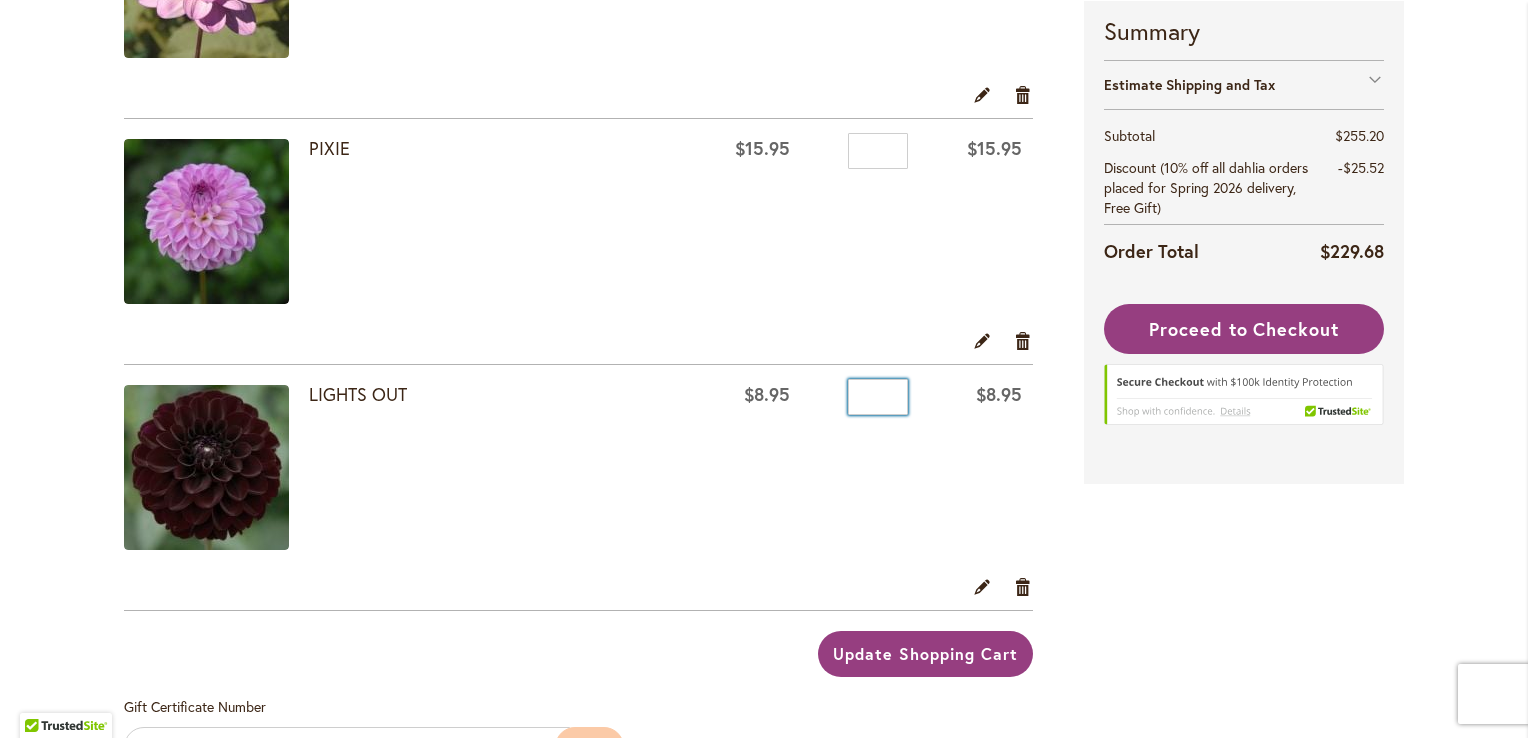 type on "*" 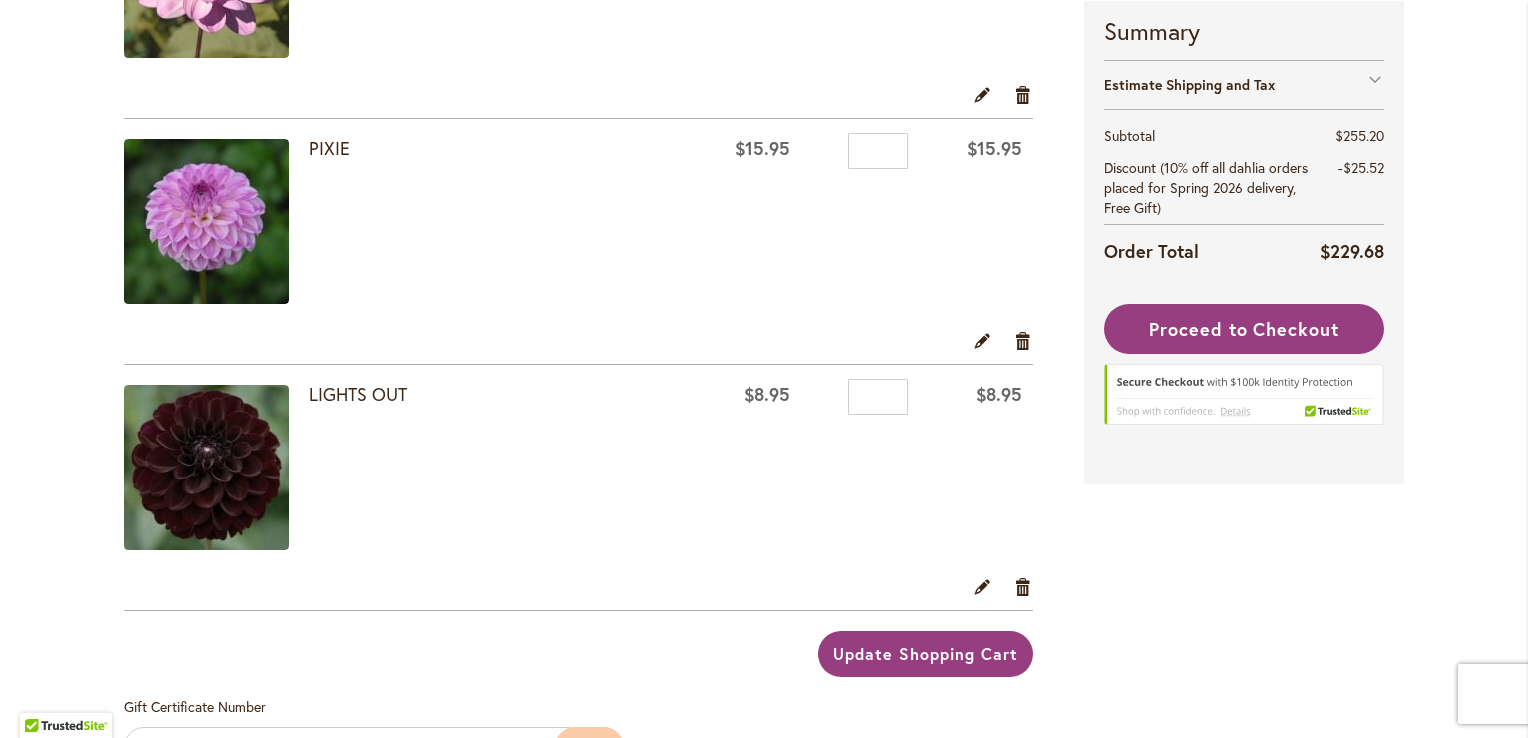 click on "Update Shopping Cart" at bounding box center (925, 653) 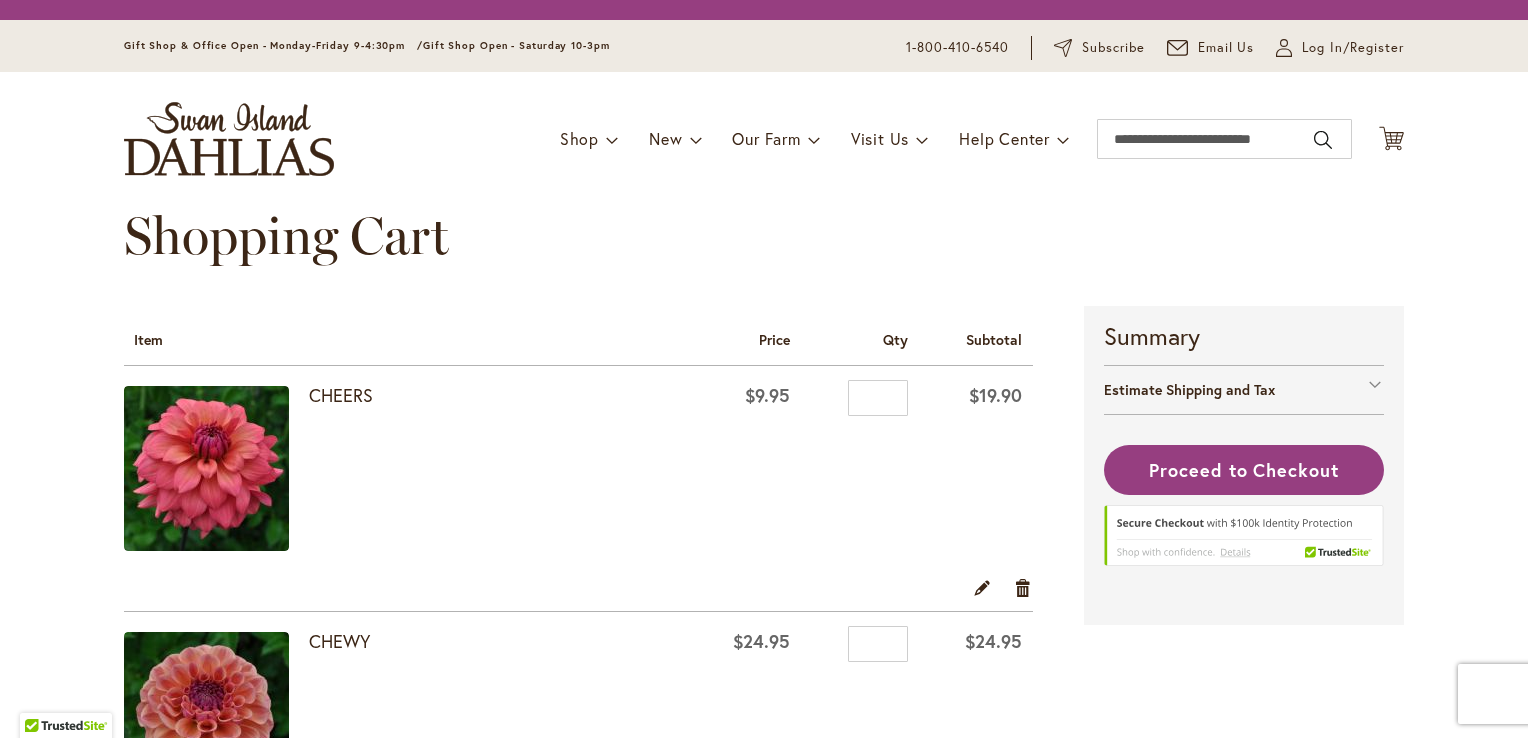 scroll, scrollTop: 0, scrollLeft: 0, axis: both 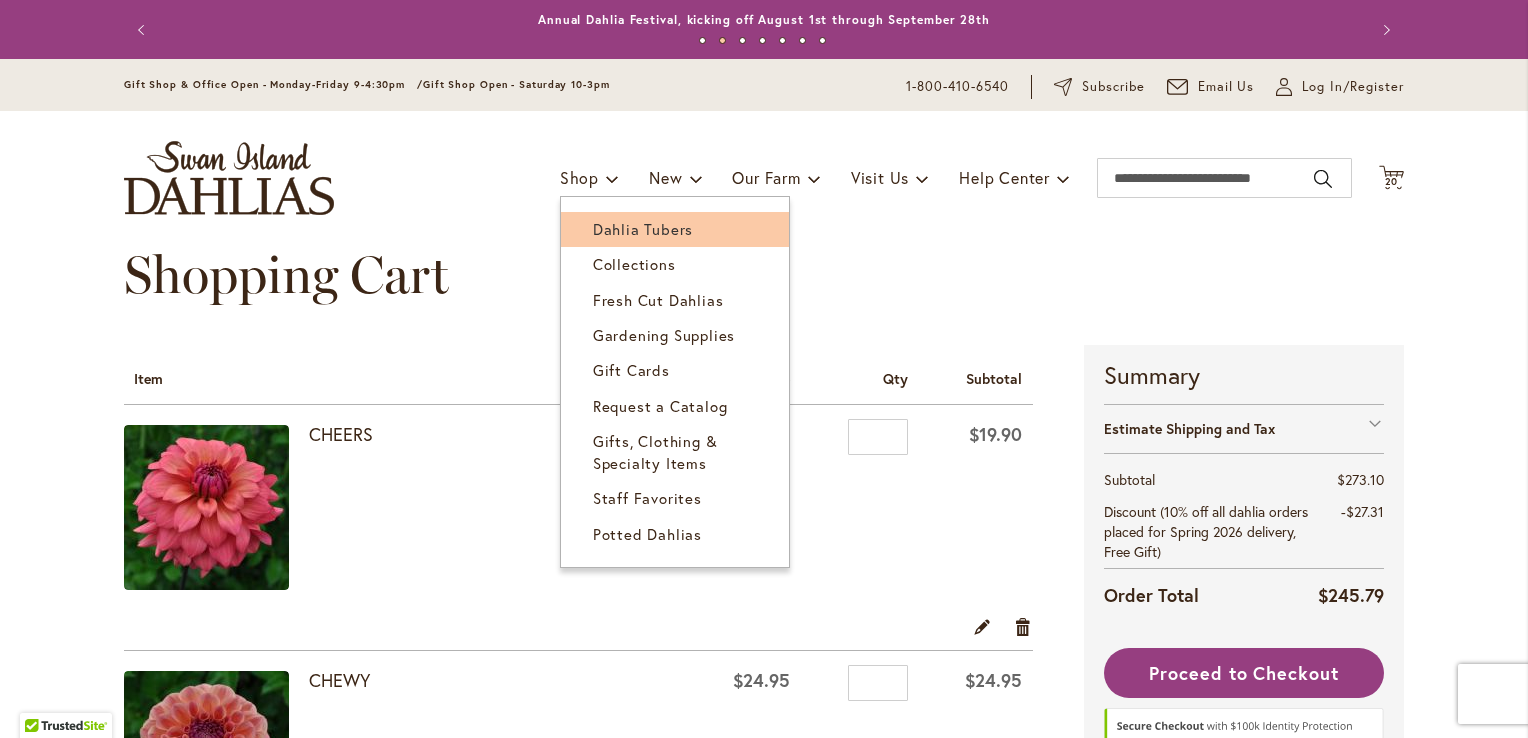 click on "Dahlia Tubers" at bounding box center [643, 229] 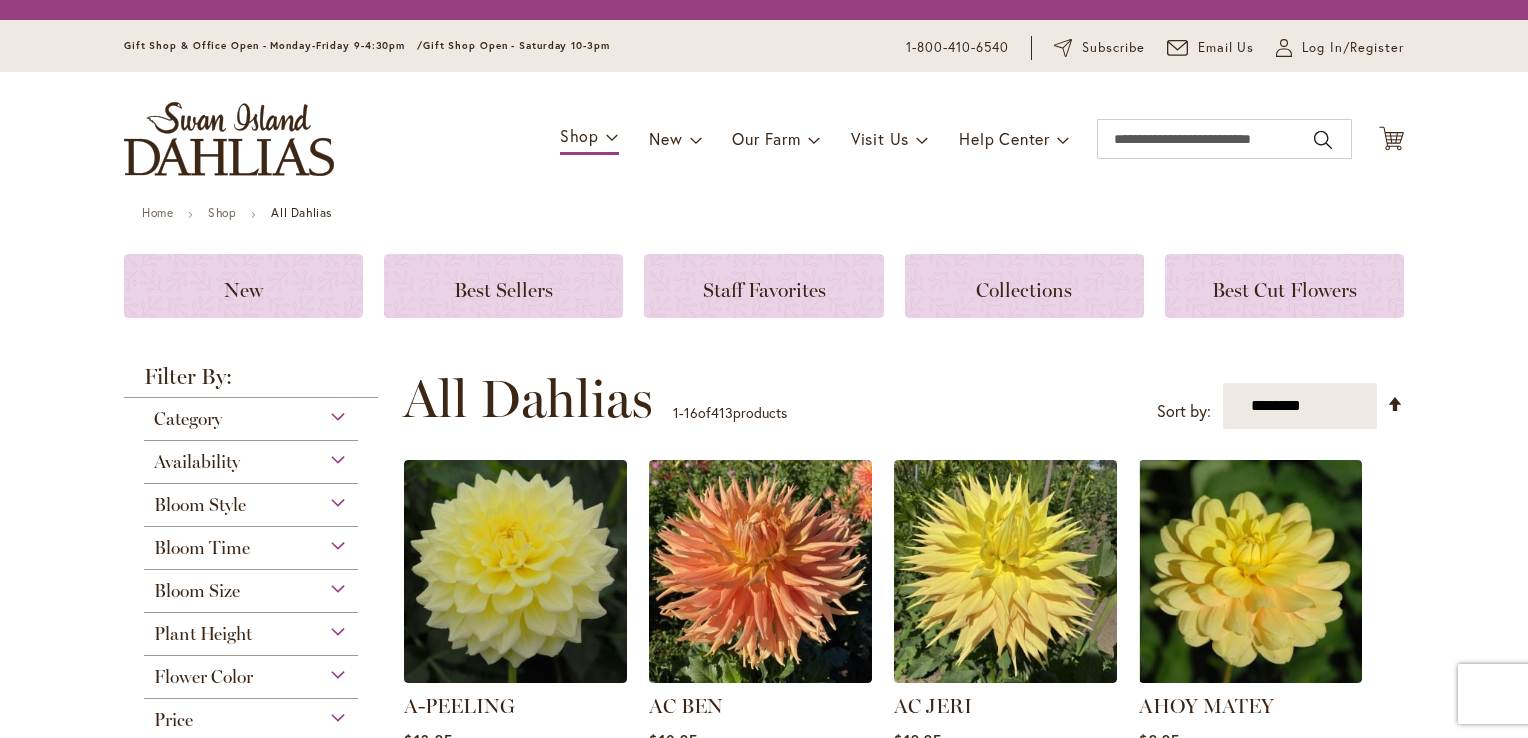 scroll, scrollTop: 0, scrollLeft: 0, axis: both 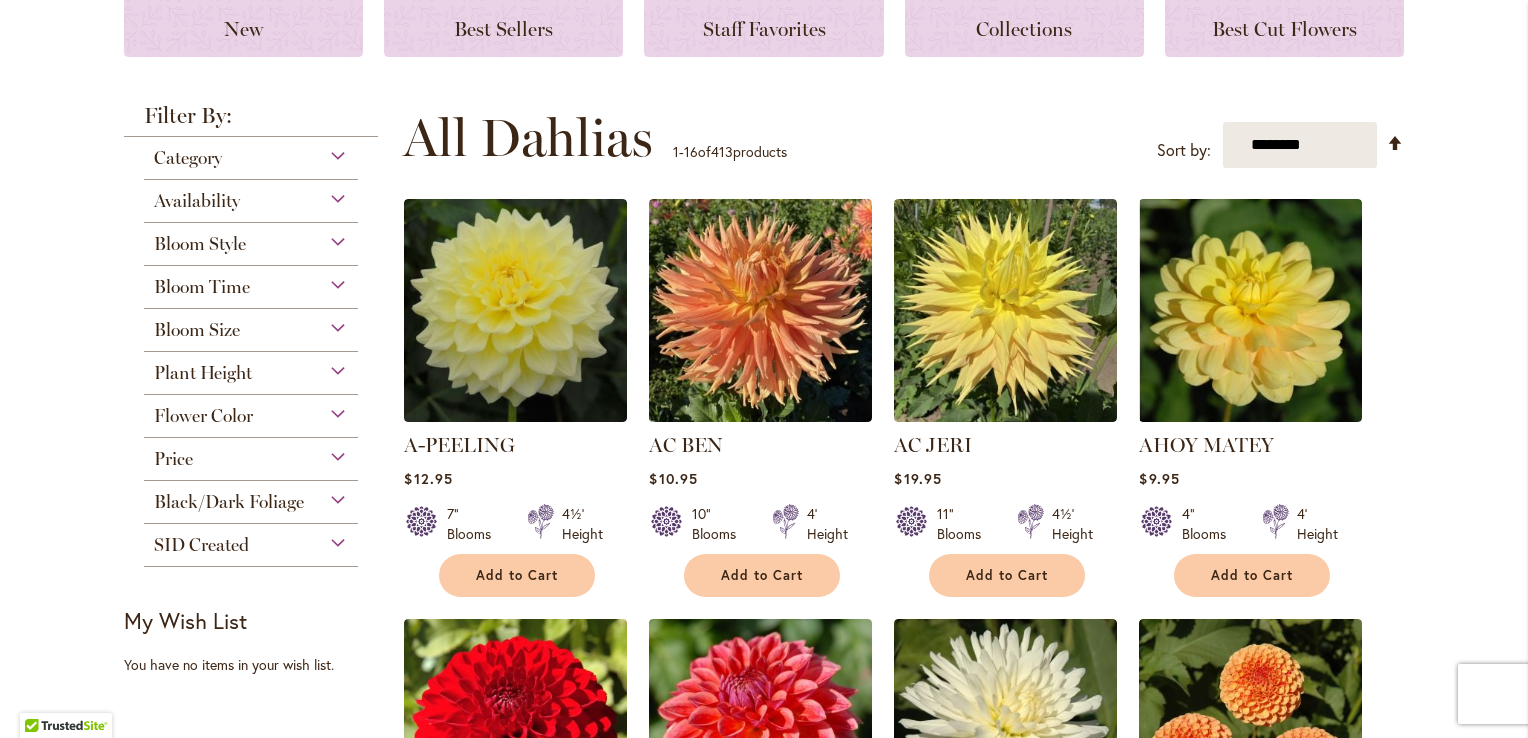 click on "Flower Color" at bounding box center (251, 411) 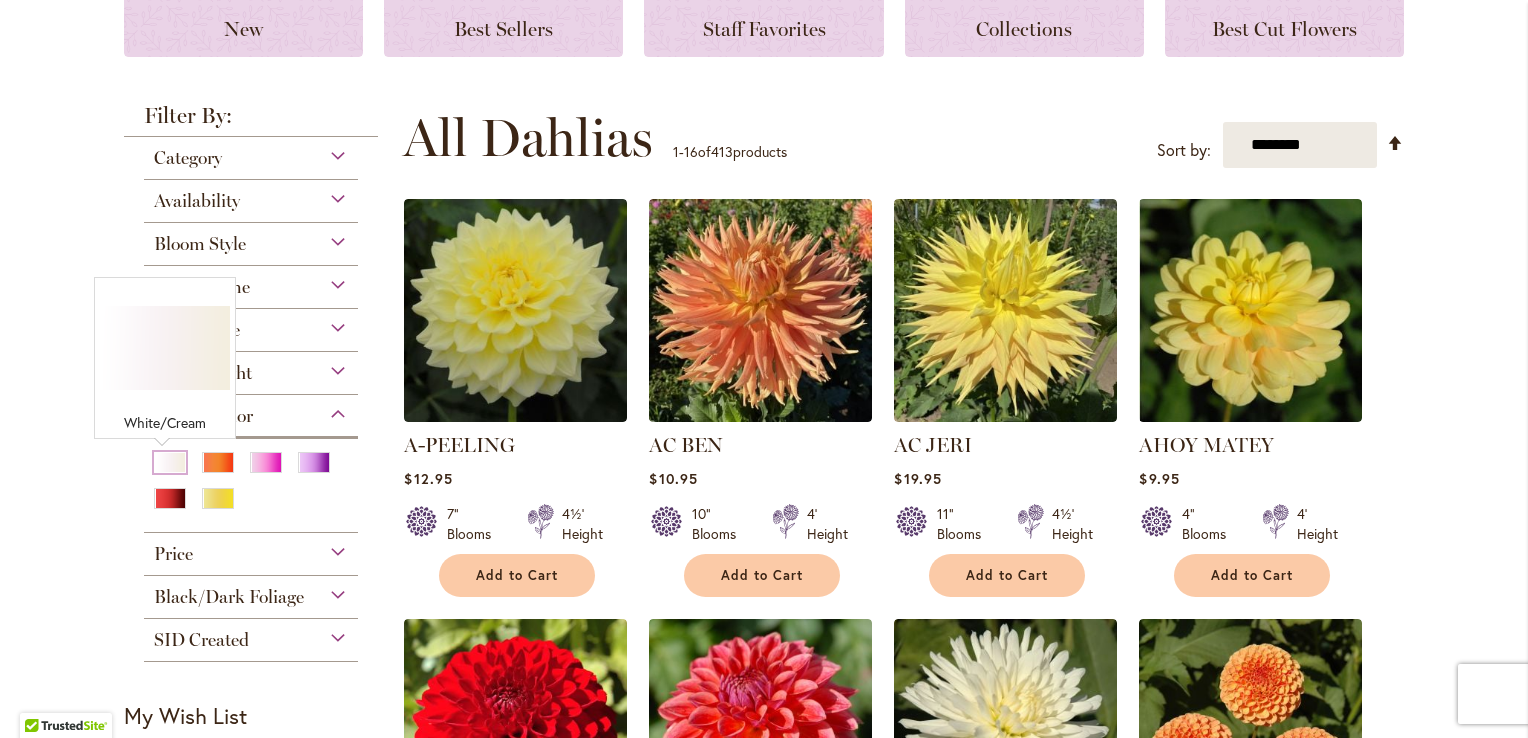 click at bounding box center (170, 462) 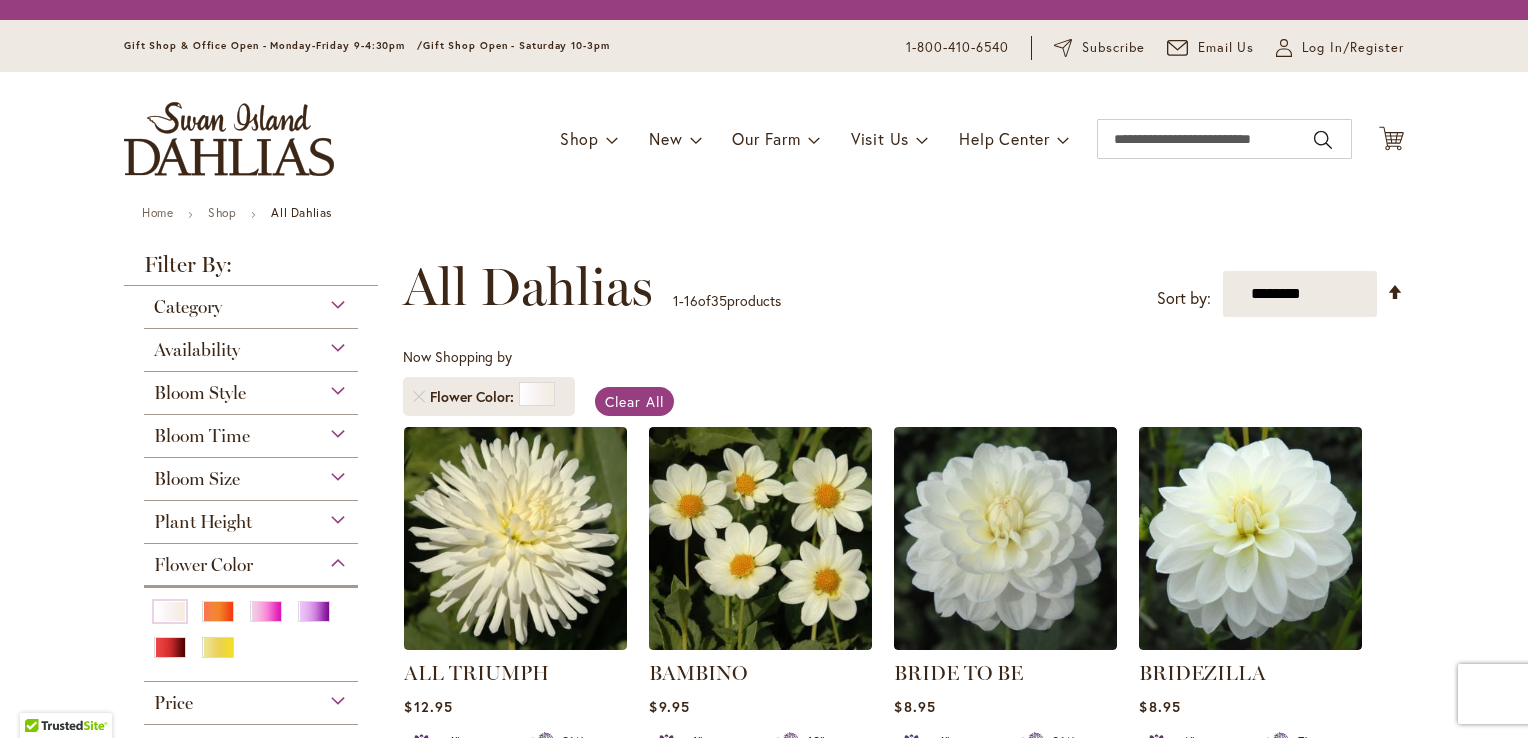 scroll, scrollTop: 0, scrollLeft: 0, axis: both 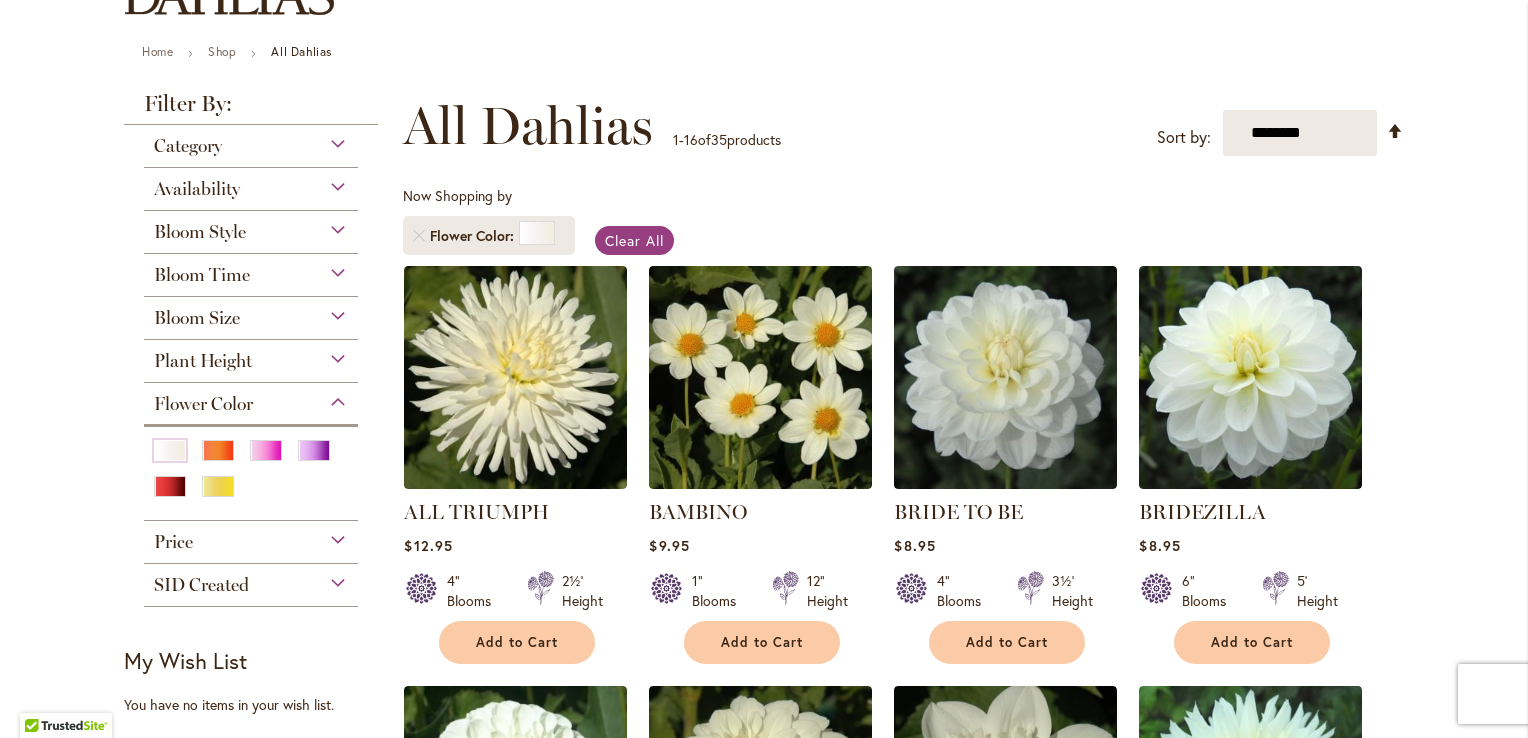 click on "Bloom Size" at bounding box center [251, 313] 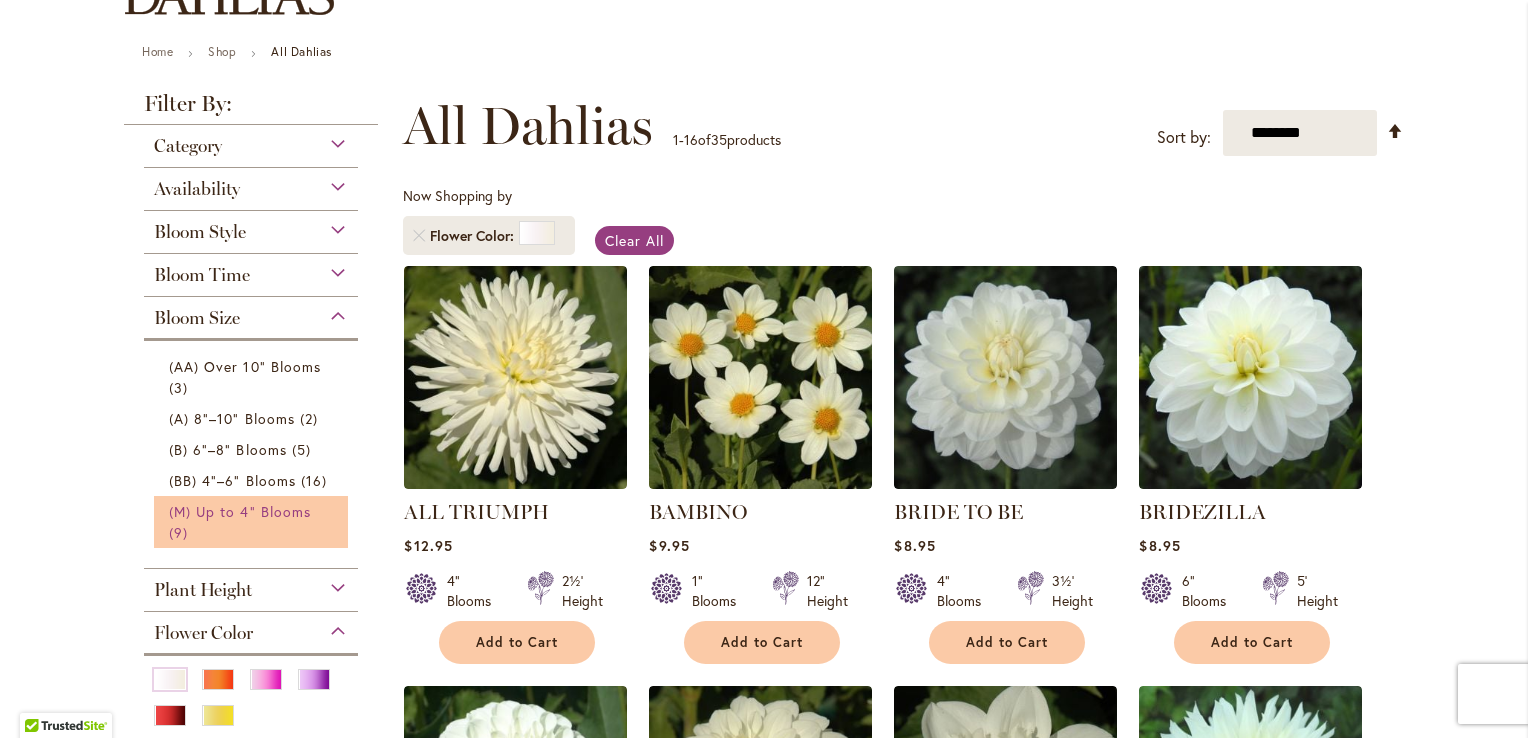 click on "(M) Up to 4" Blooms" at bounding box center [240, 511] 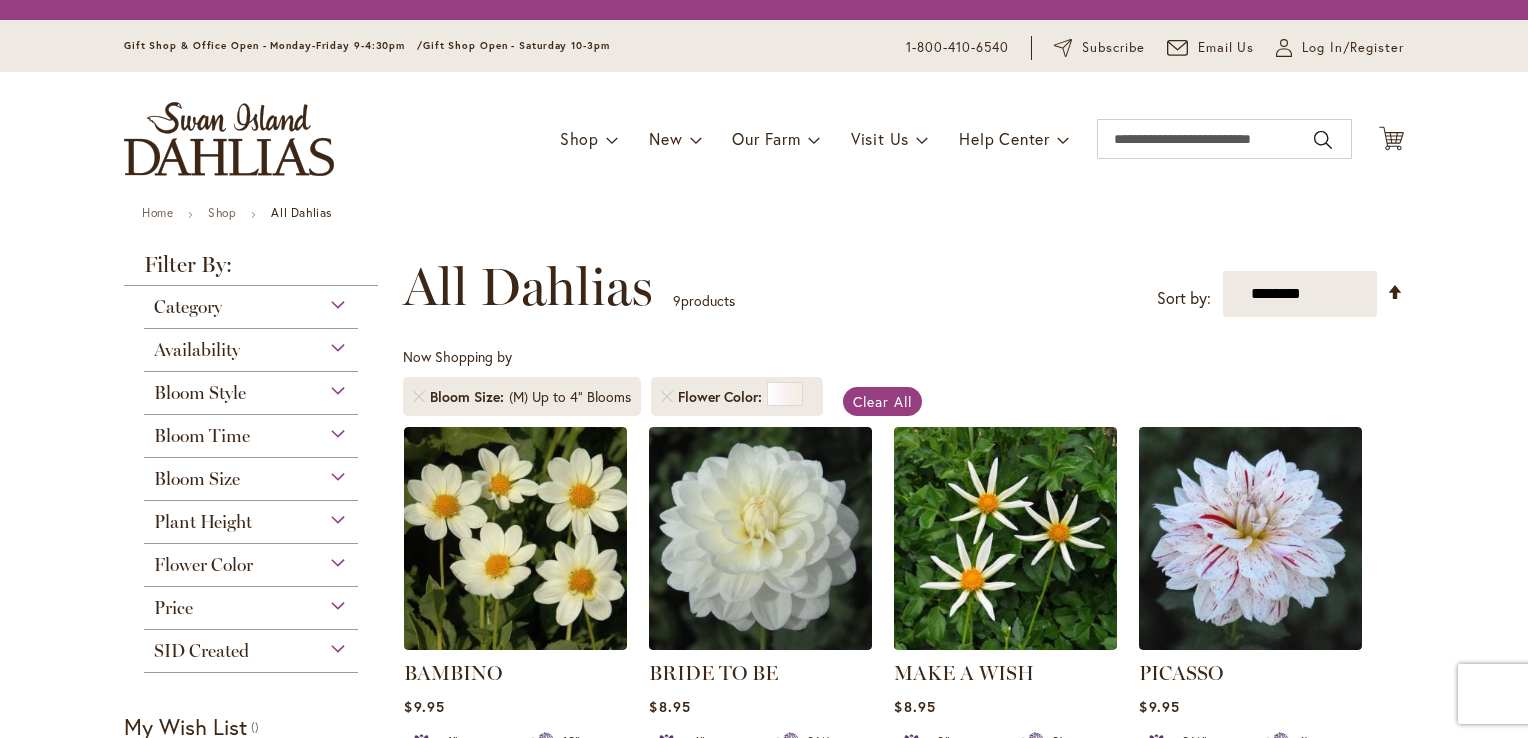 scroll, scrollTop: 0, scrollLeft: 0, axis: both 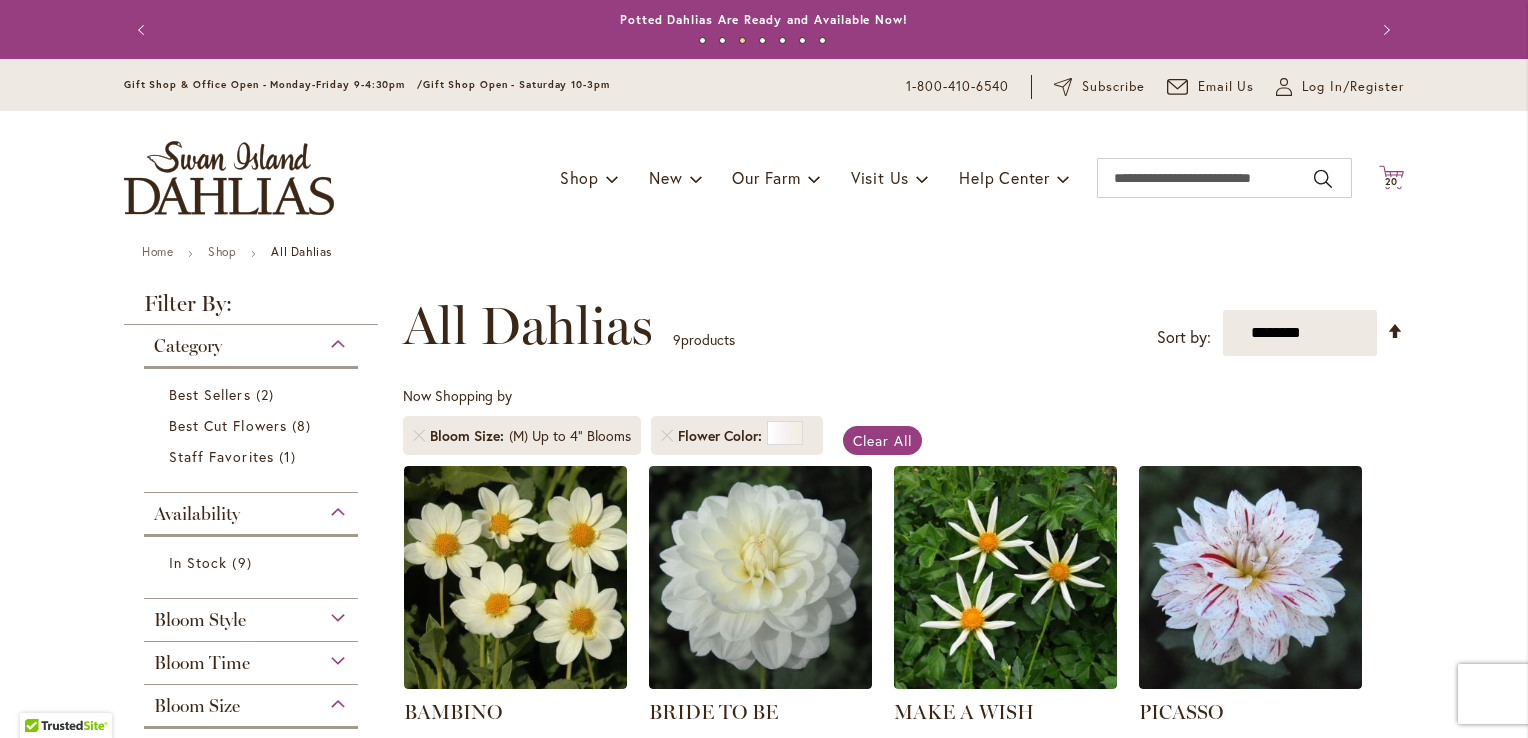 click 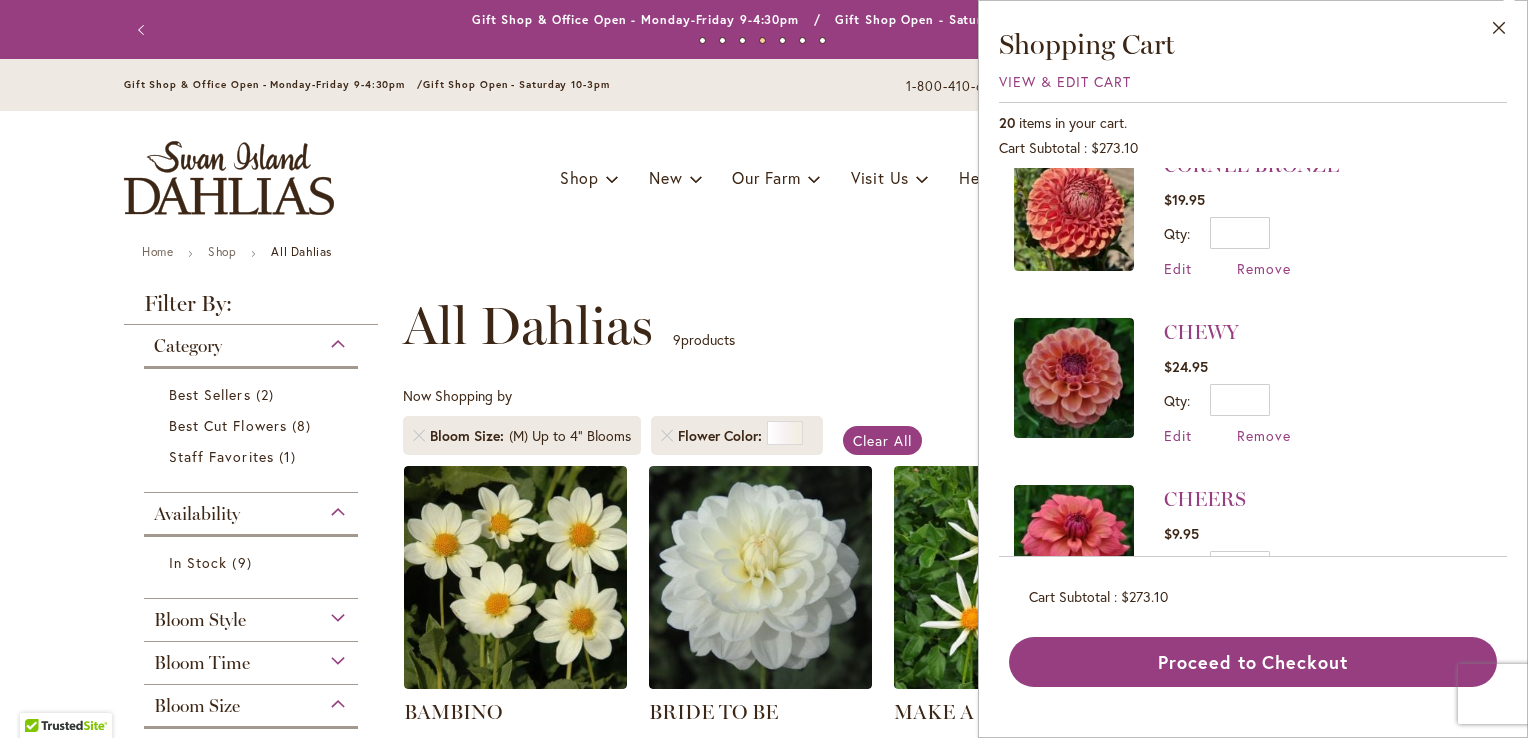 scroll, scrollTop: 1434, scrollLeft: 0, axis: vertical 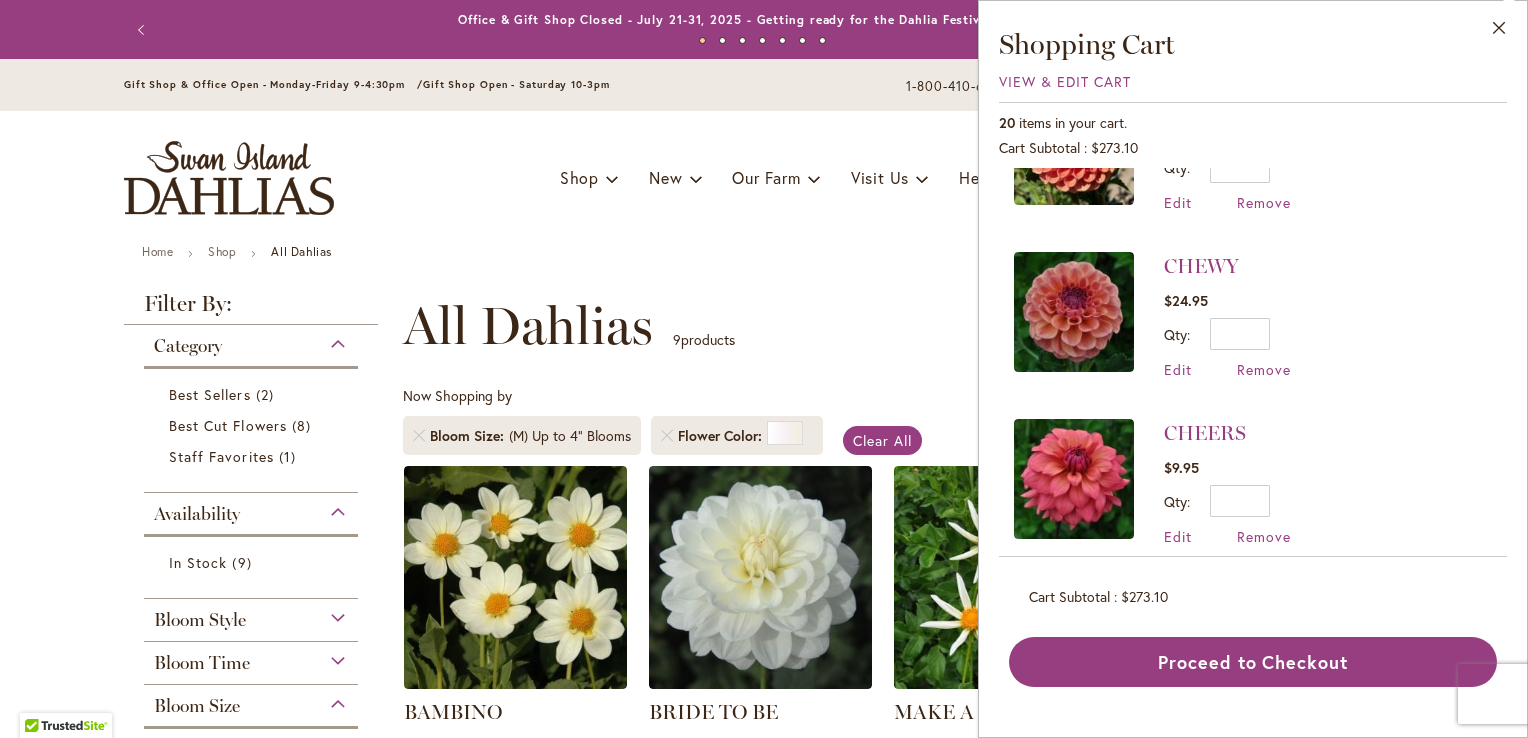 click on "**********" at bounding box center (903, 326) 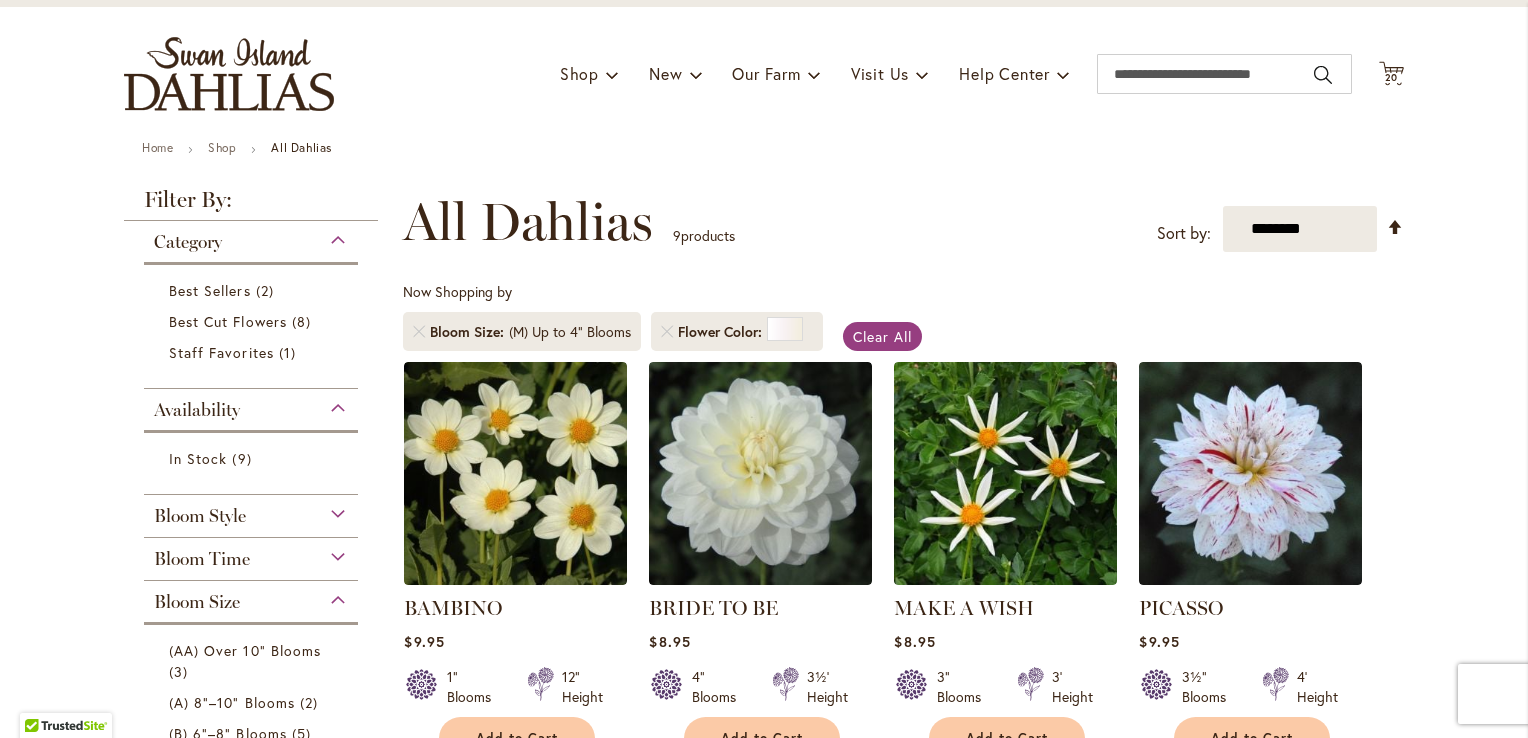 scroll, scrollTop: 200, scrollLeft: 0, axis: vertical 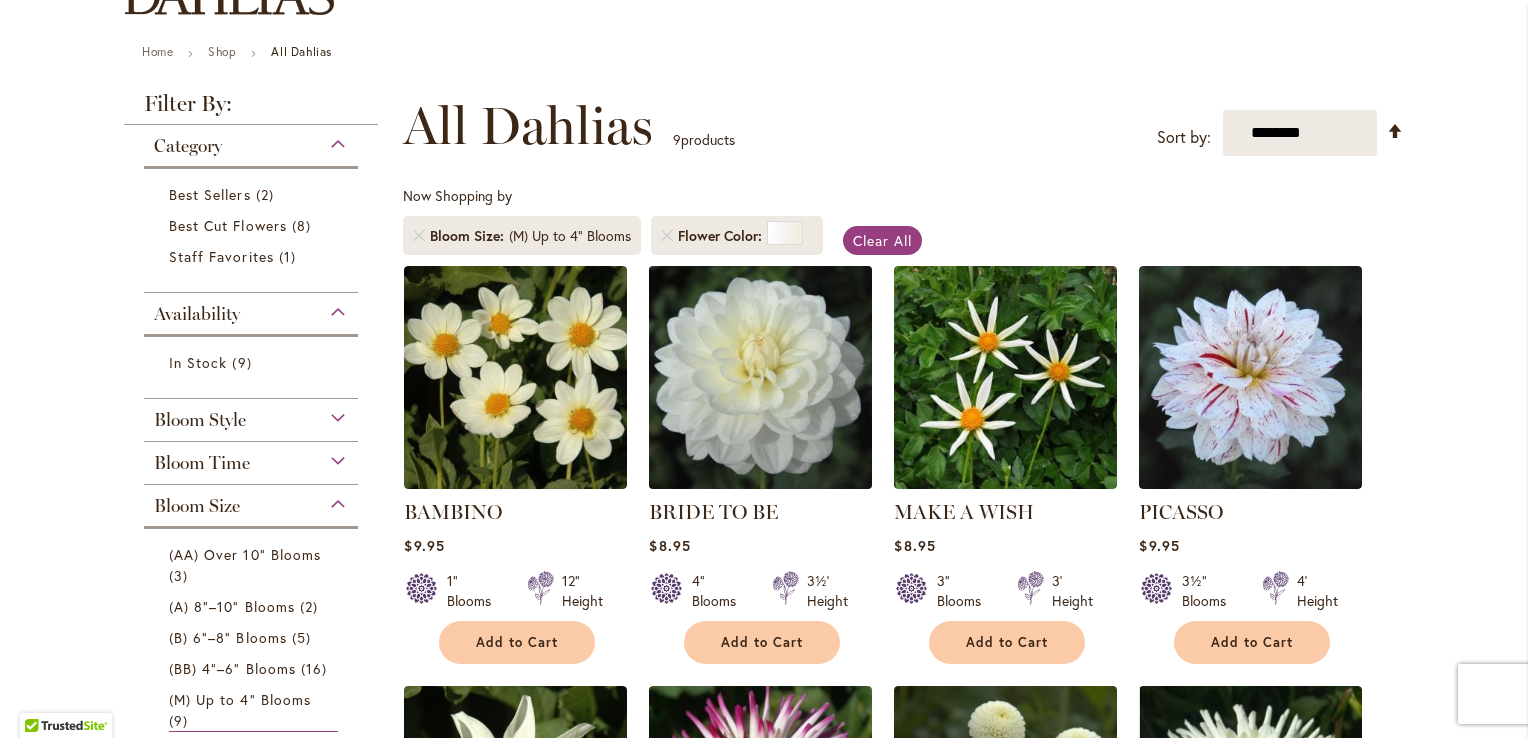 click at bounding box center [761, 377] 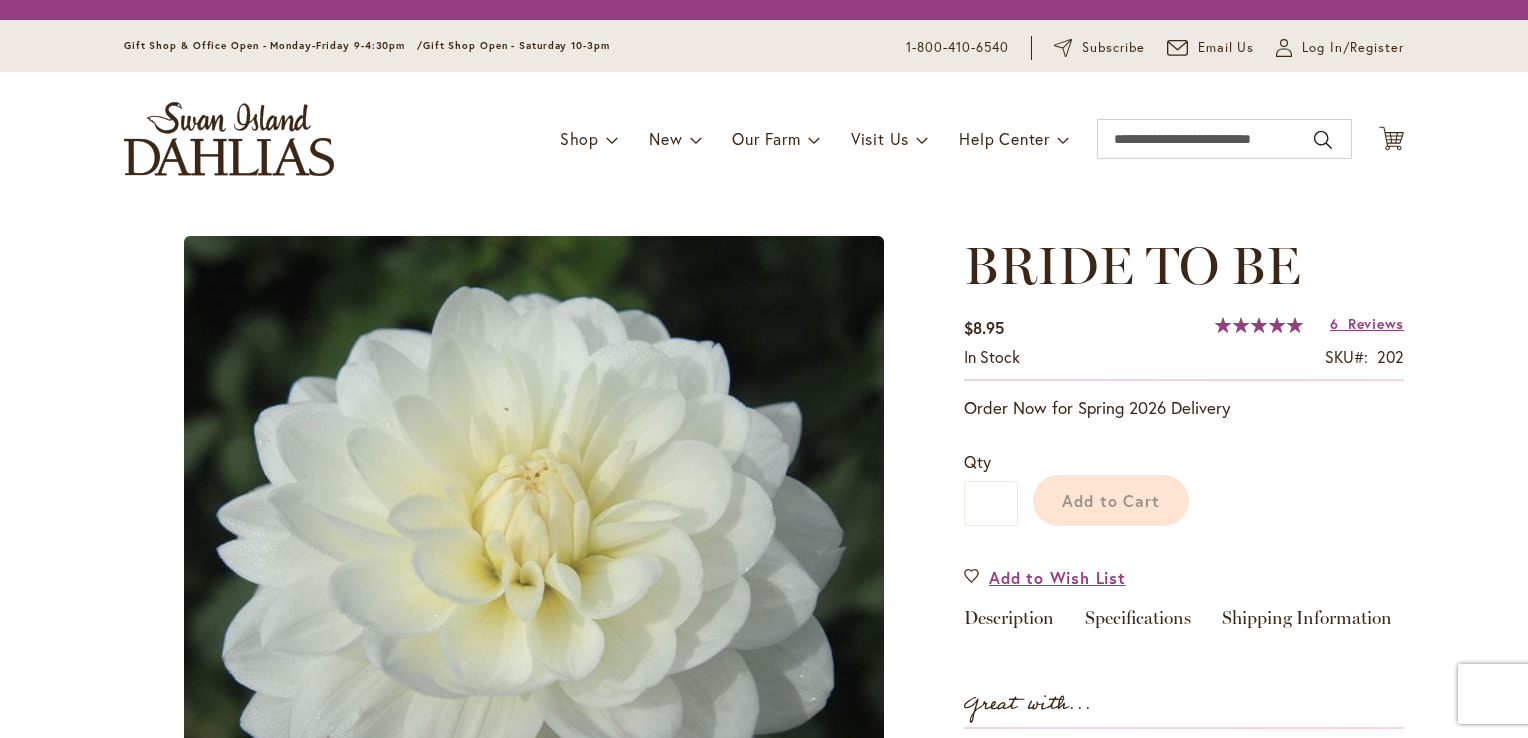 scroll, scrollTop: 0, scrollLeft: 0, axis: both 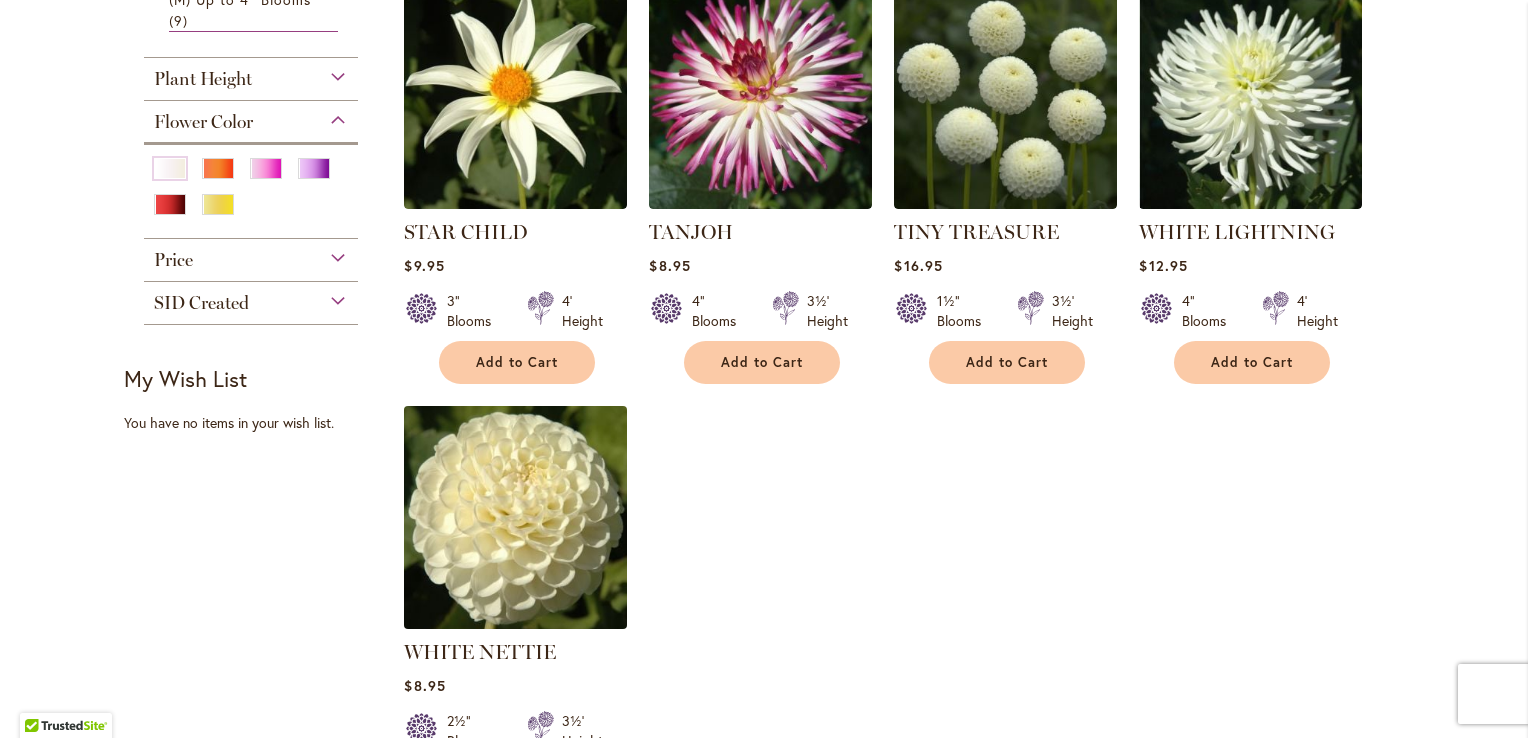 click at bounding box center (516, 517) 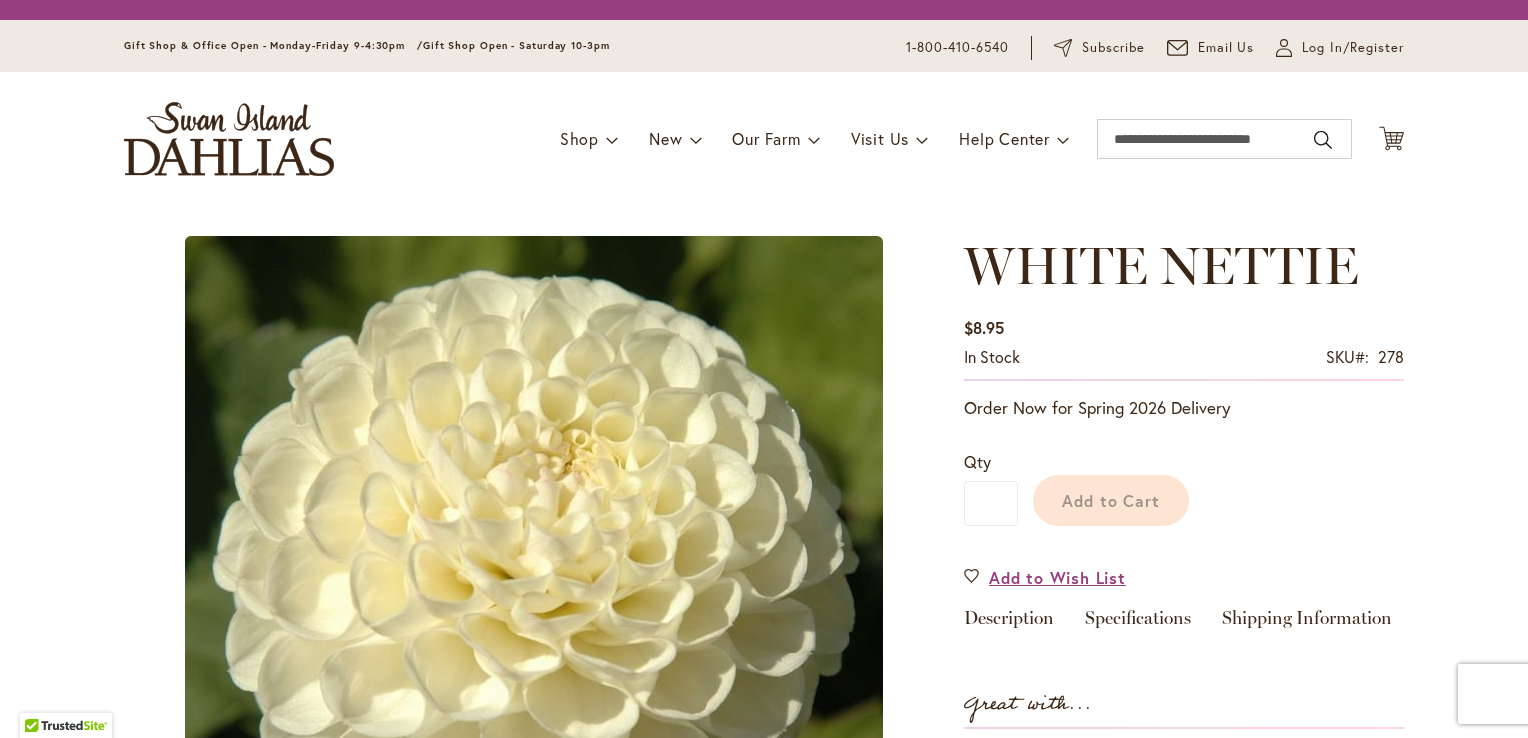 scroll, scrollTop: 0, scrollLeft: 0, axis: both 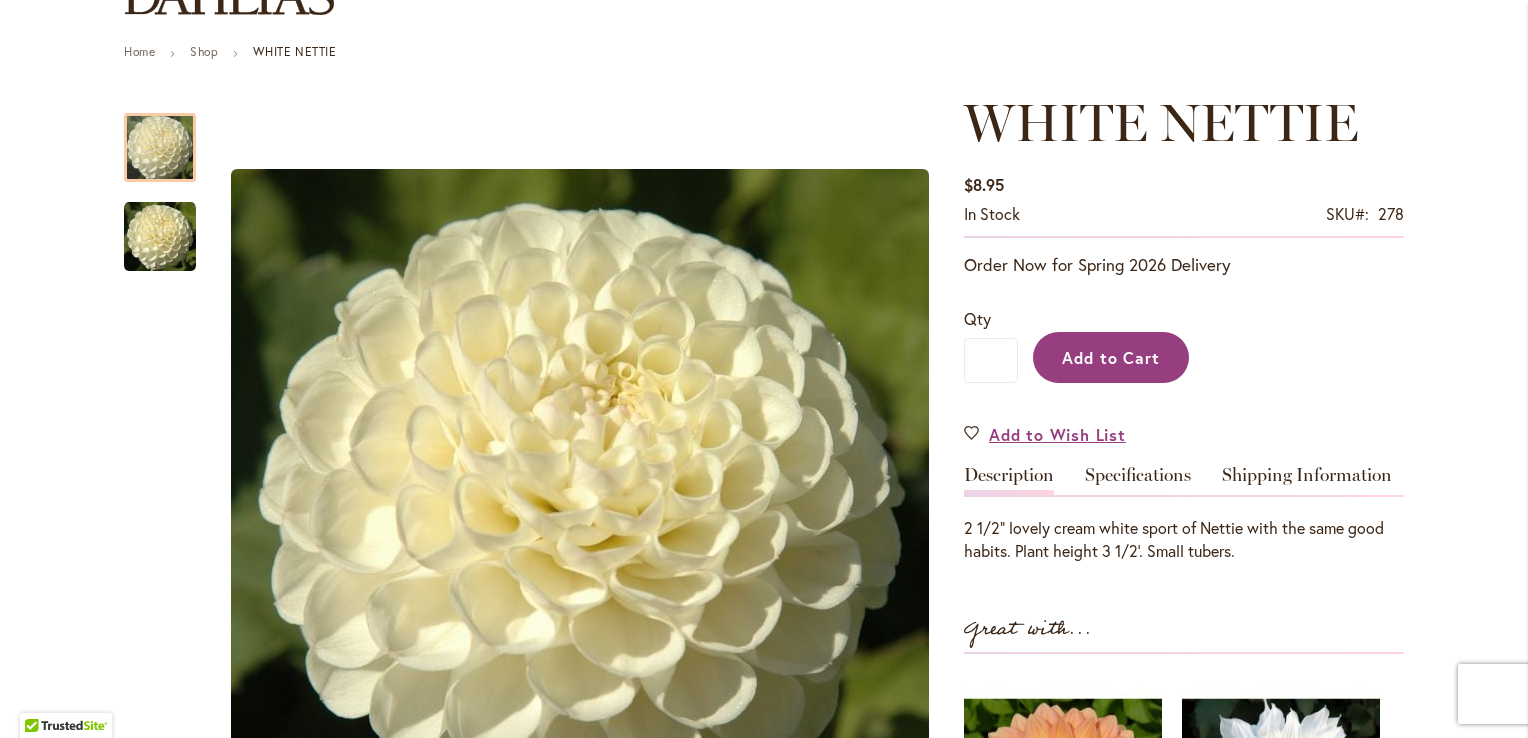 click on "Add to Cart" at bounding box center [1111, 357] 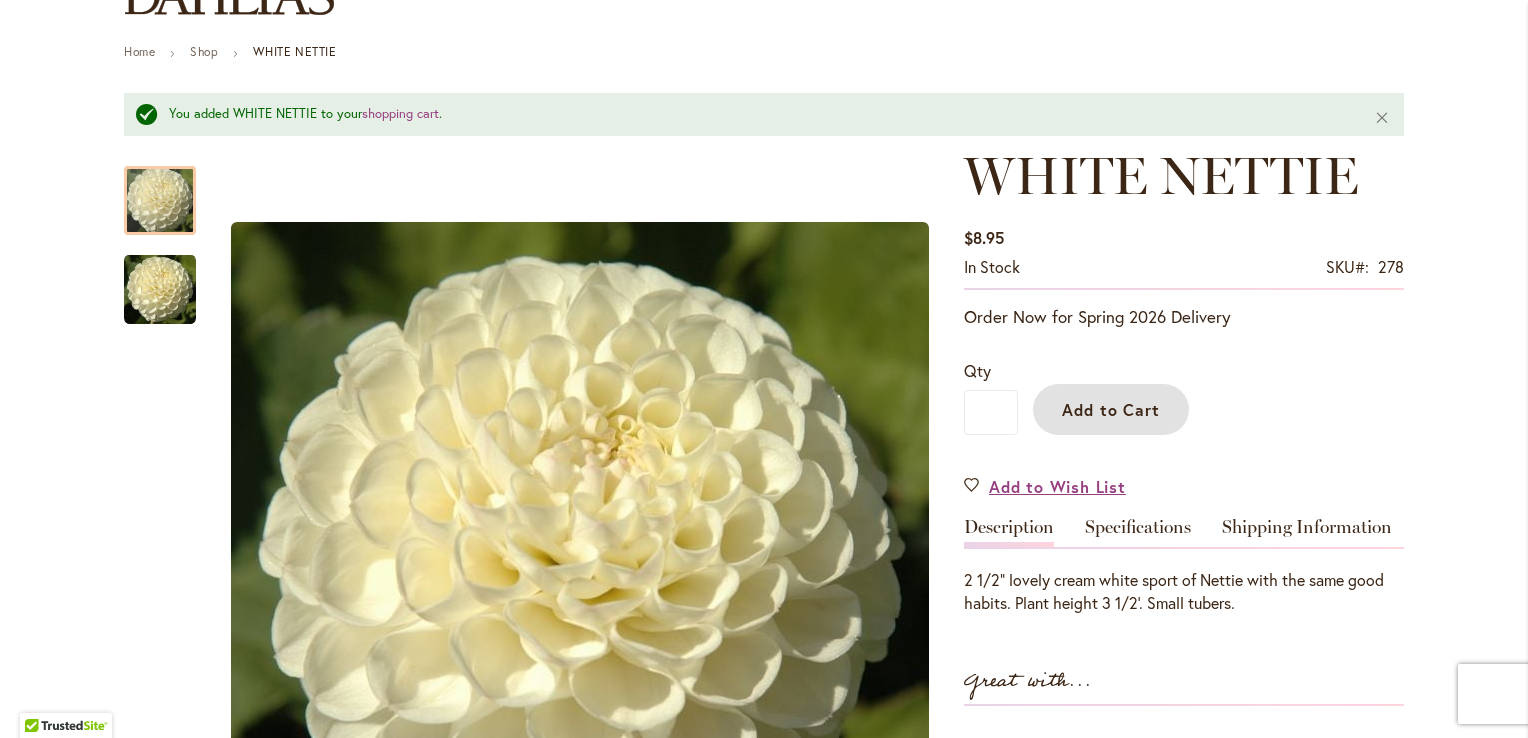 scroll, scrollTop: 0, scrollLeft: 0, axis: both 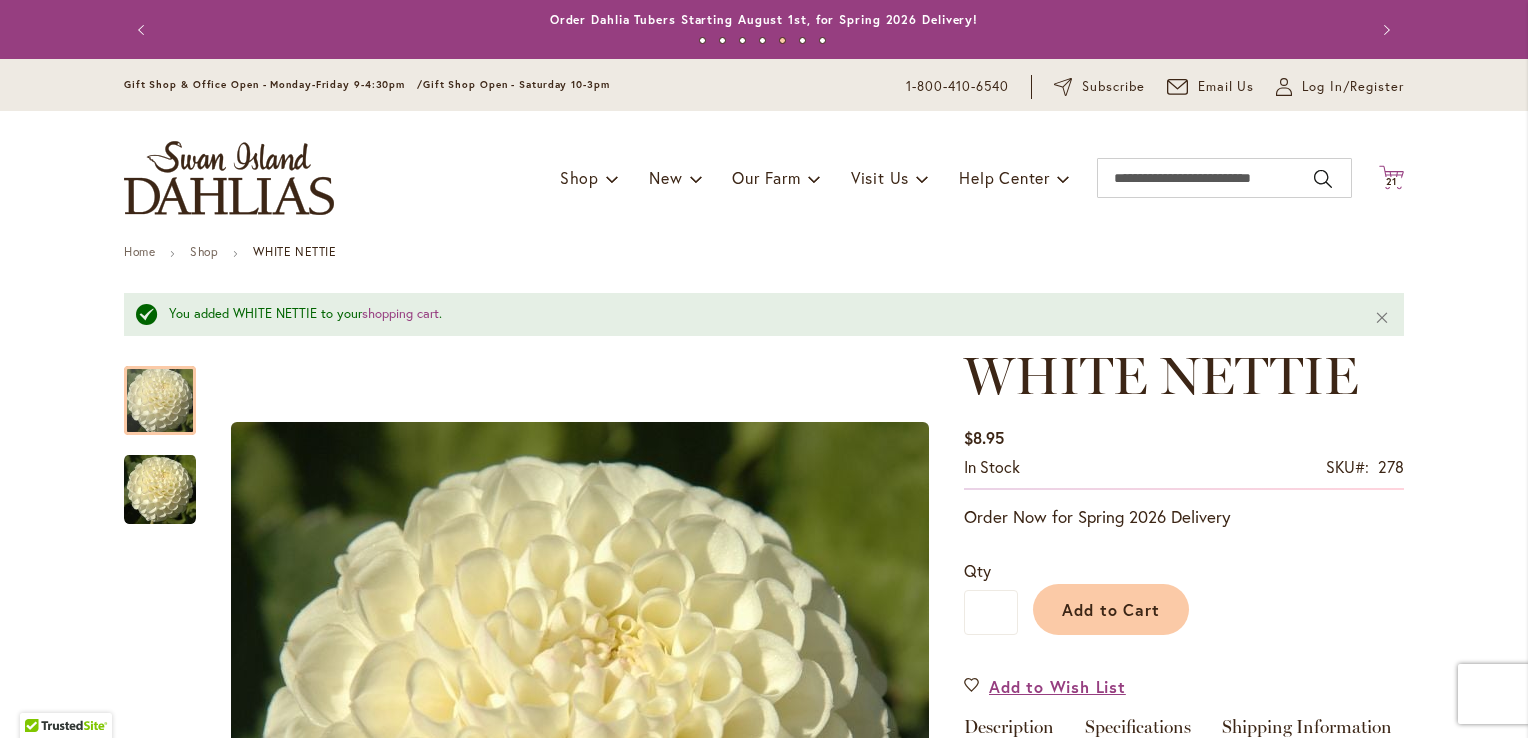 click 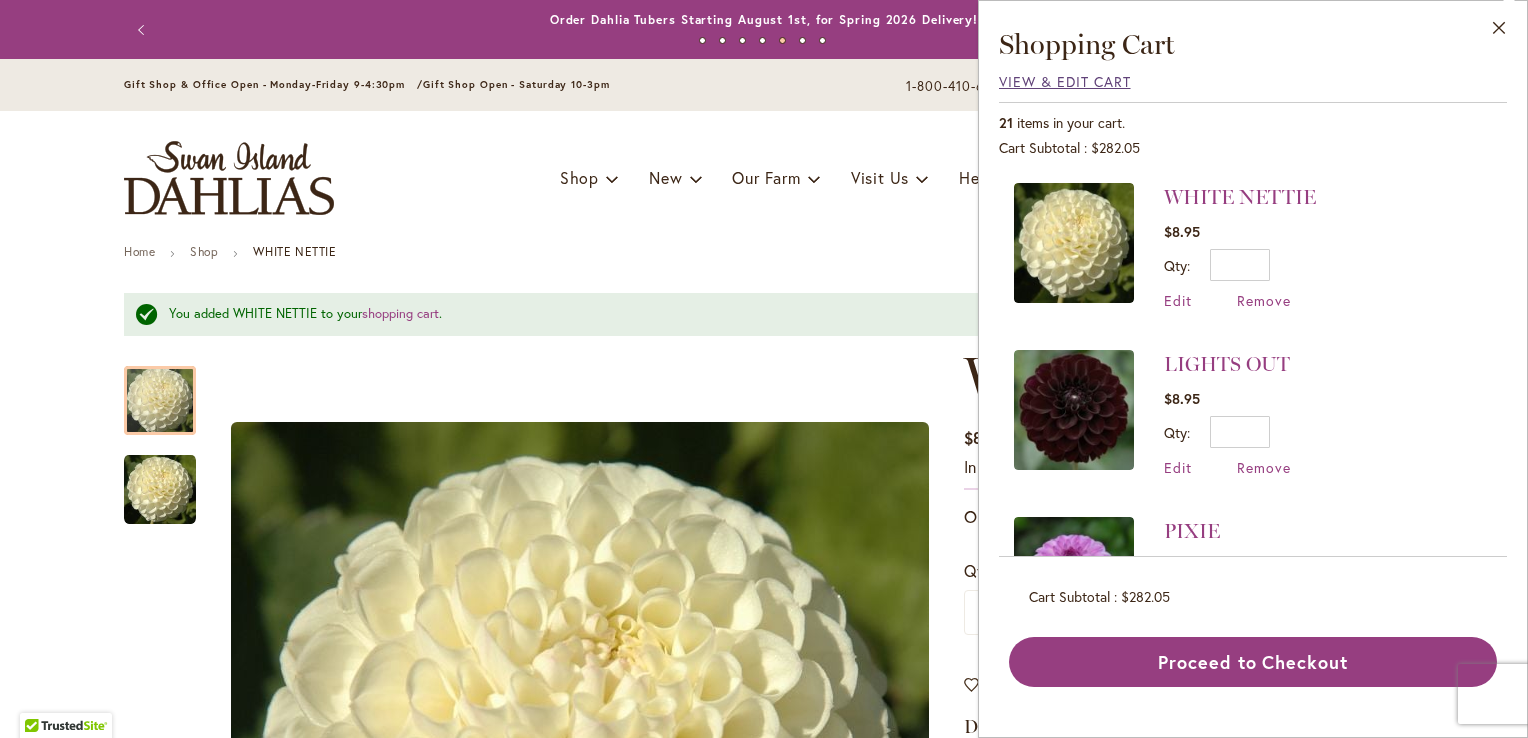 click on "View & Edit Cart" at bounding box center [1065, 81] 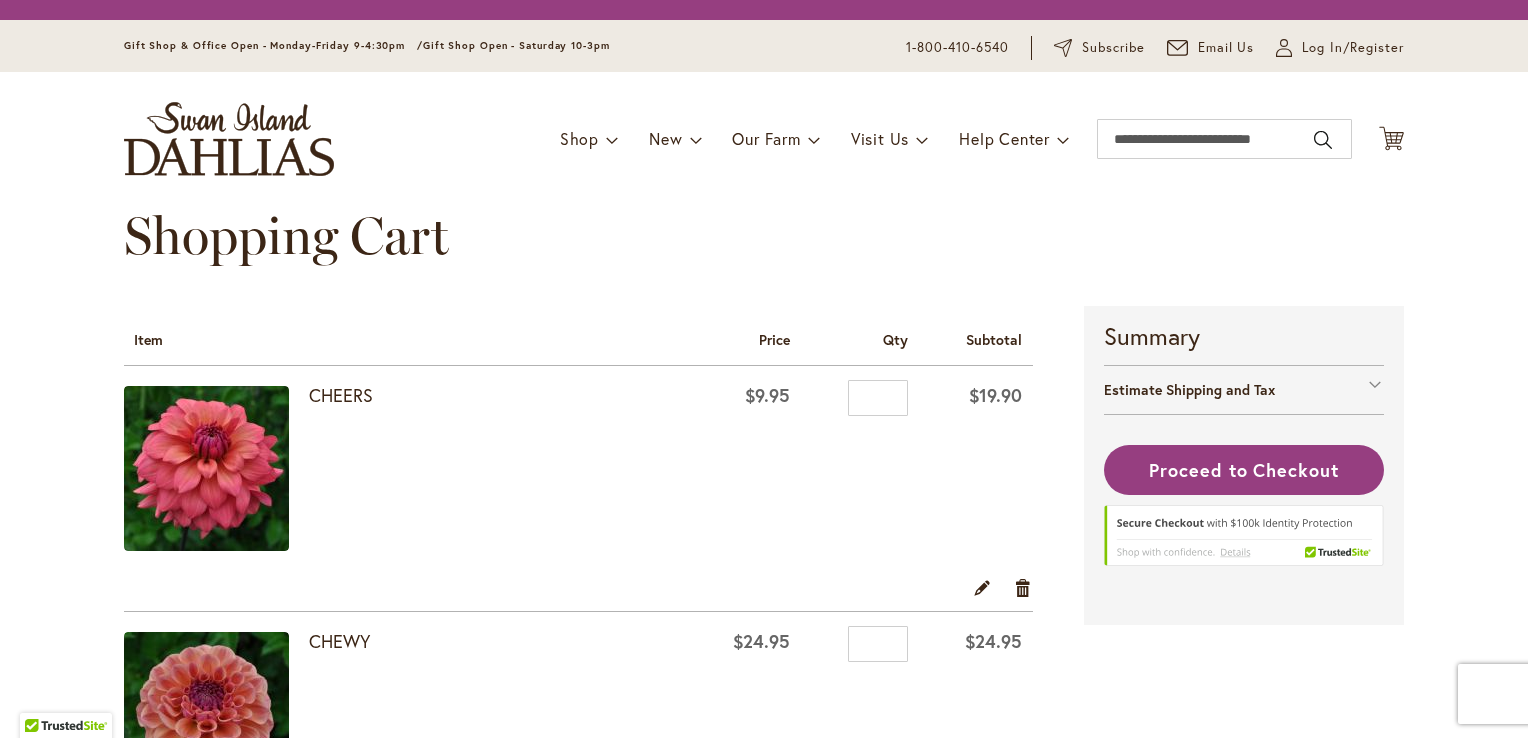 scroll, scrollTop: 0, scrollLeft: 0, axis: both 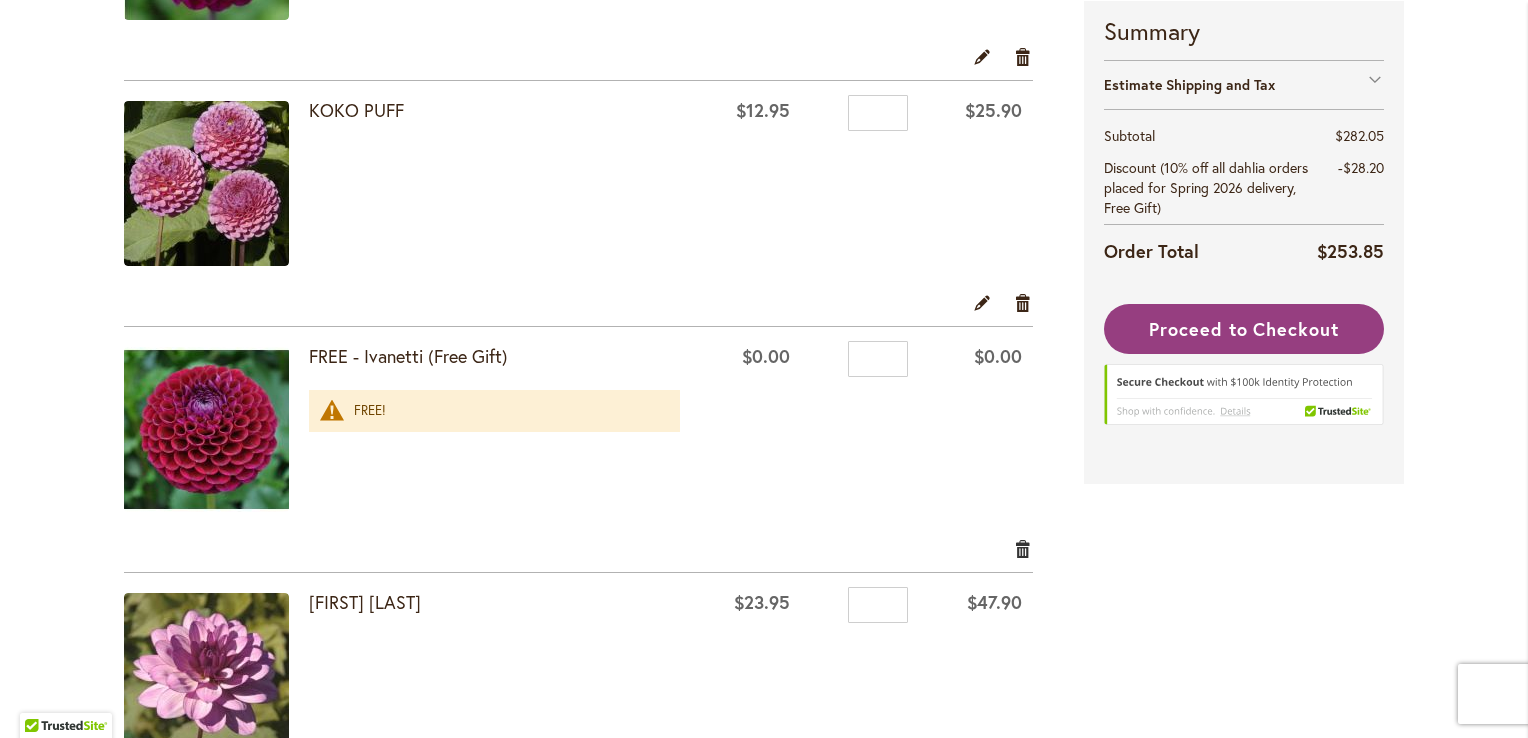 click on "Remove item" at bounding box center [1023, 548] 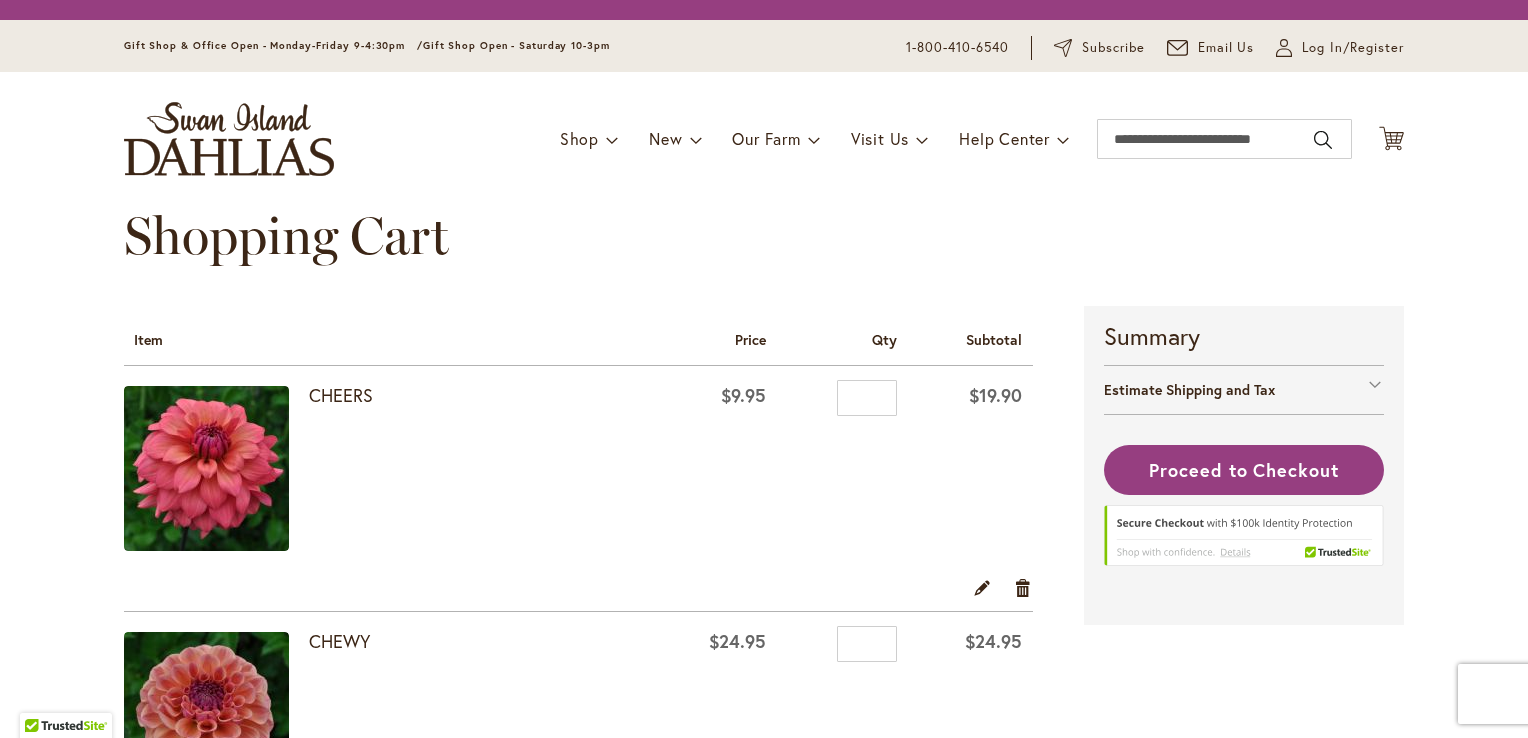 scroll, scrollTop: 0, scrollLeft: 0, axis: both 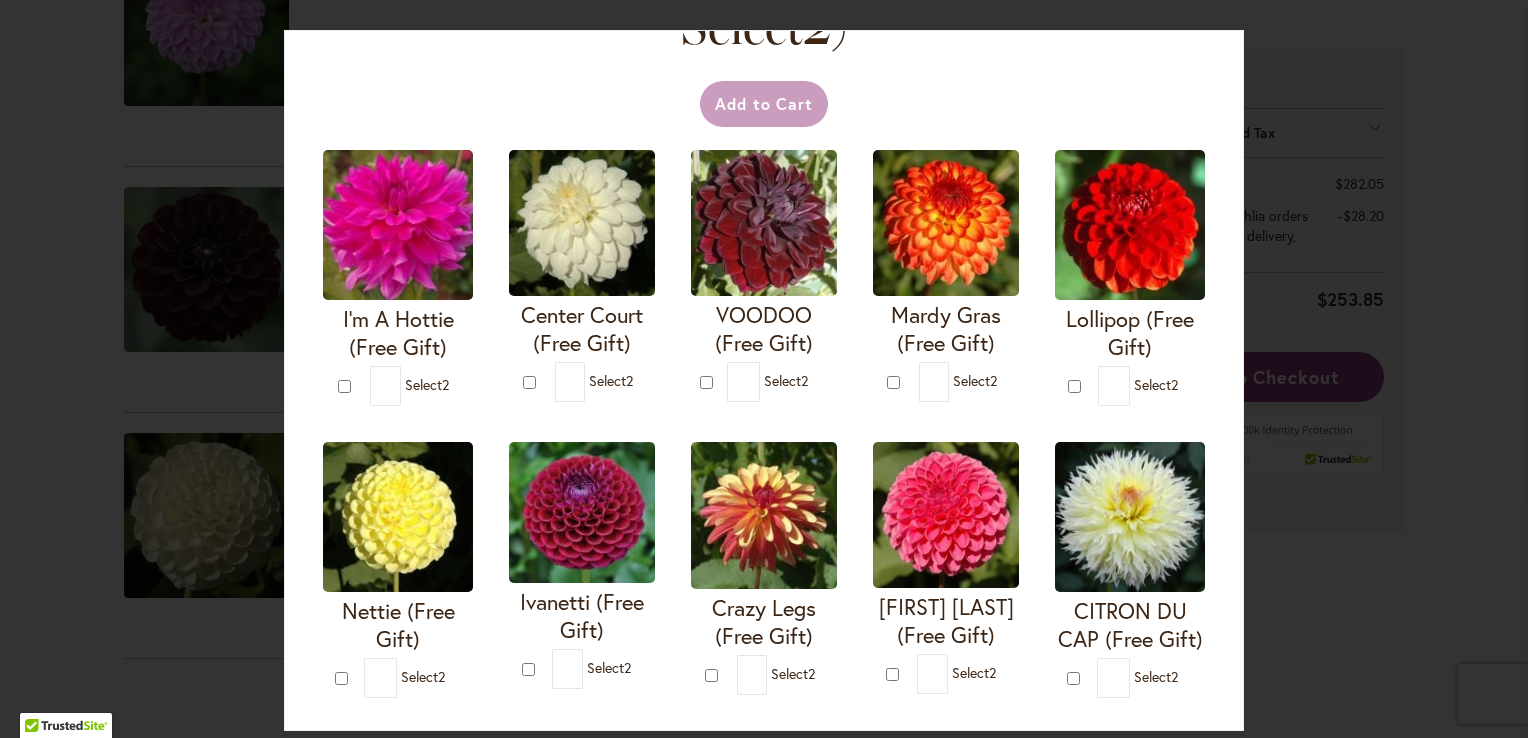 click on "Your Order Qualifies for Bonus Dahlias ( Select                     2
)
Add to Cart
I'm A Hottie (Free Gift)" at bounding box center (764, 369) 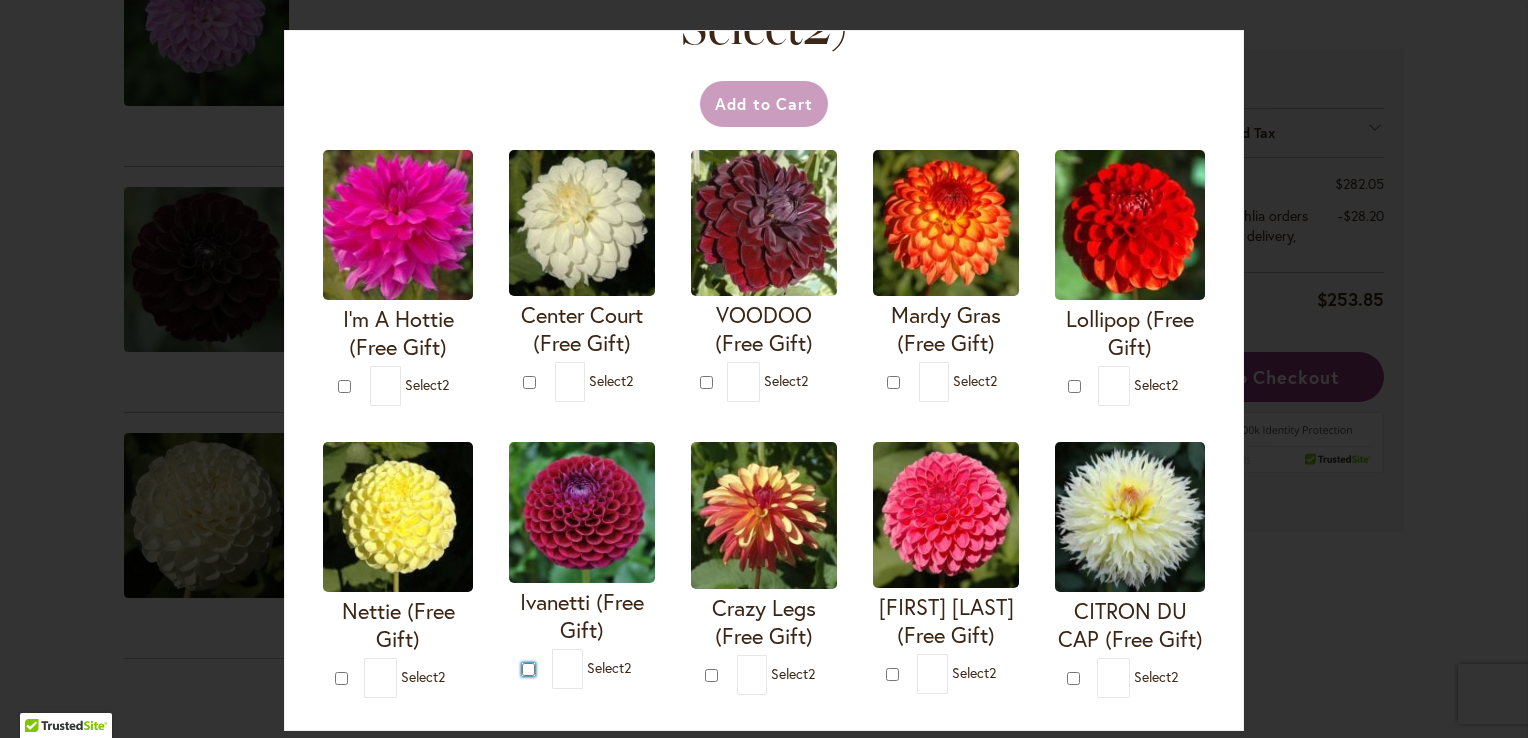 type on "*" 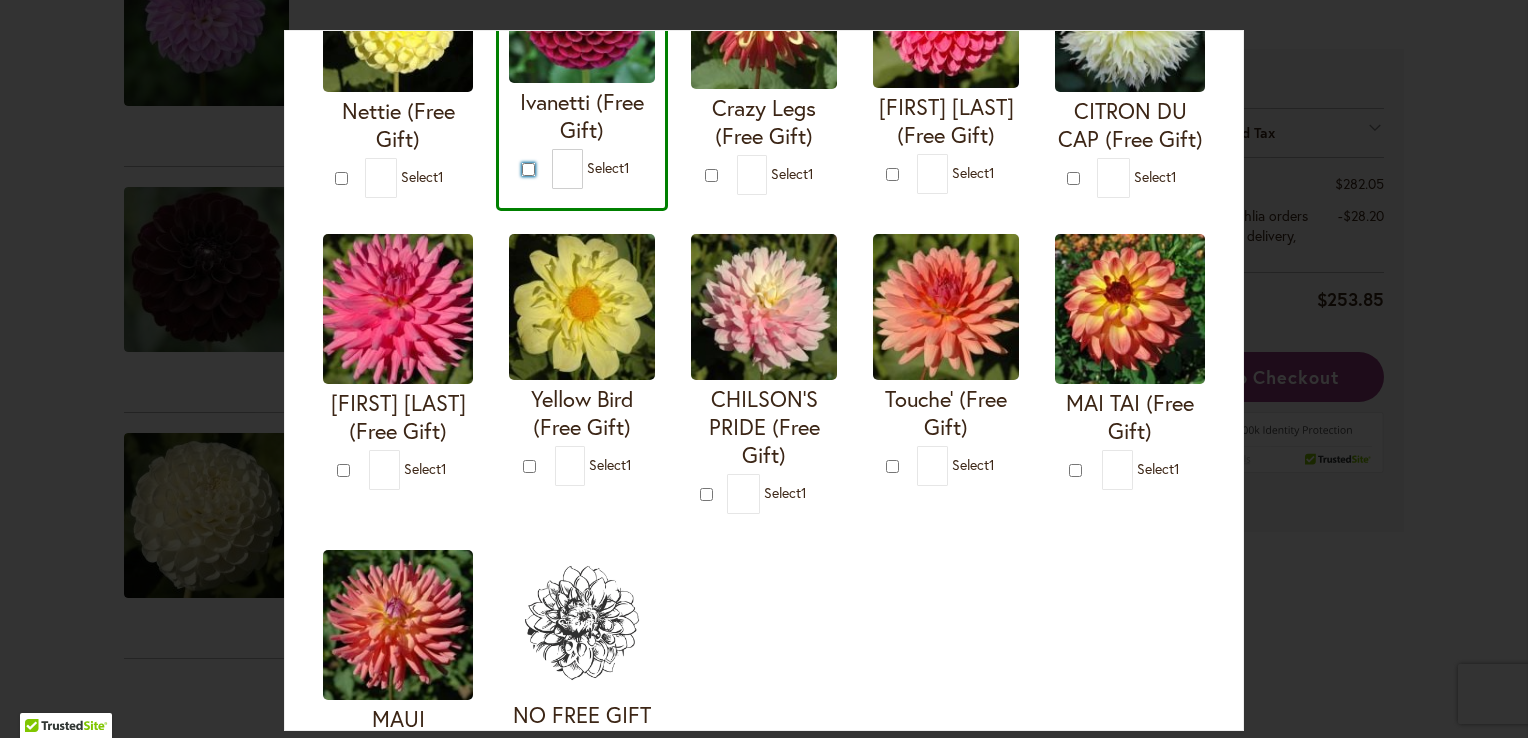 scroll, scrollTop: 1000, scrollLeft: 0, axis: vertical 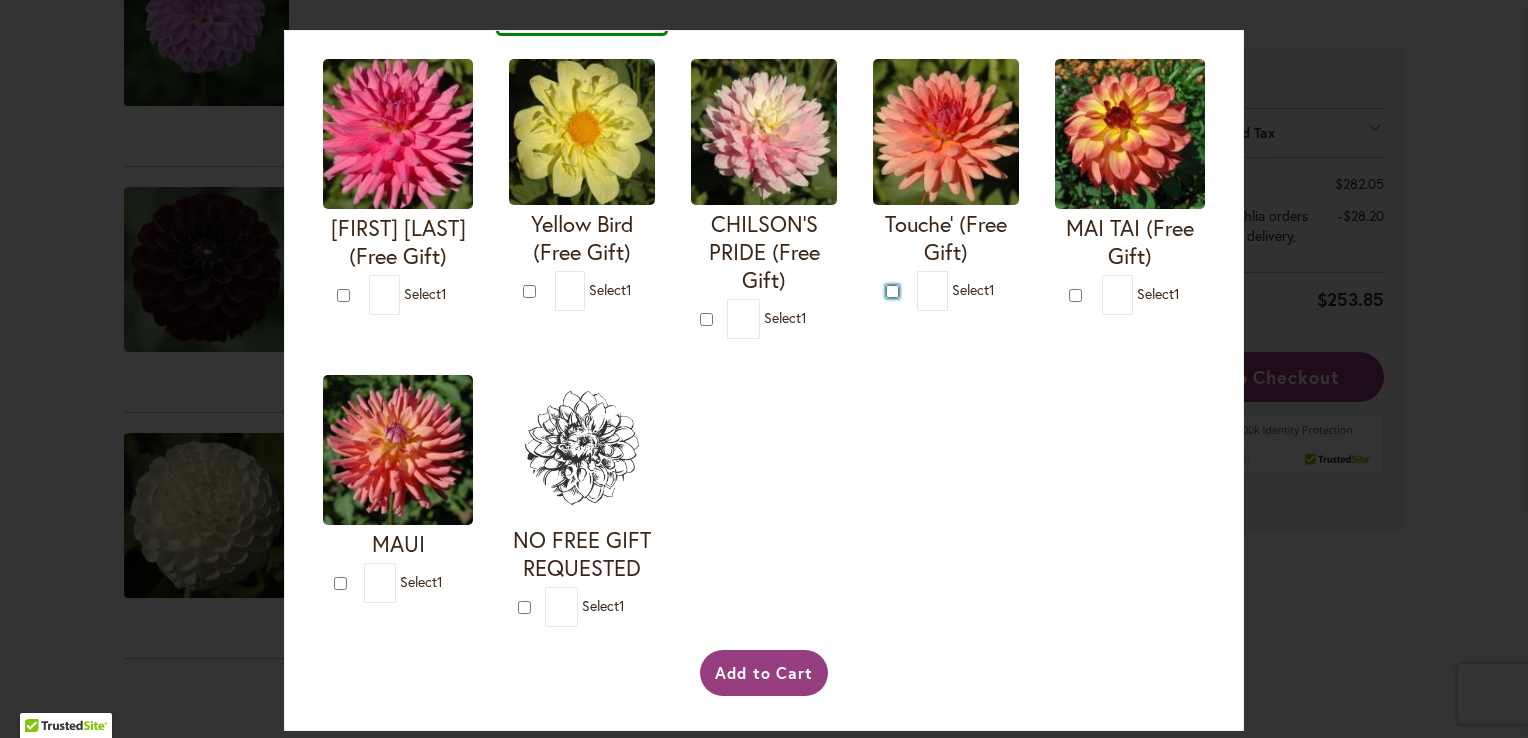 type on "*" 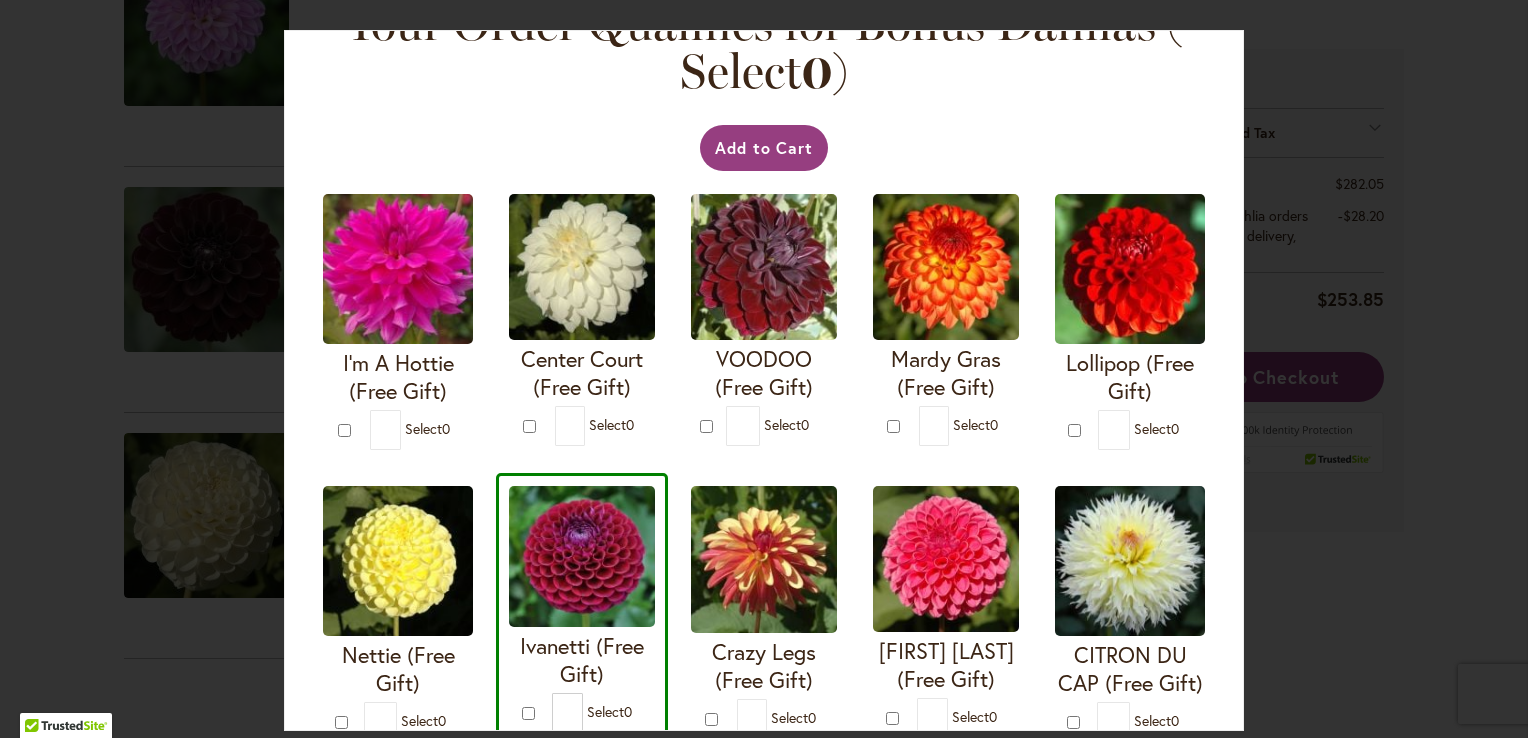 scroll, scrollTop: 0, scrollLeft: 0, axis: both 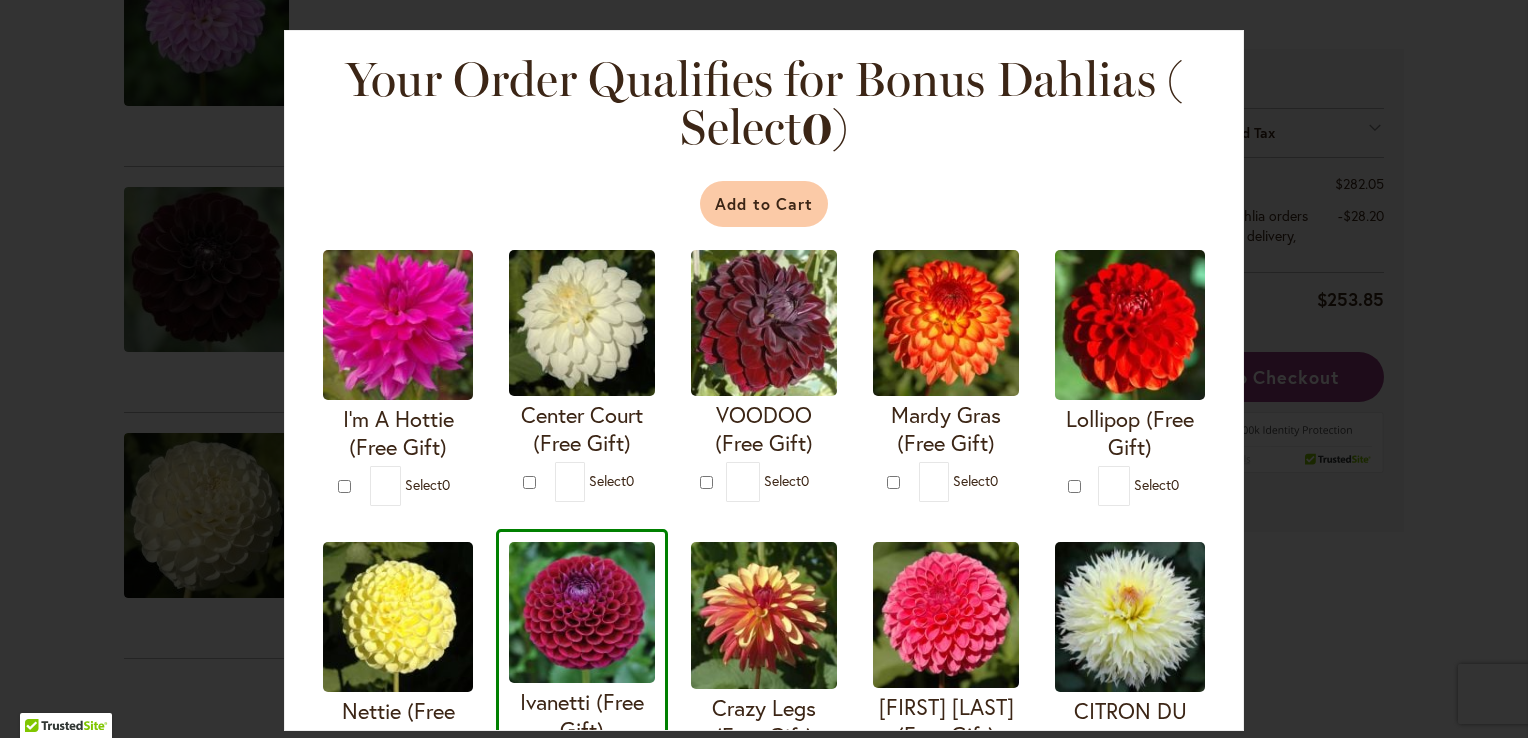 click on "Add to Cart" at bounding box center (764, 204) 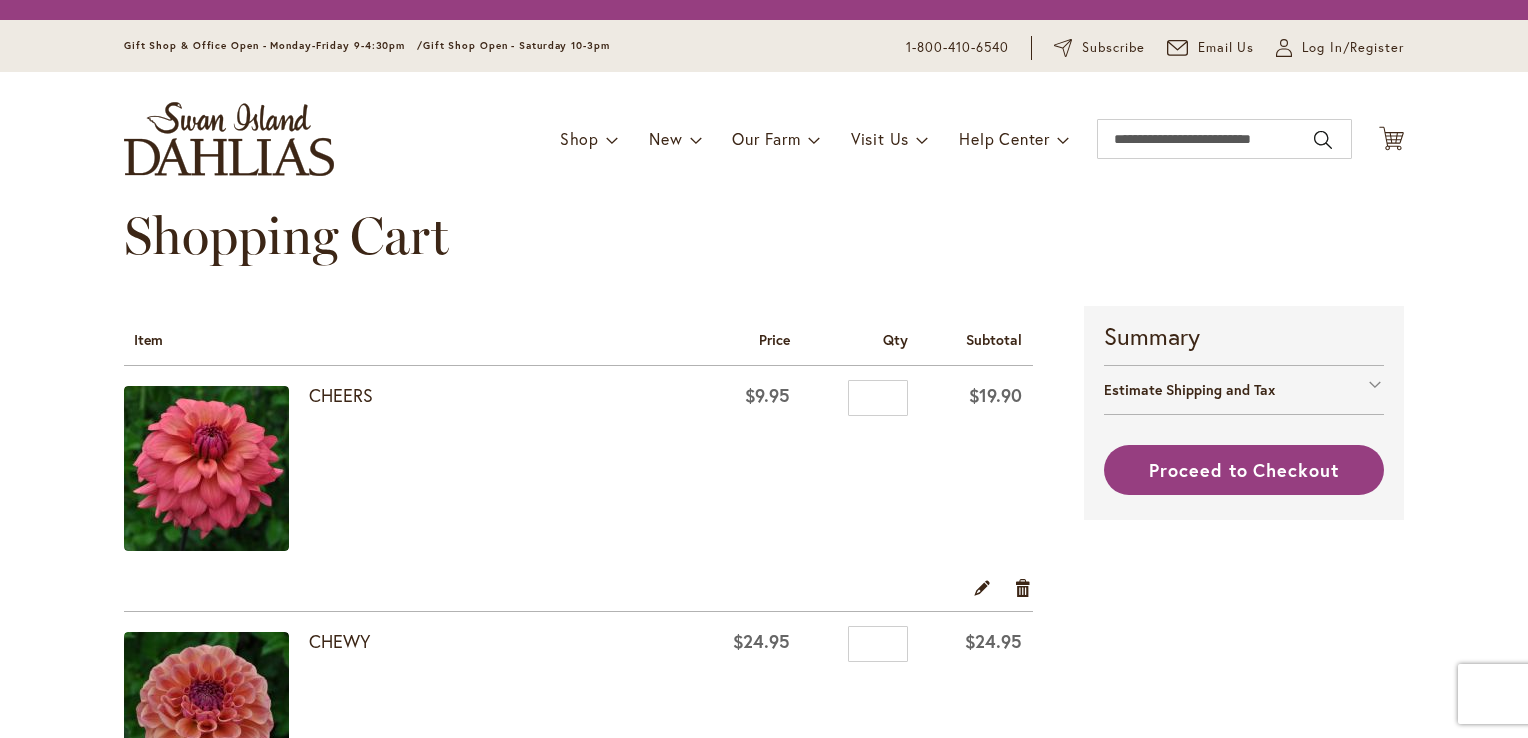 scroll, scrollTop: 0, scrollLeft: 0, axis: both 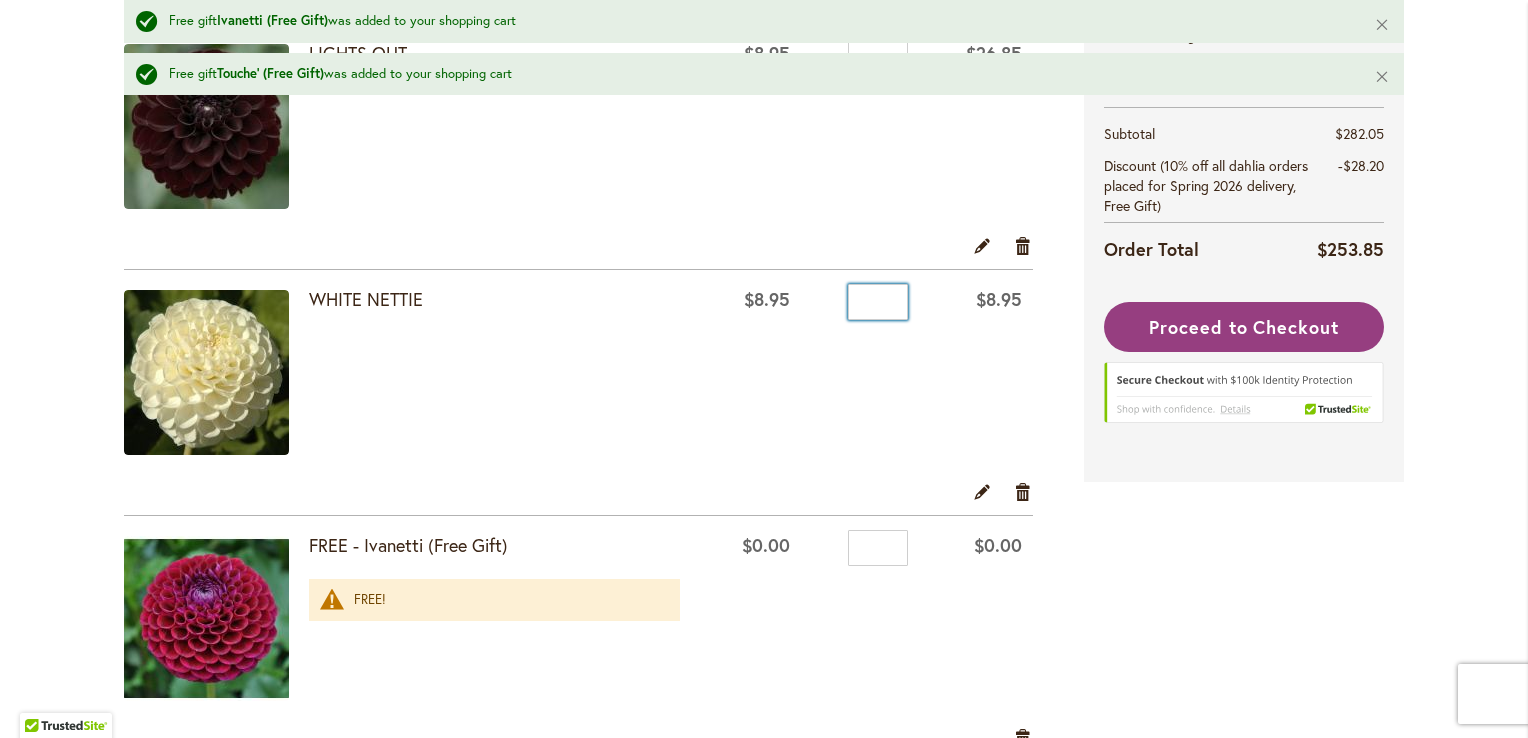 click on "*" at bounding box center [878, 302] 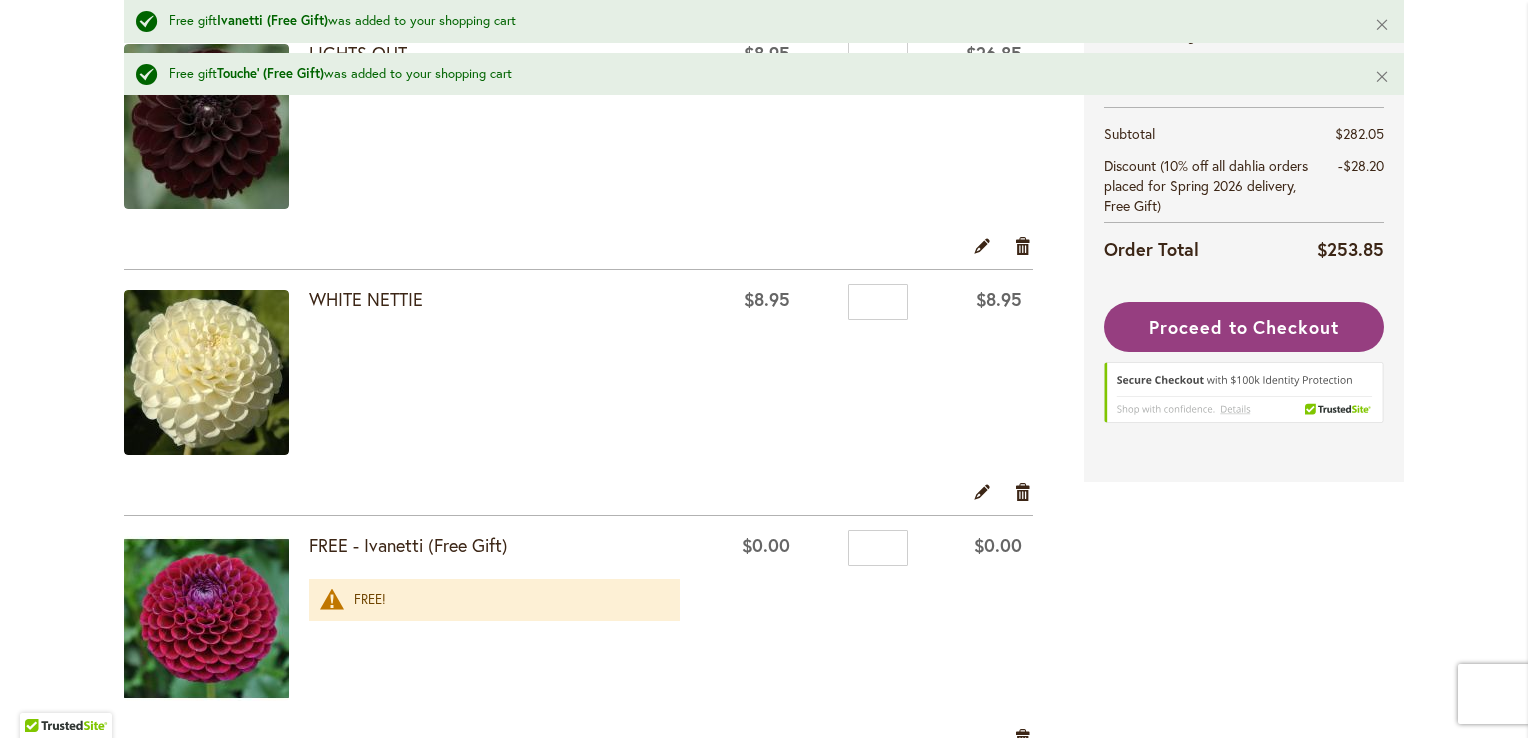 click on "Qty
*" at bounding box center [860, 375] 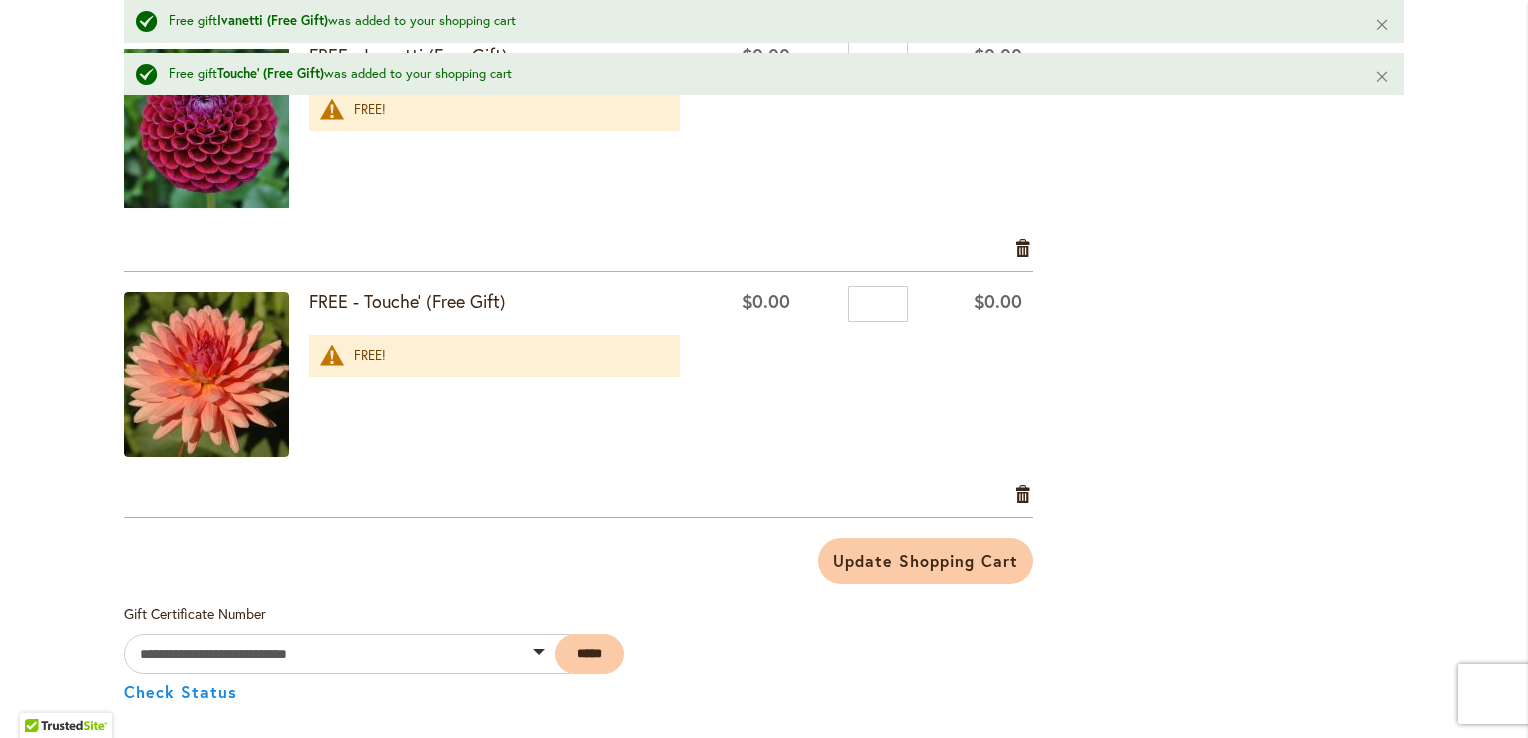 scroll, scrollTop: 3200, scrollLeft: 0, axis: vertical 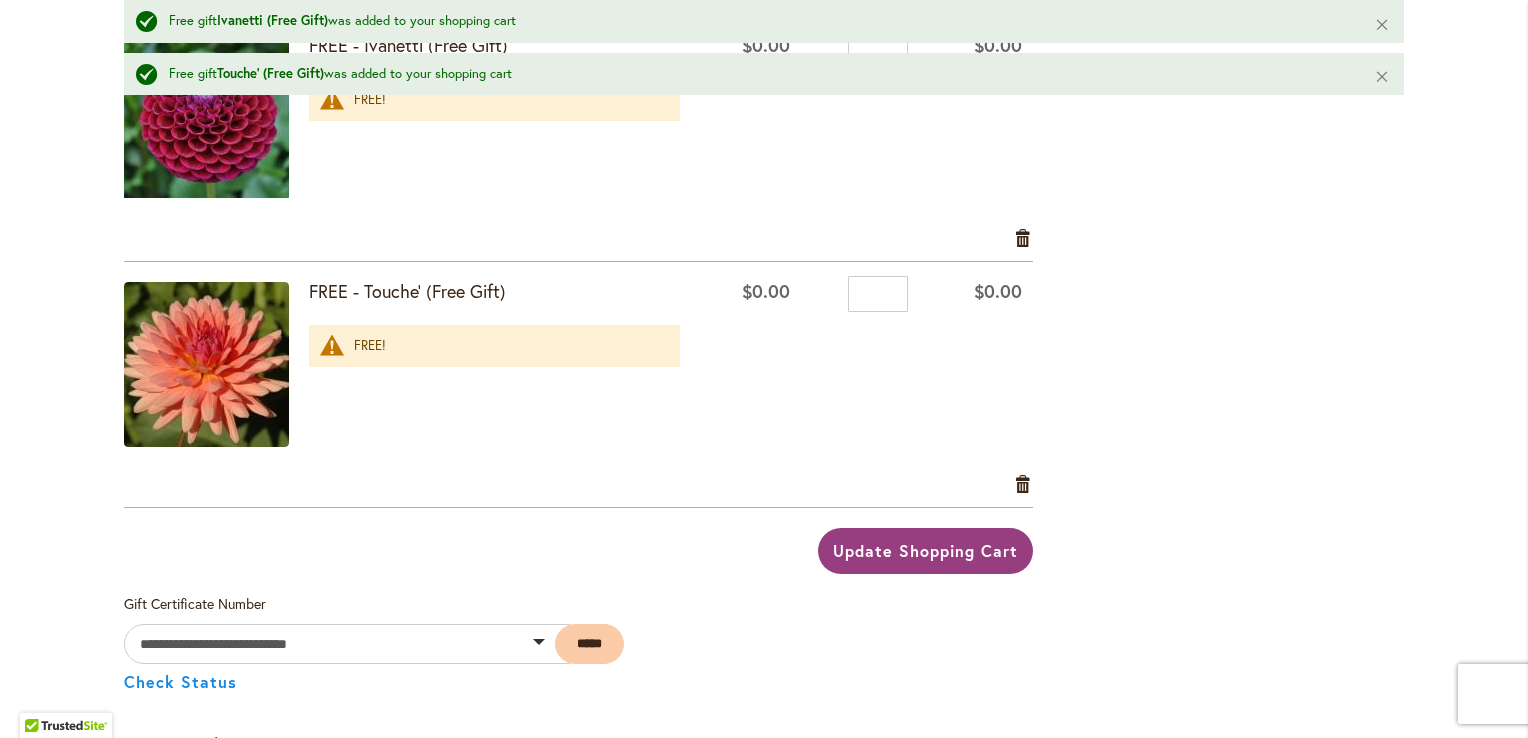 click on "Update Shopping Cart" at bounding box center (925, 550) 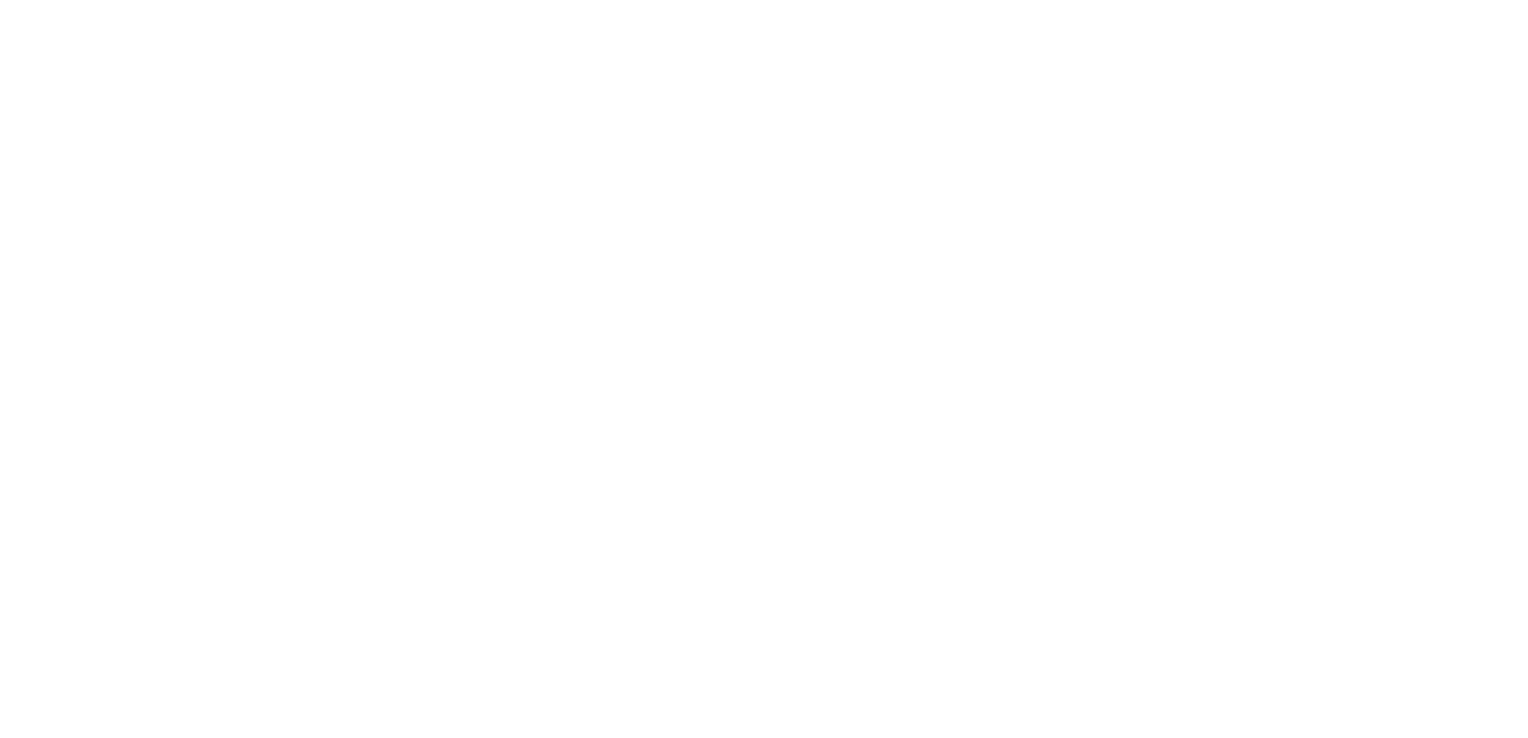 scroll, scrollTop: 0, scrollLeft: 0, axis: both 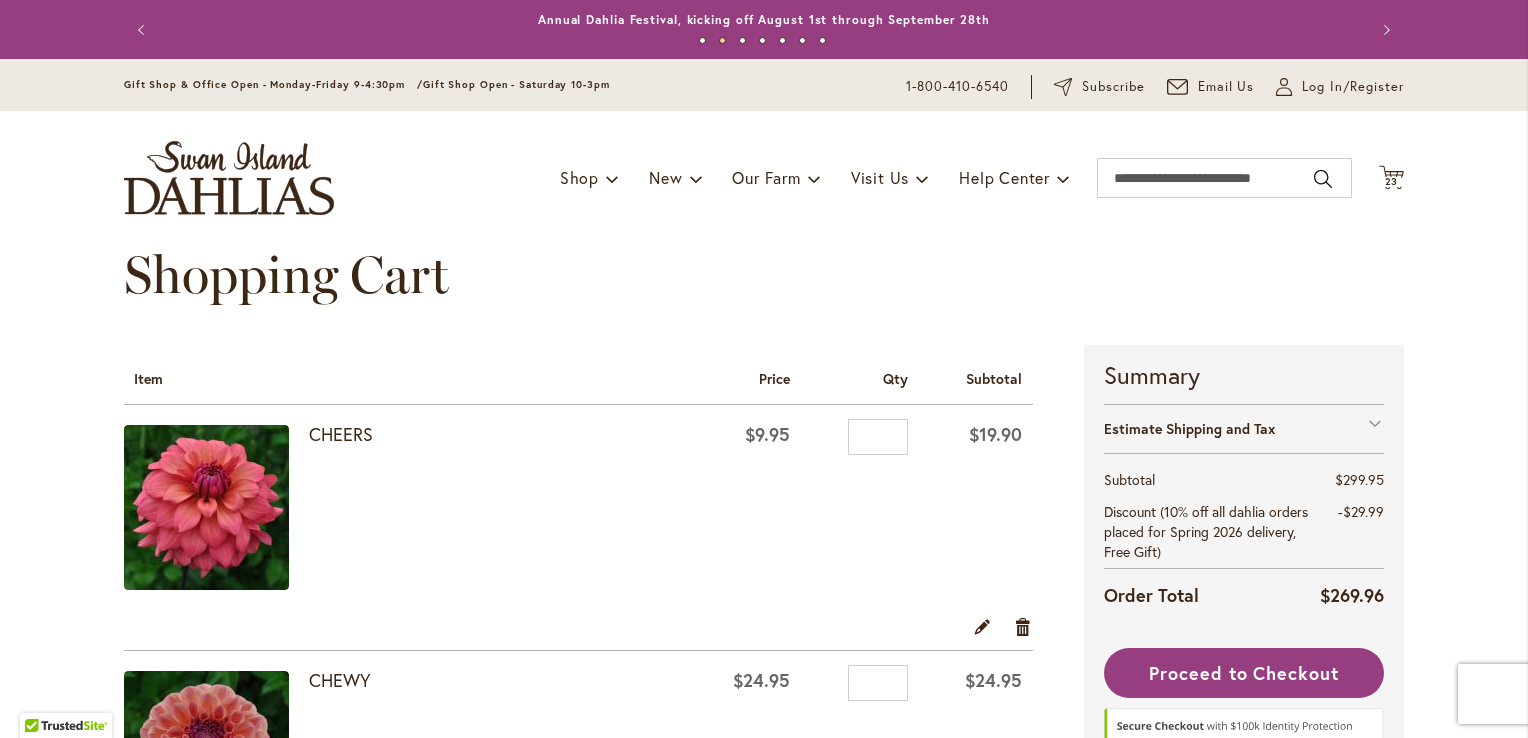 click on "Shopping Cart" at bounding box center (764, 295) 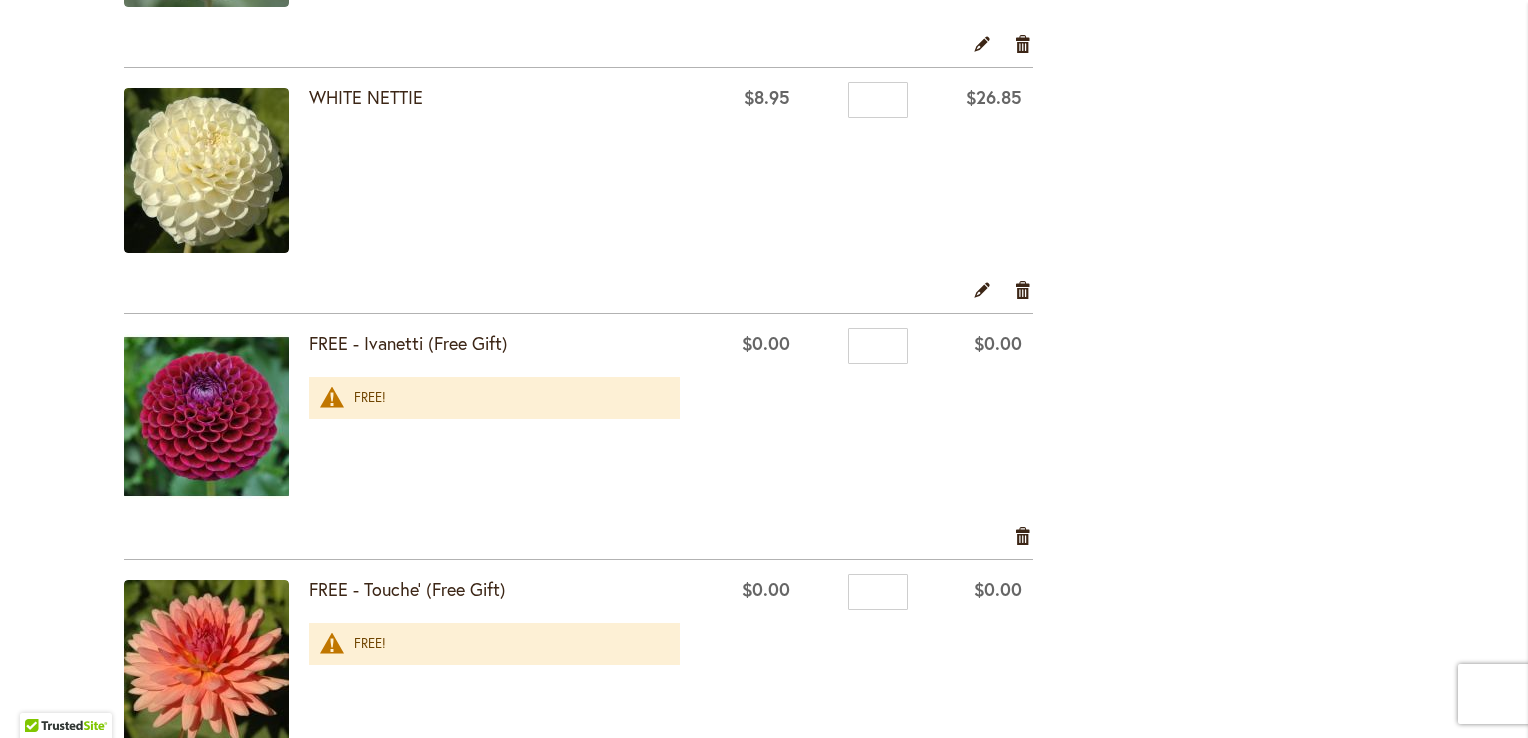scroll, scrollTop: 2800, scrollLeft: 0, axis: vertical 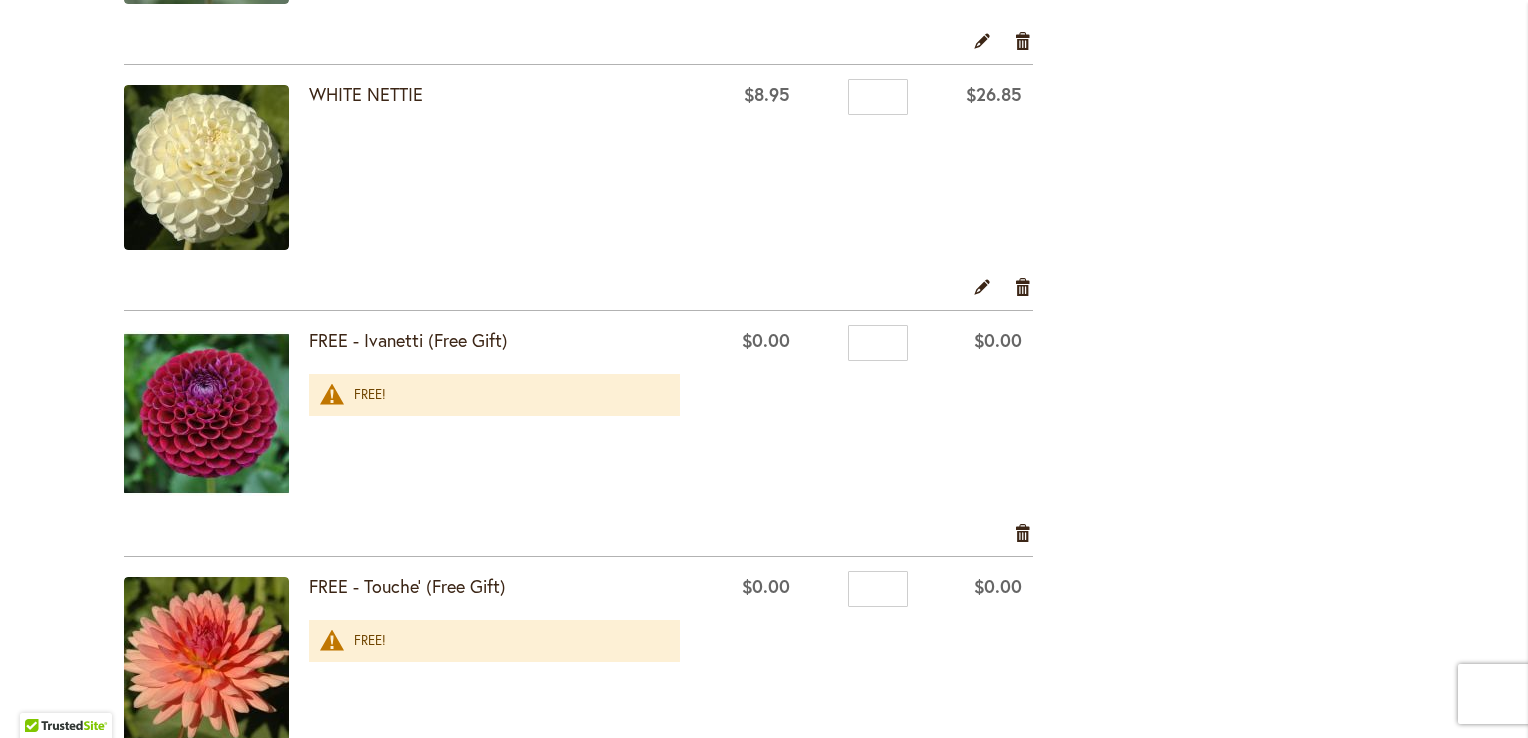 click on "**********" at bounding box center (764, -213) 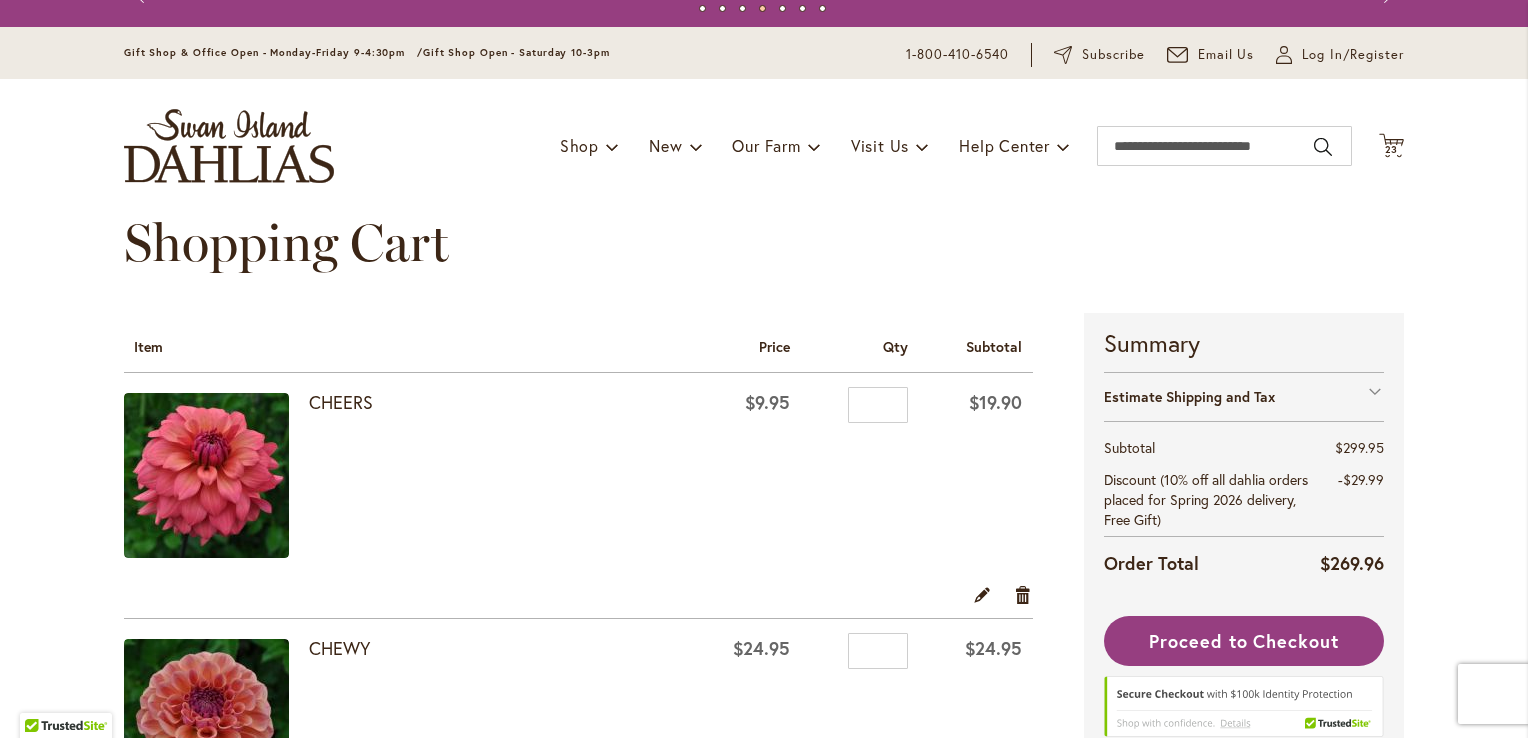 scroll, scrollTop: 0, scrollLeft: 0, axis: both 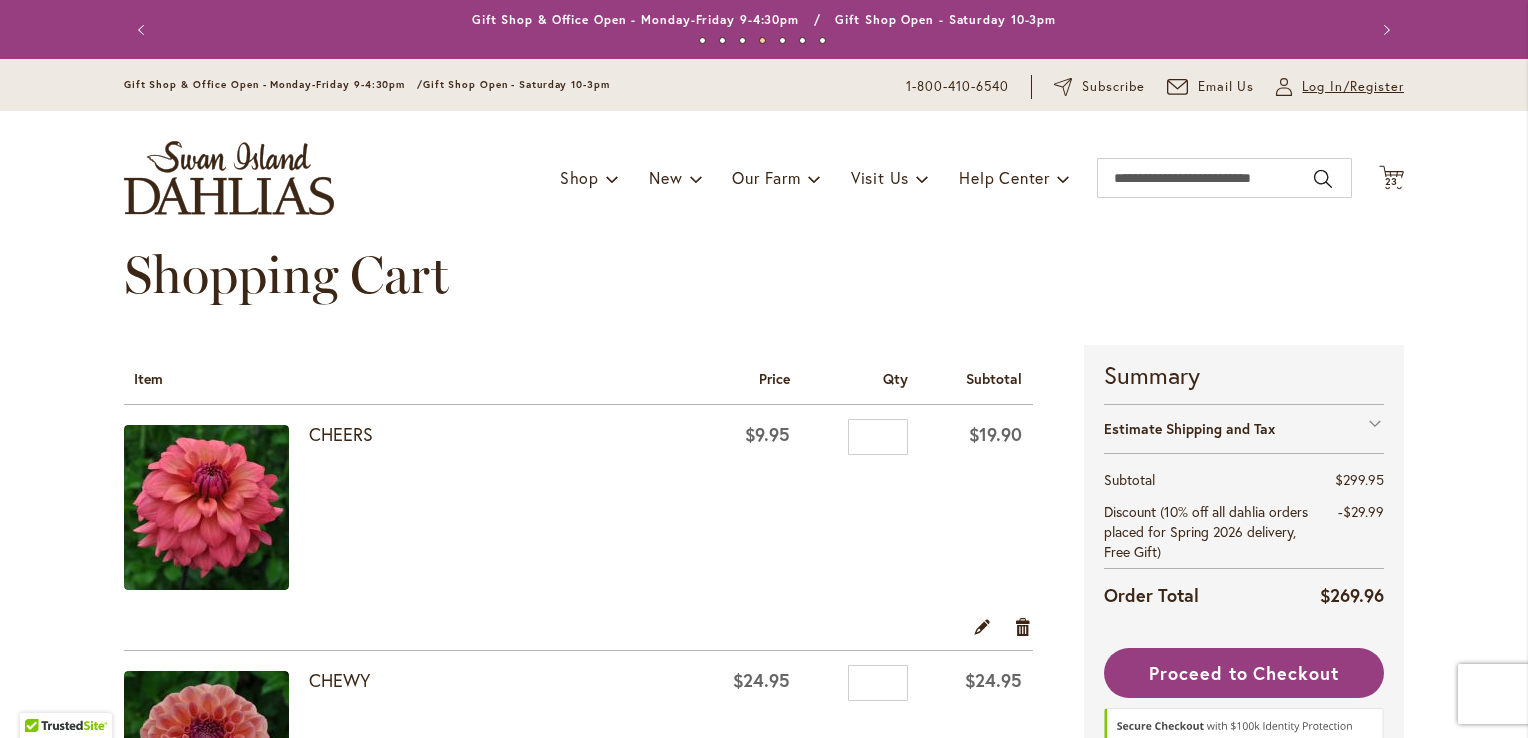 click on "Log In/Register" at bounding box center (1353, 87) 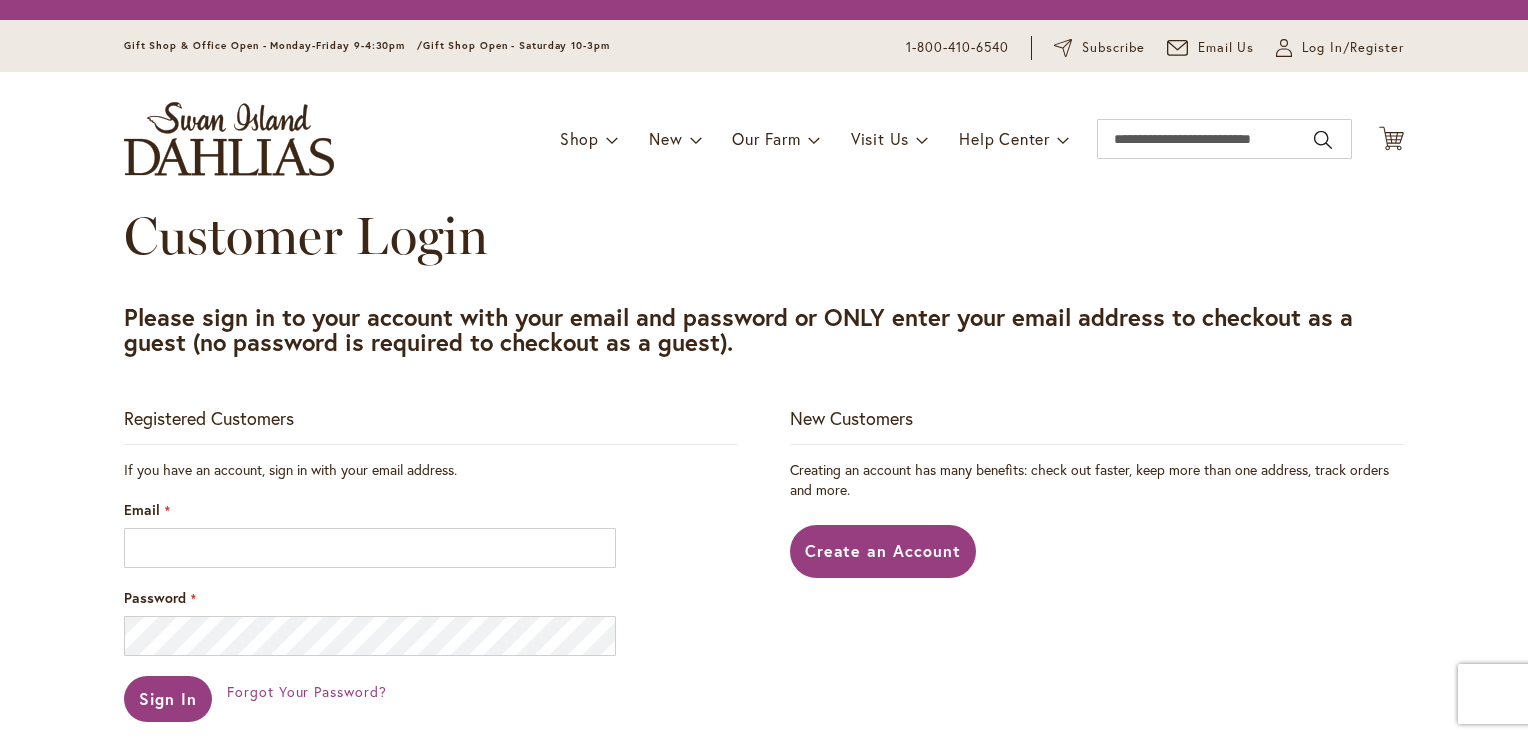 scroll, scrollTop: 0, scrollLeft: 0, axis: both 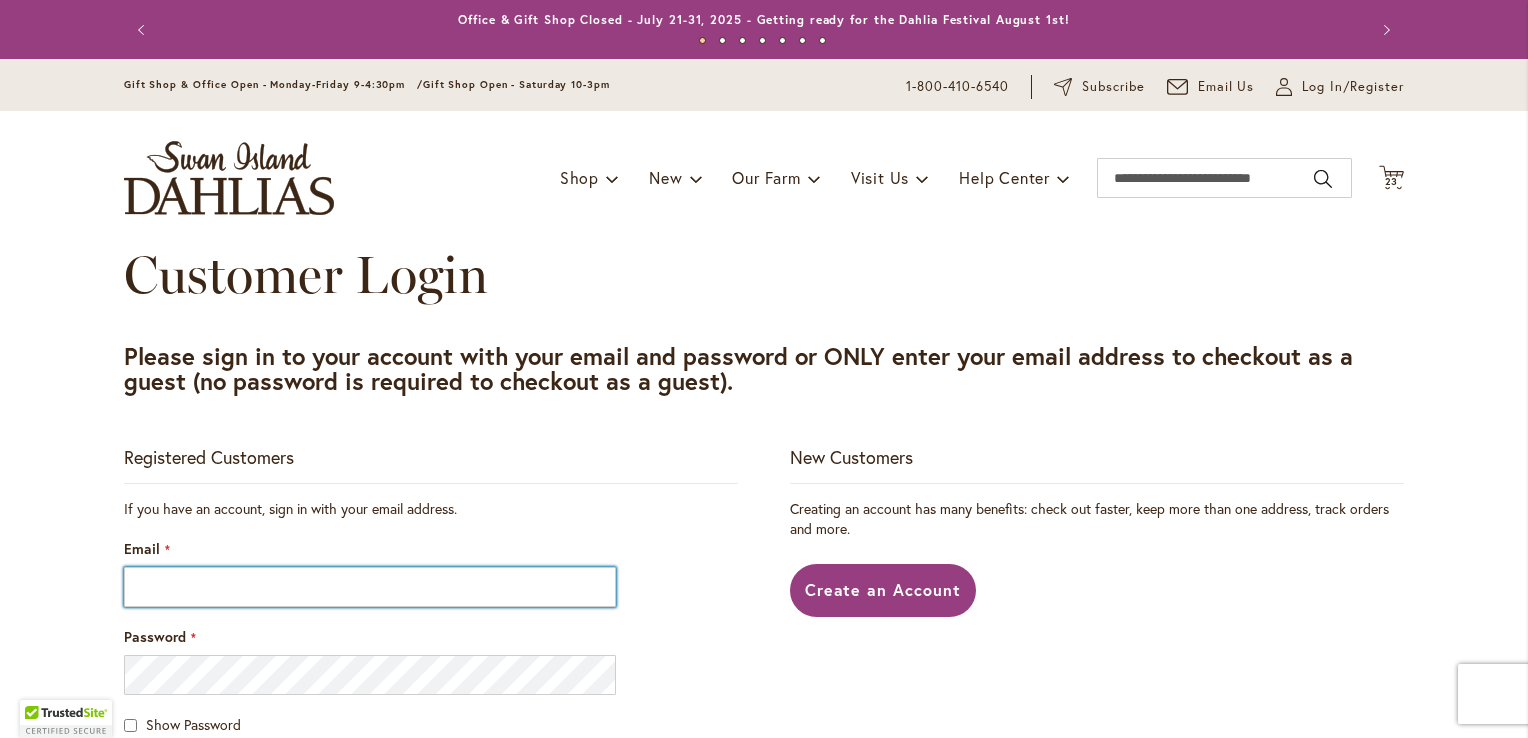 click on "Email" at bounding box center (370, 587) 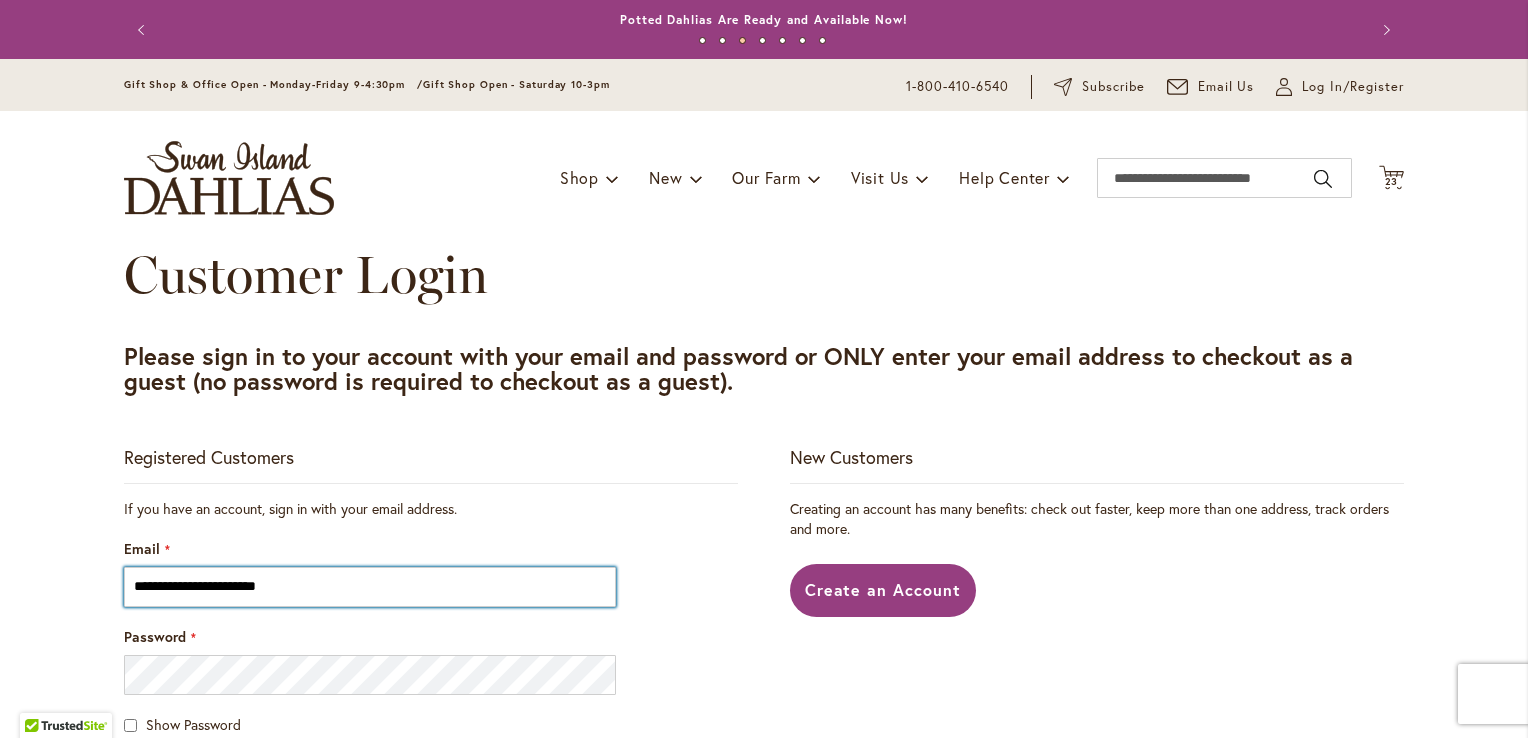 type on "**********" 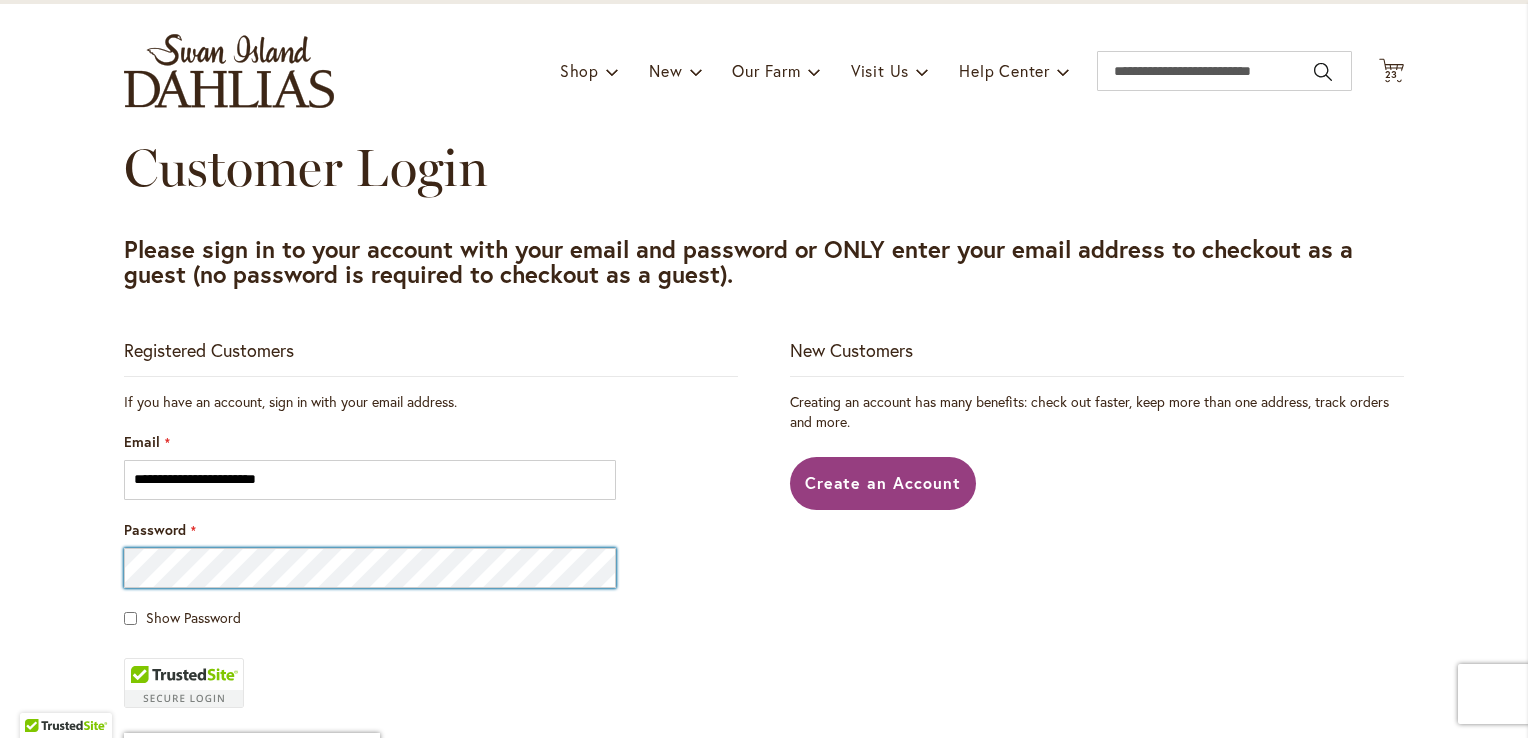 scroll, scrollTop: 200, scrollLeft: 0, axis: vertical 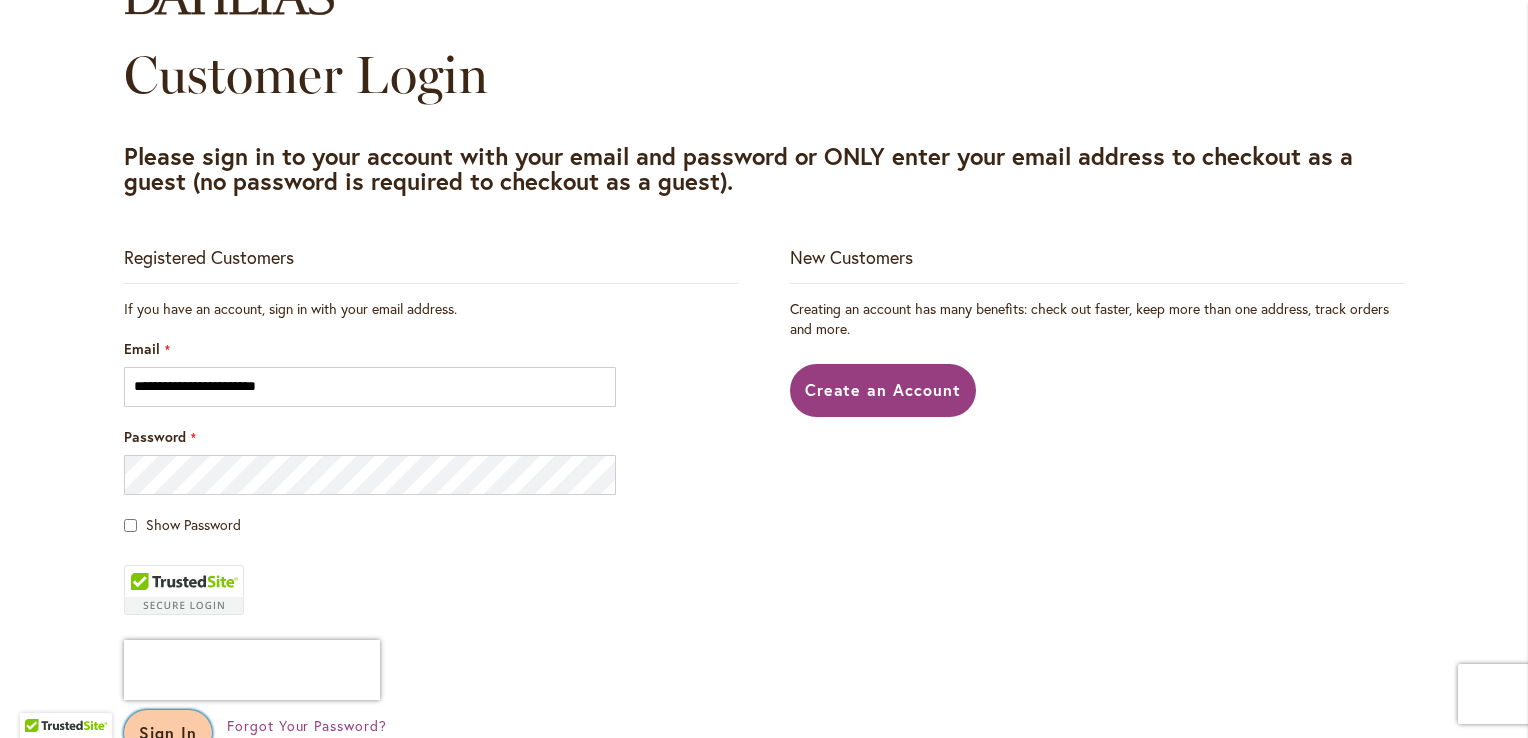click on "Sign In" at bounding box center (168, 732) 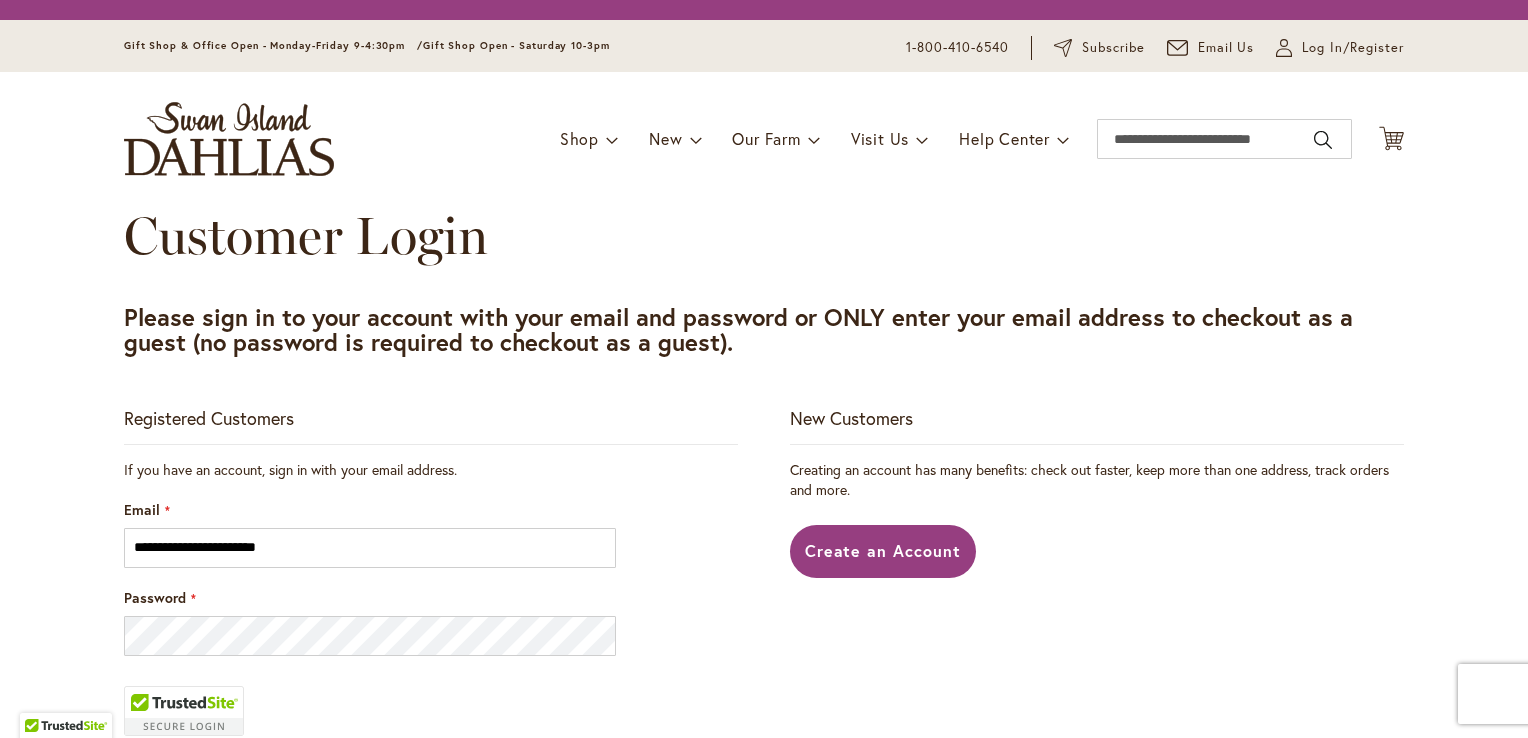 scroll, scrollTop: 0, scrollLeft: 0, axis: both 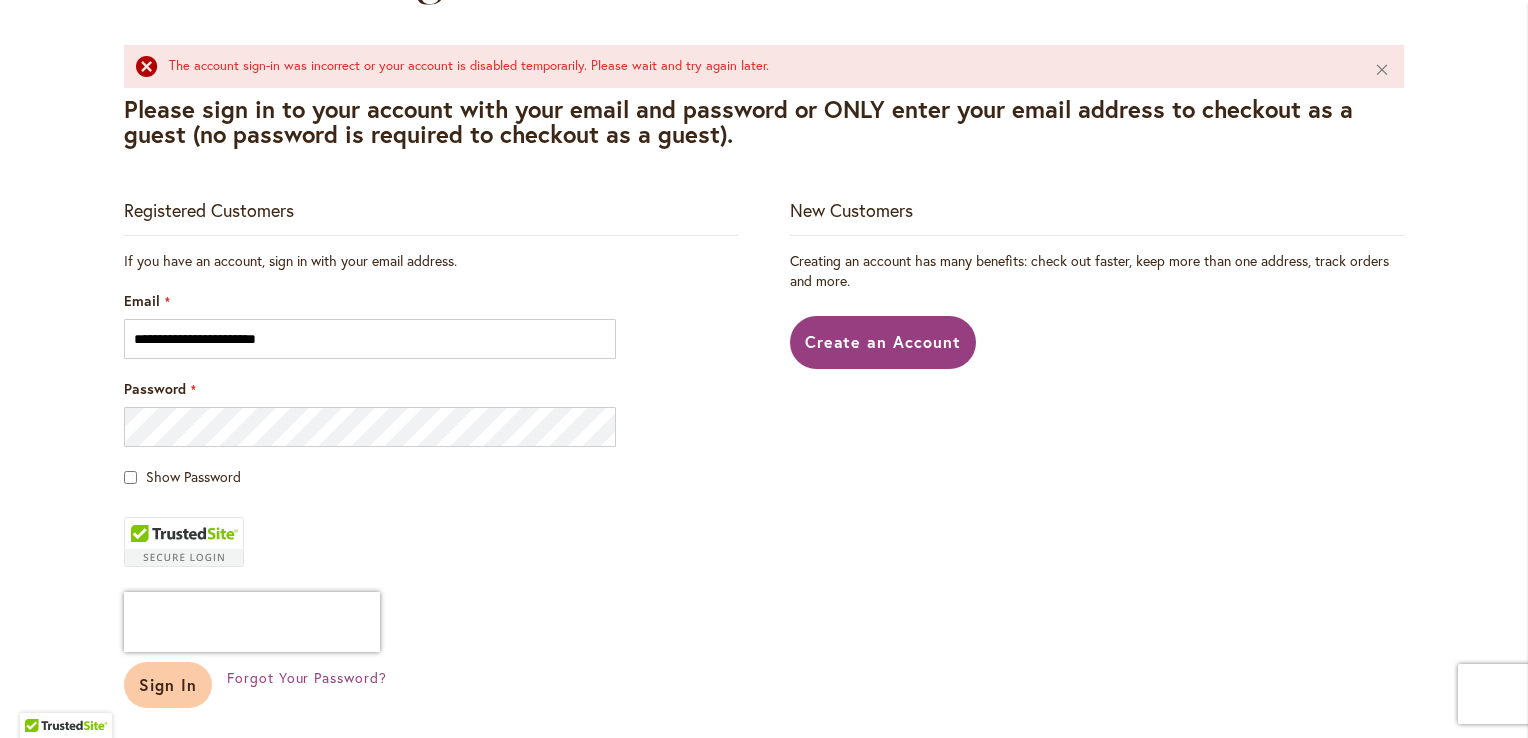 click on "Sign In" at bounding box center (168, 684) 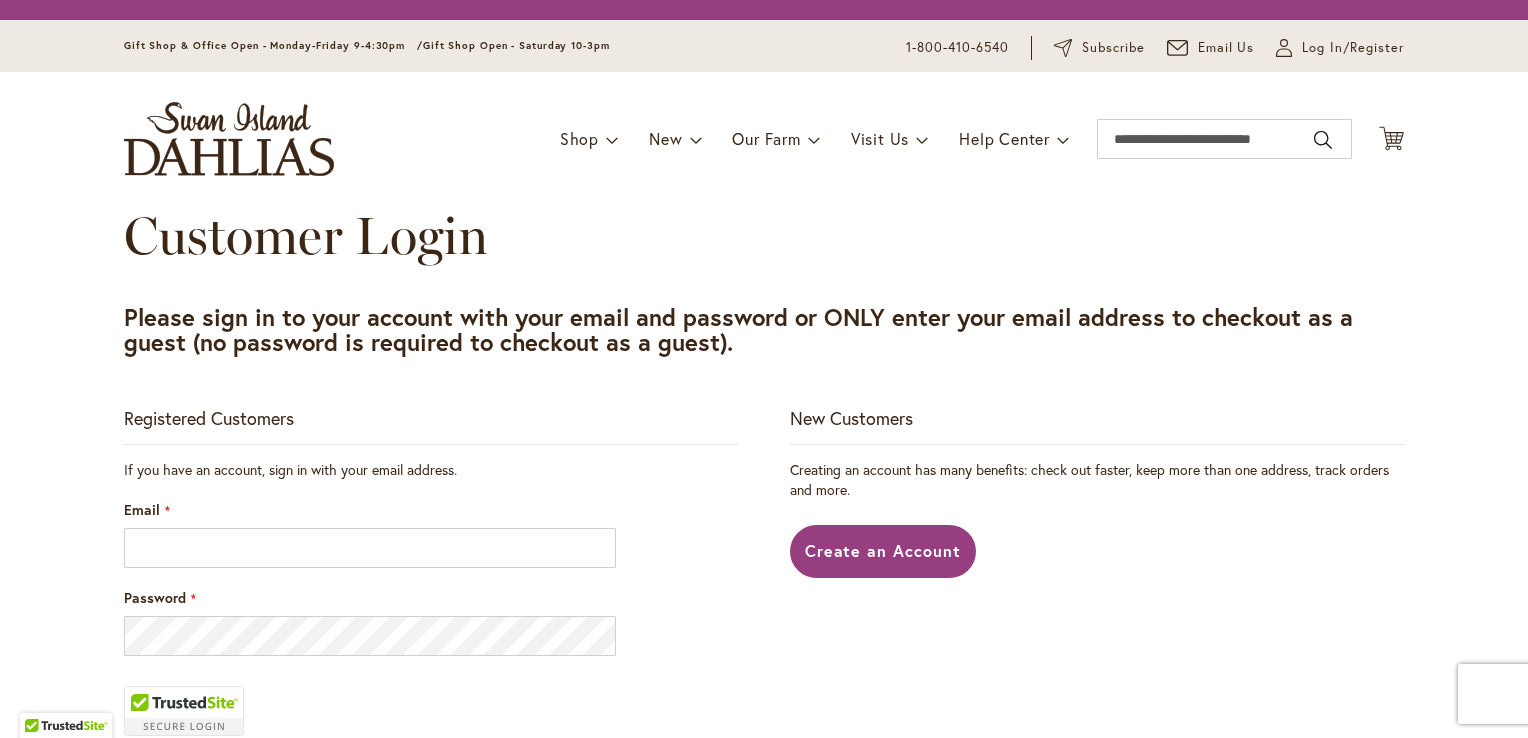 scroll, scrollTop: 0, scrollLeft: 0, axis: both 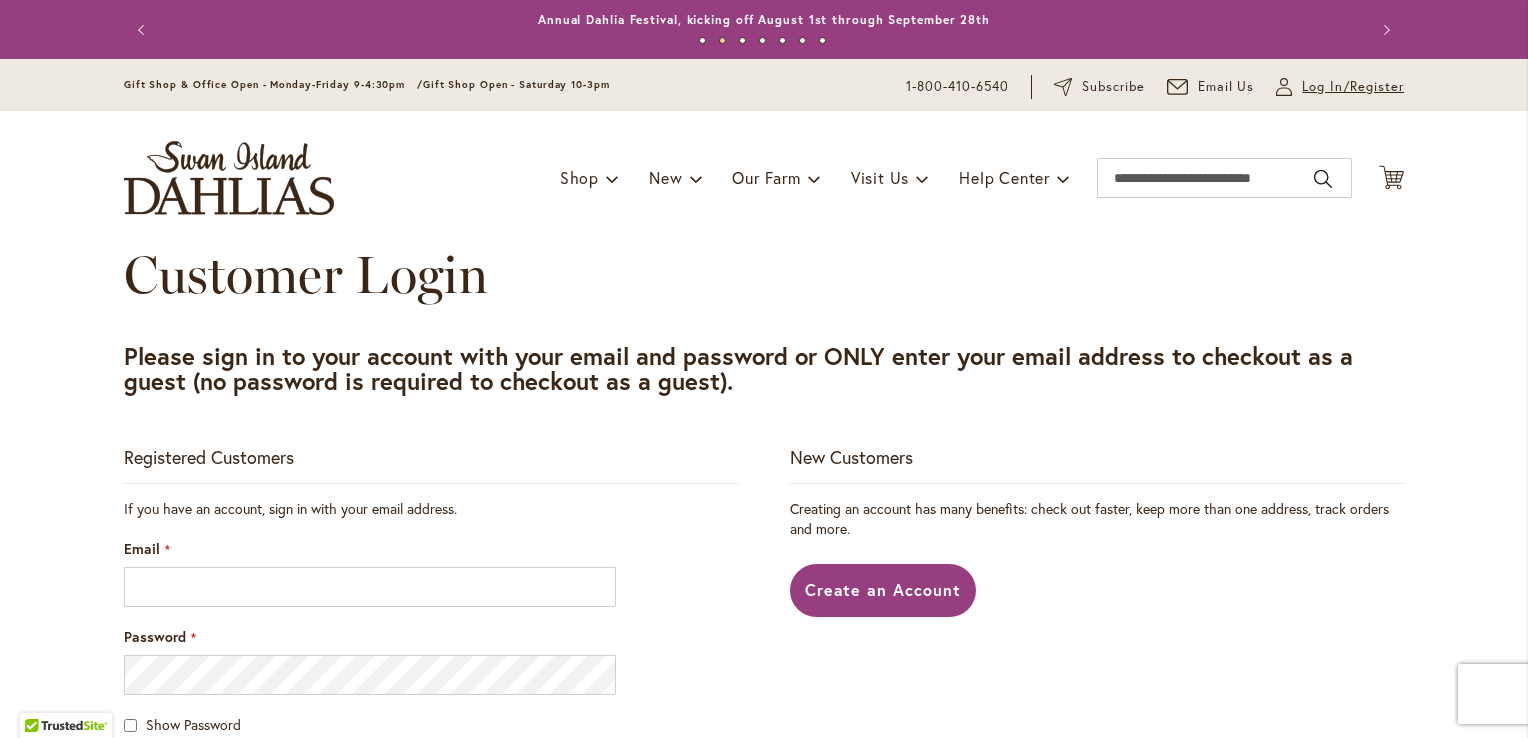 click on "Log In/Register" at bounding box center [1353, 87] 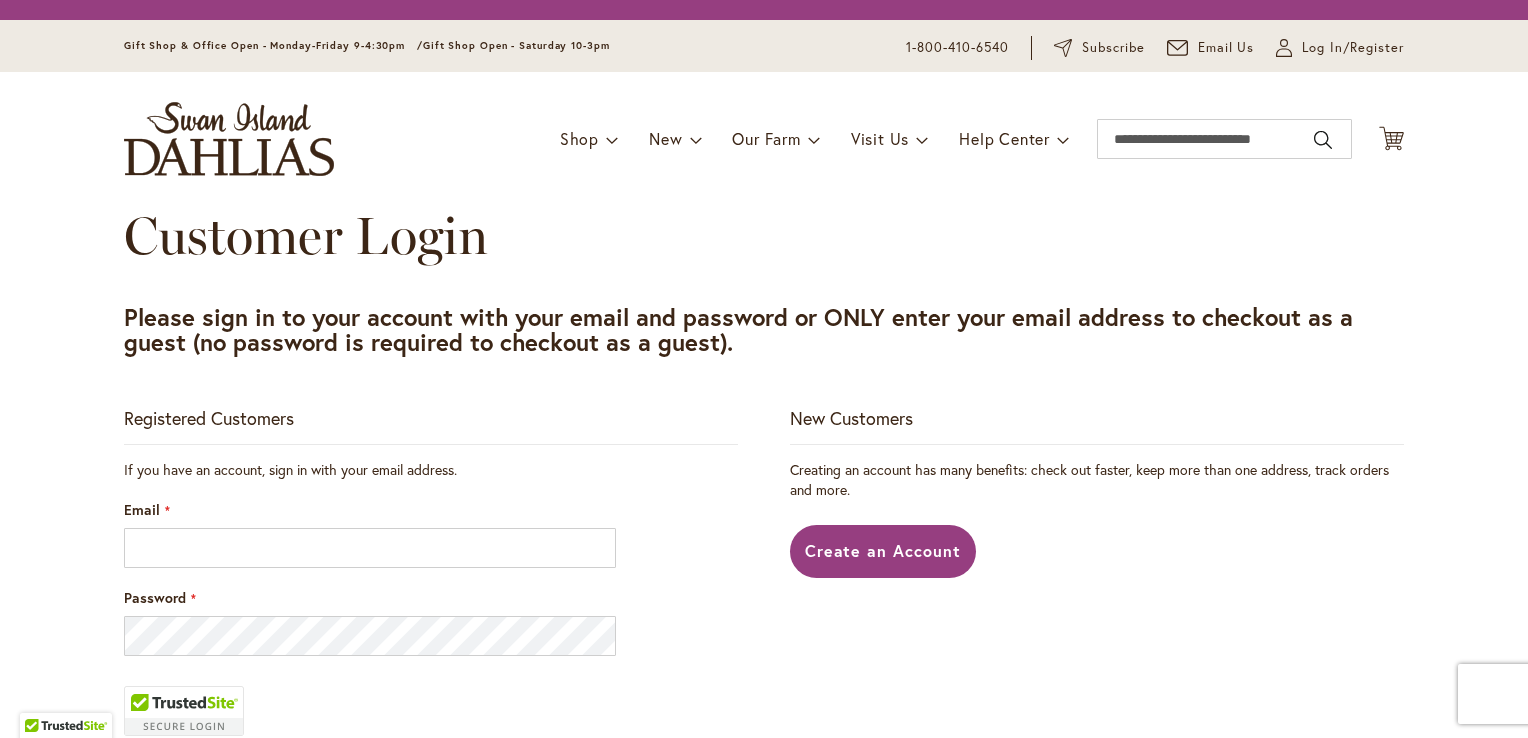scroll, scrollTop: 0, scrollLeft: 0, axis: both 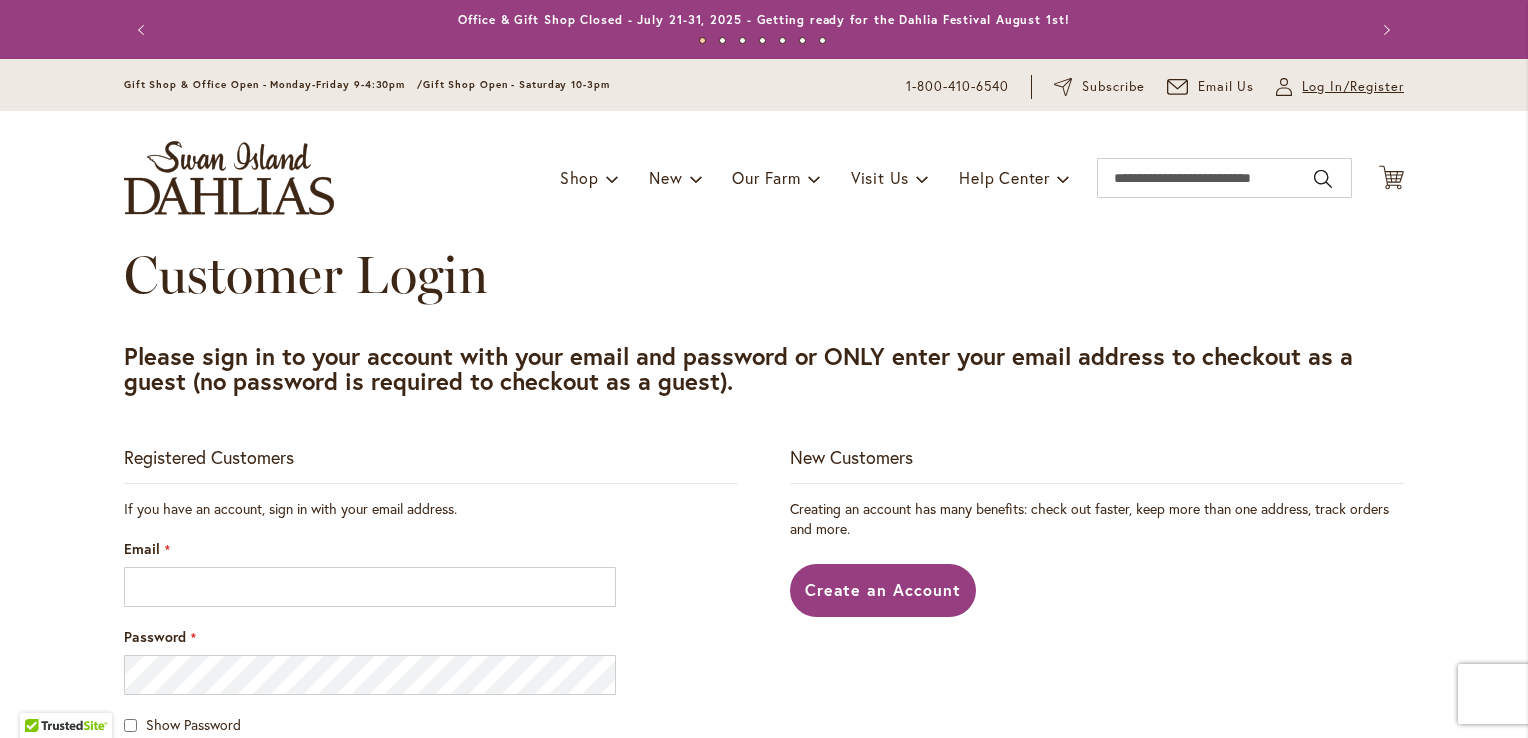 click on "My Account" 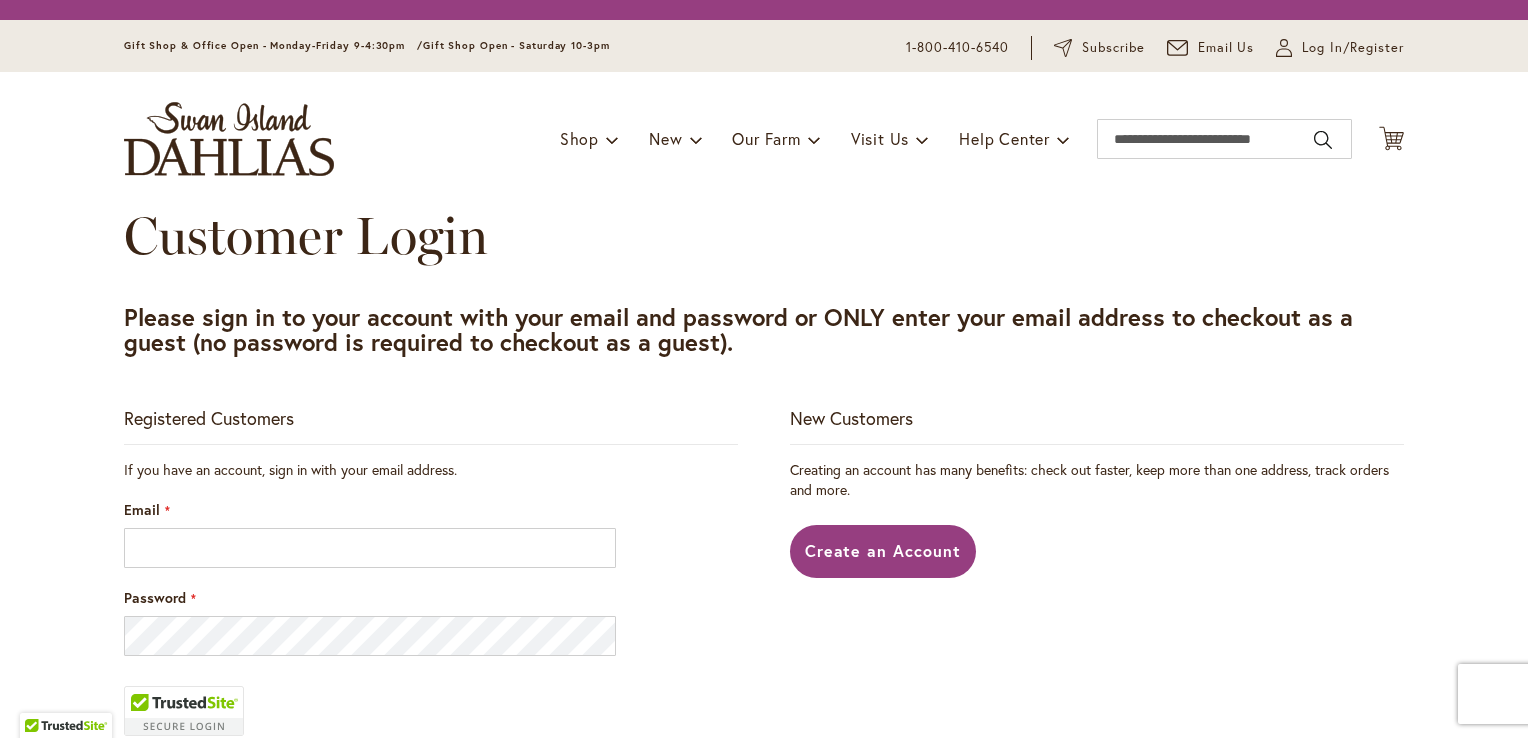 scroll, scrollTop: 0, scrollLeft: 0, axis: both 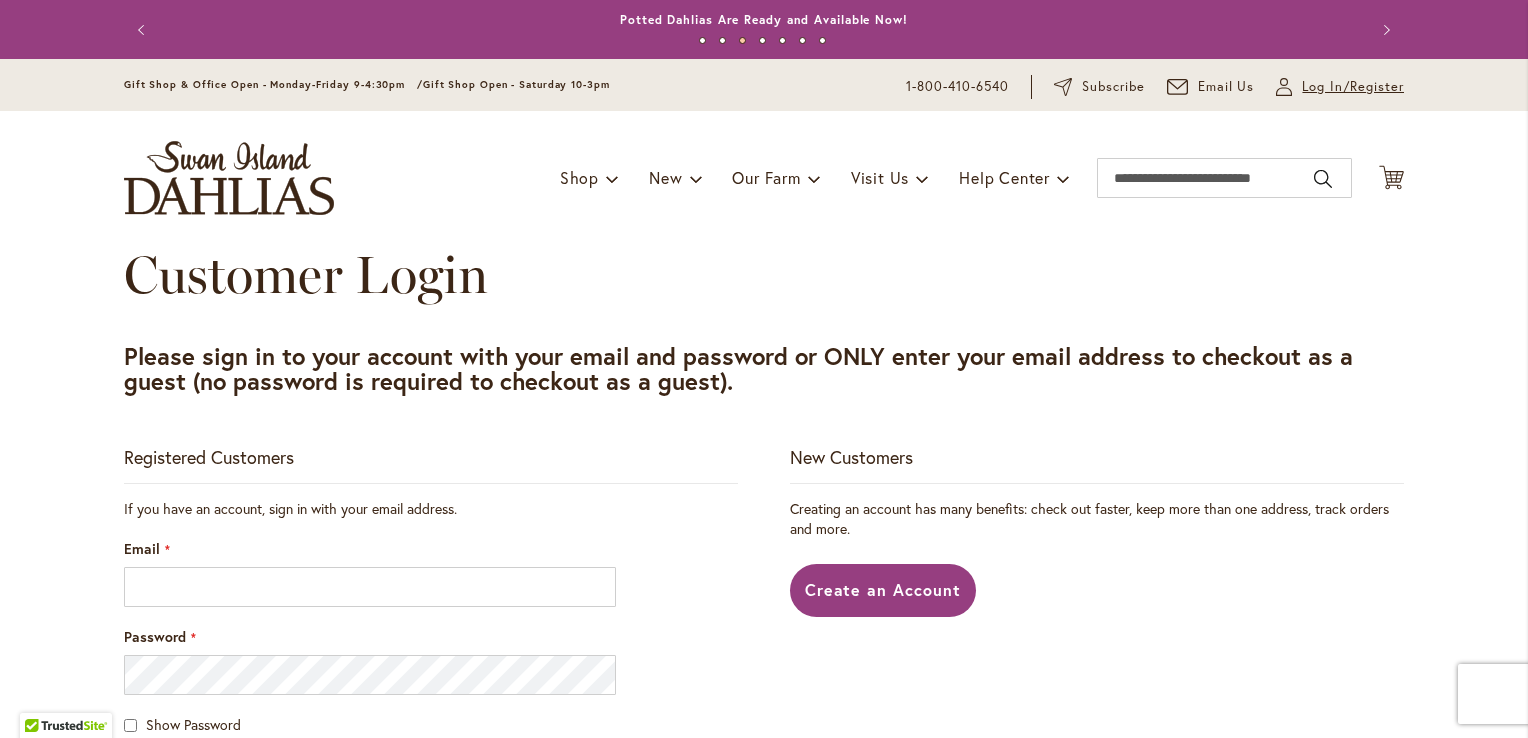click on "Log In/Register" at bounding box center [1353, 87] 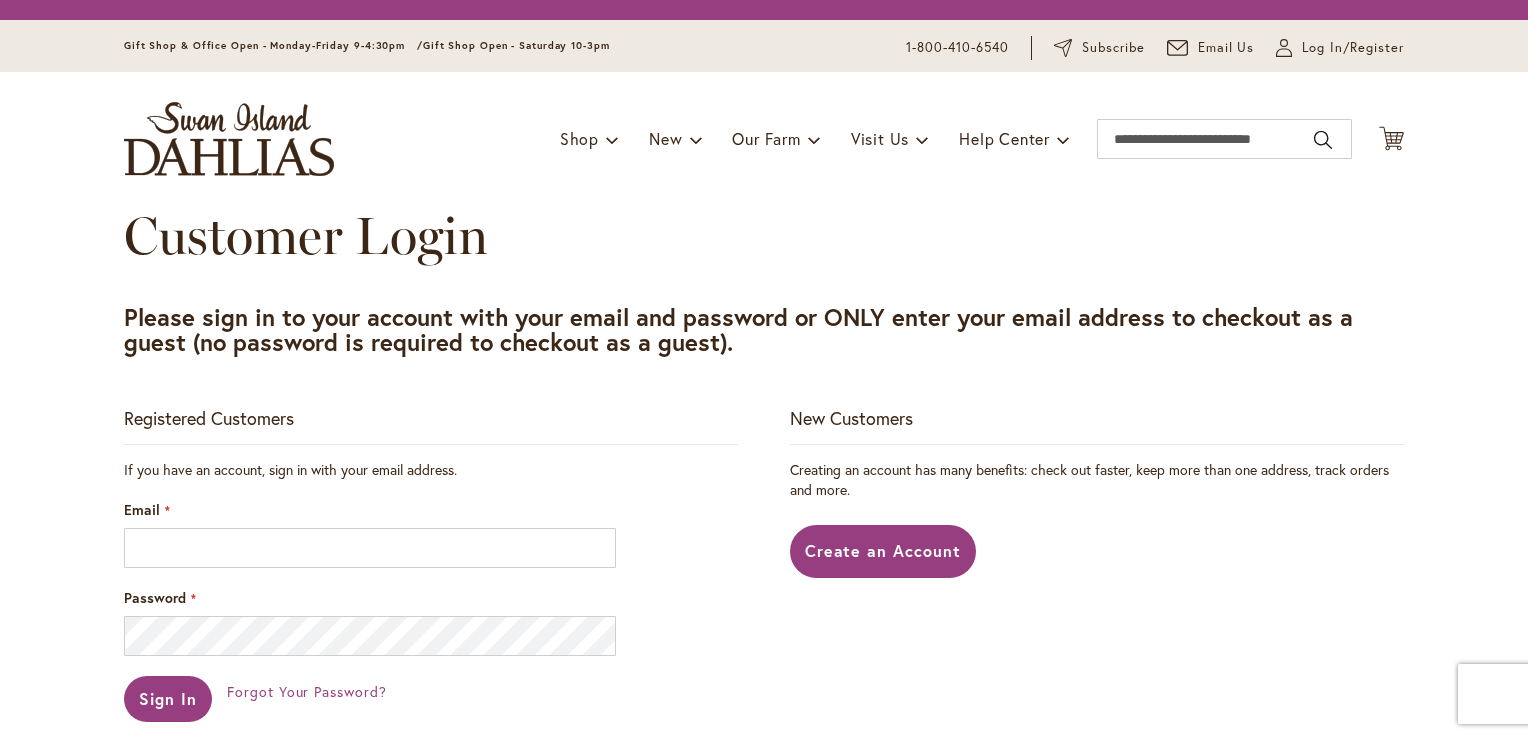 scroll, scrollTop: 0, scrollLeft: 0, axis: both 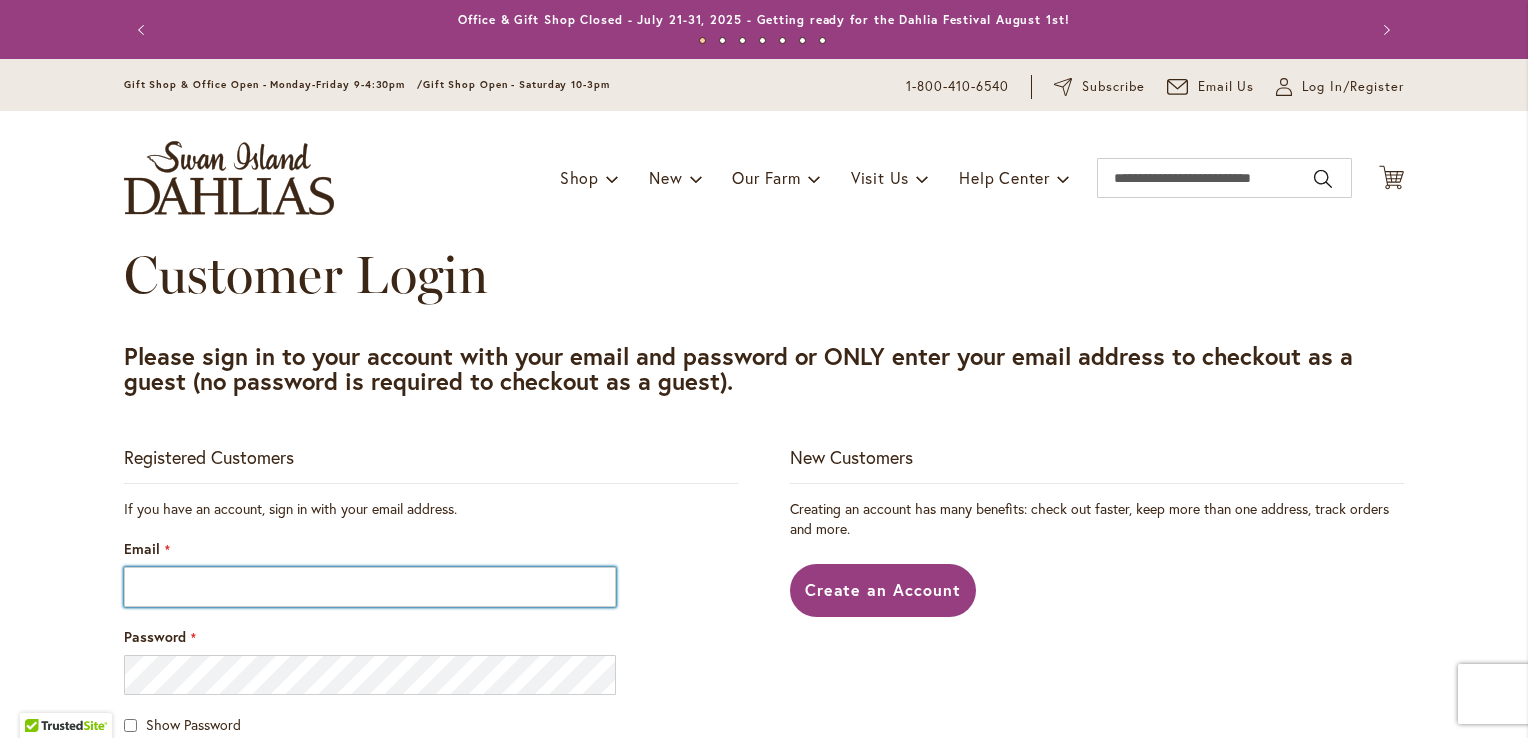 click on "Email" at bounding box center [370, 587] 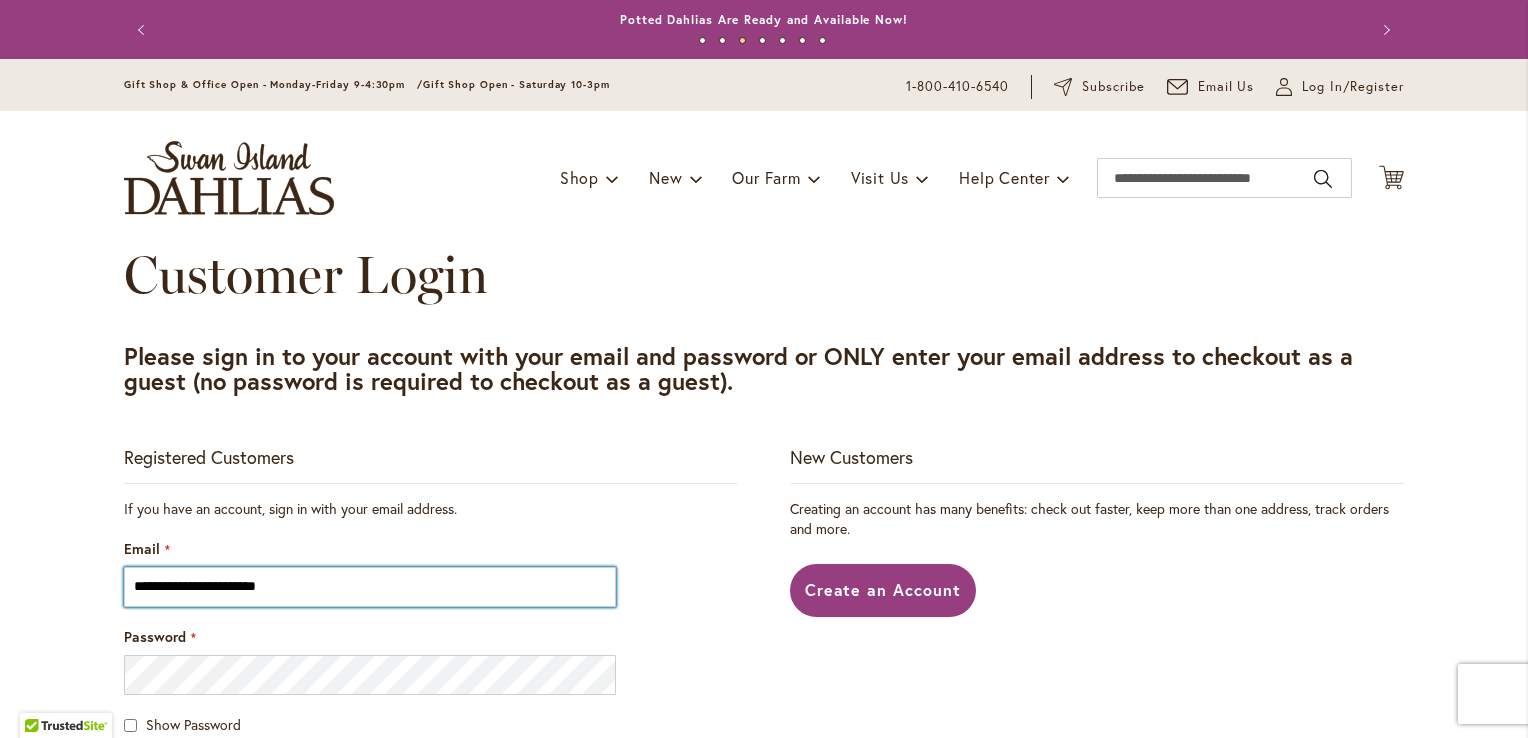 type on "**********" 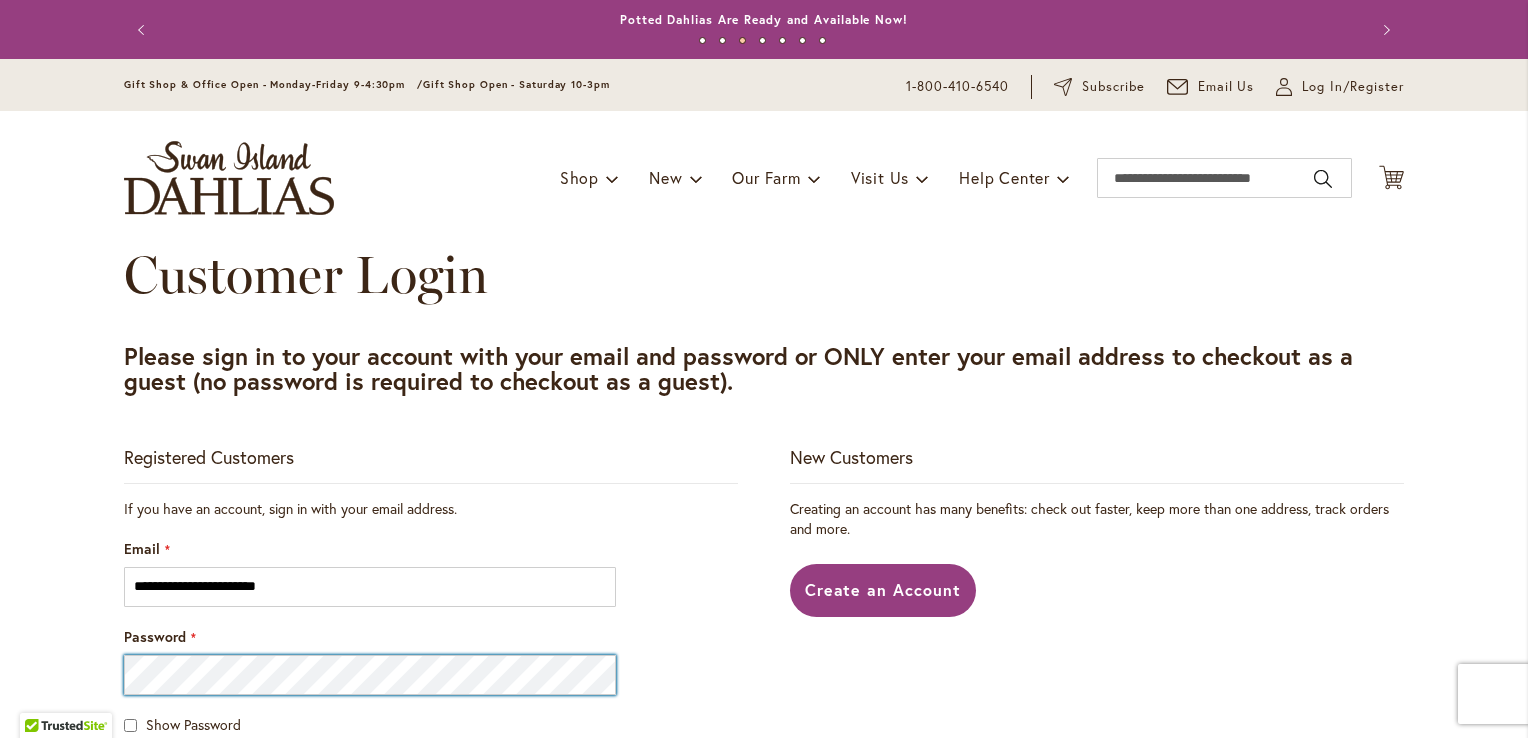 scroll, scrollTop: 300, scrollLeft: 0, axis: vertical 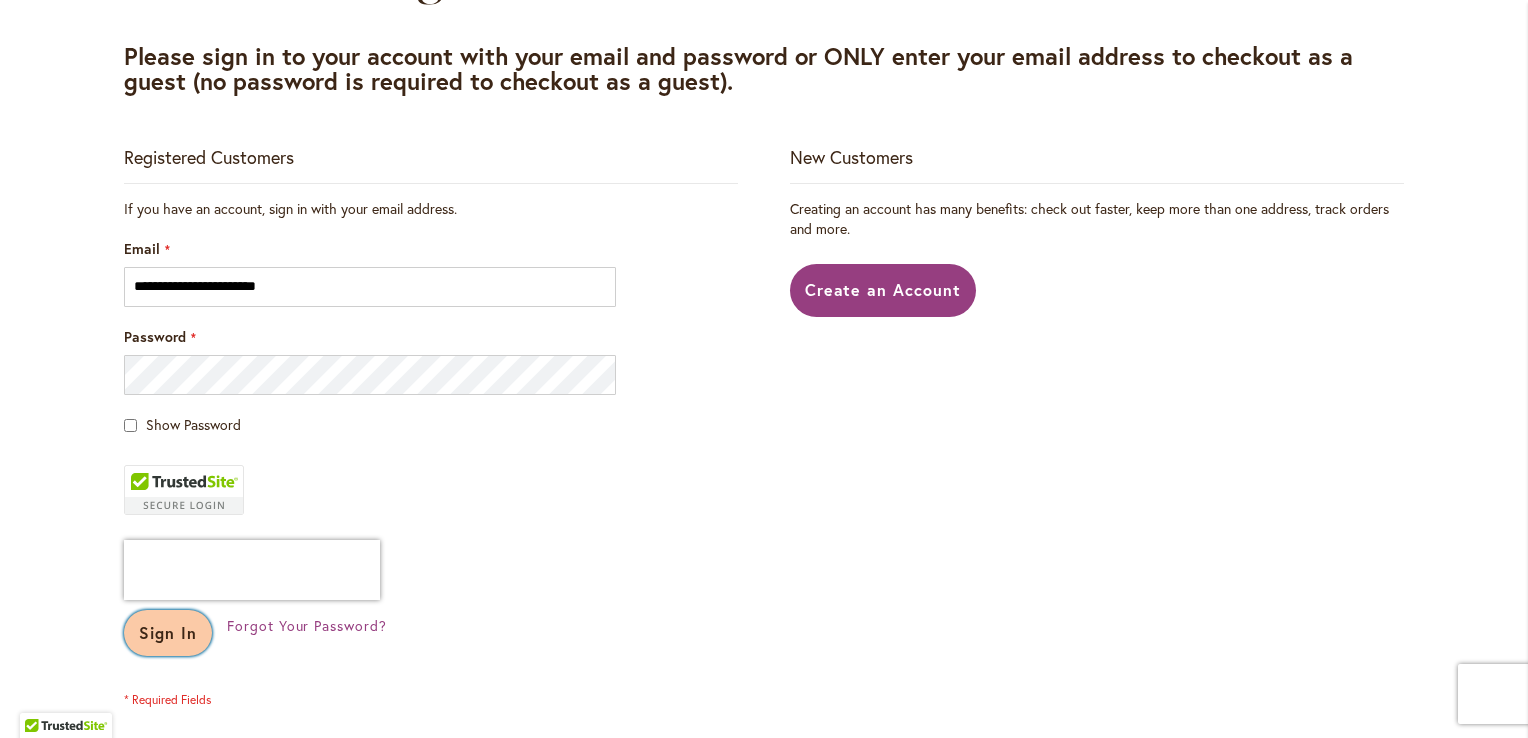 click on "Sign In" at bounding box center [168, 632] 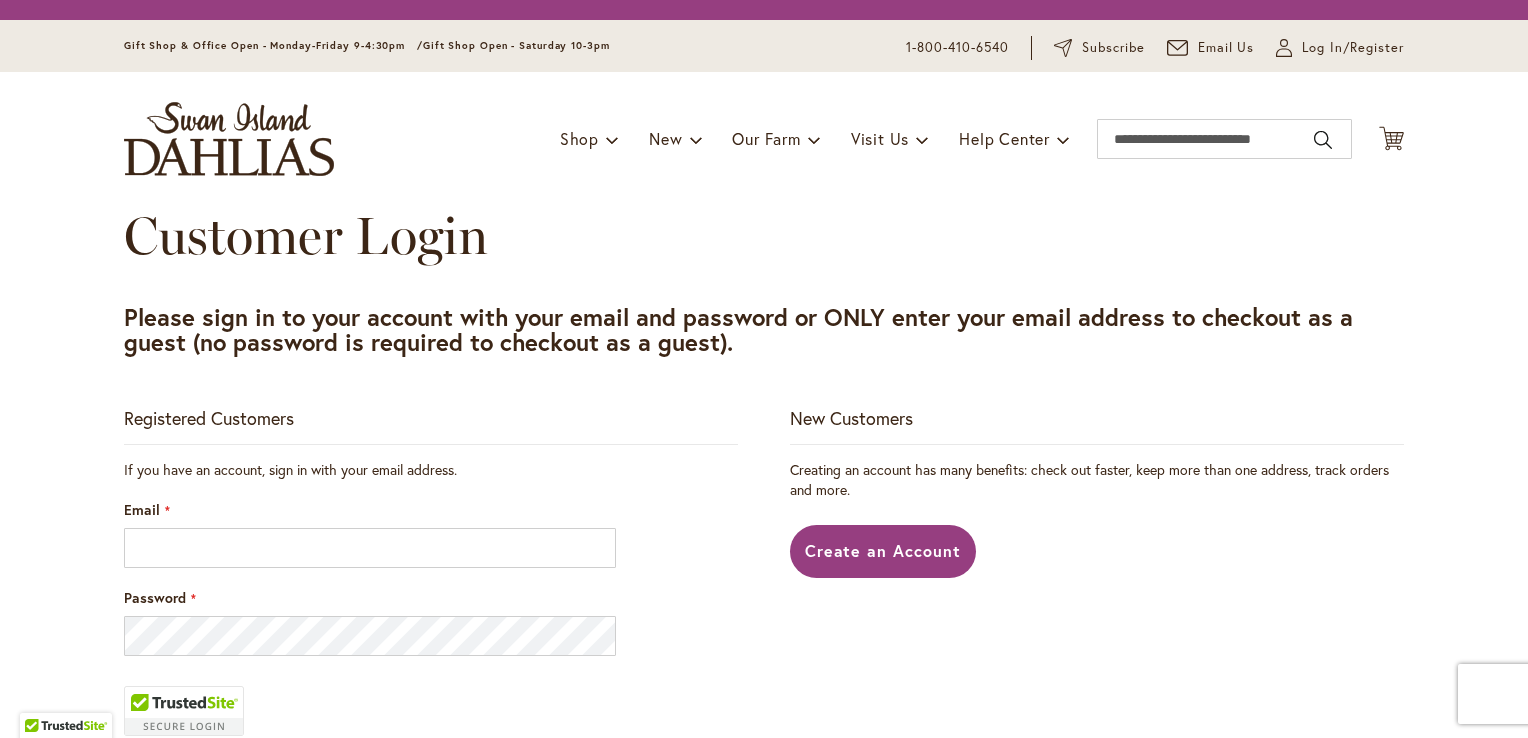 scroll, scrollTop: 0, scrollLeft: 0, axis: both 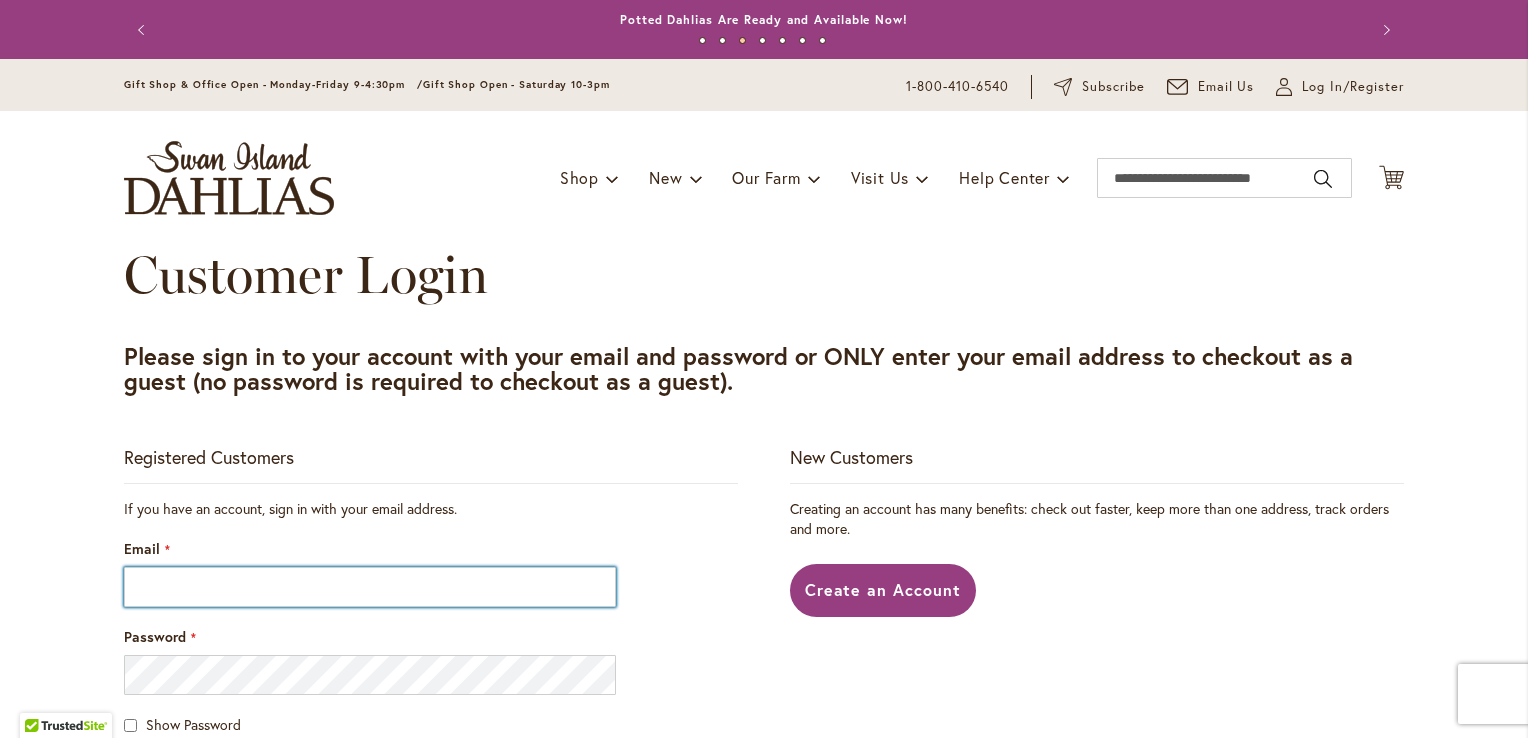 click on "Email" at bounding box center [370, 587] 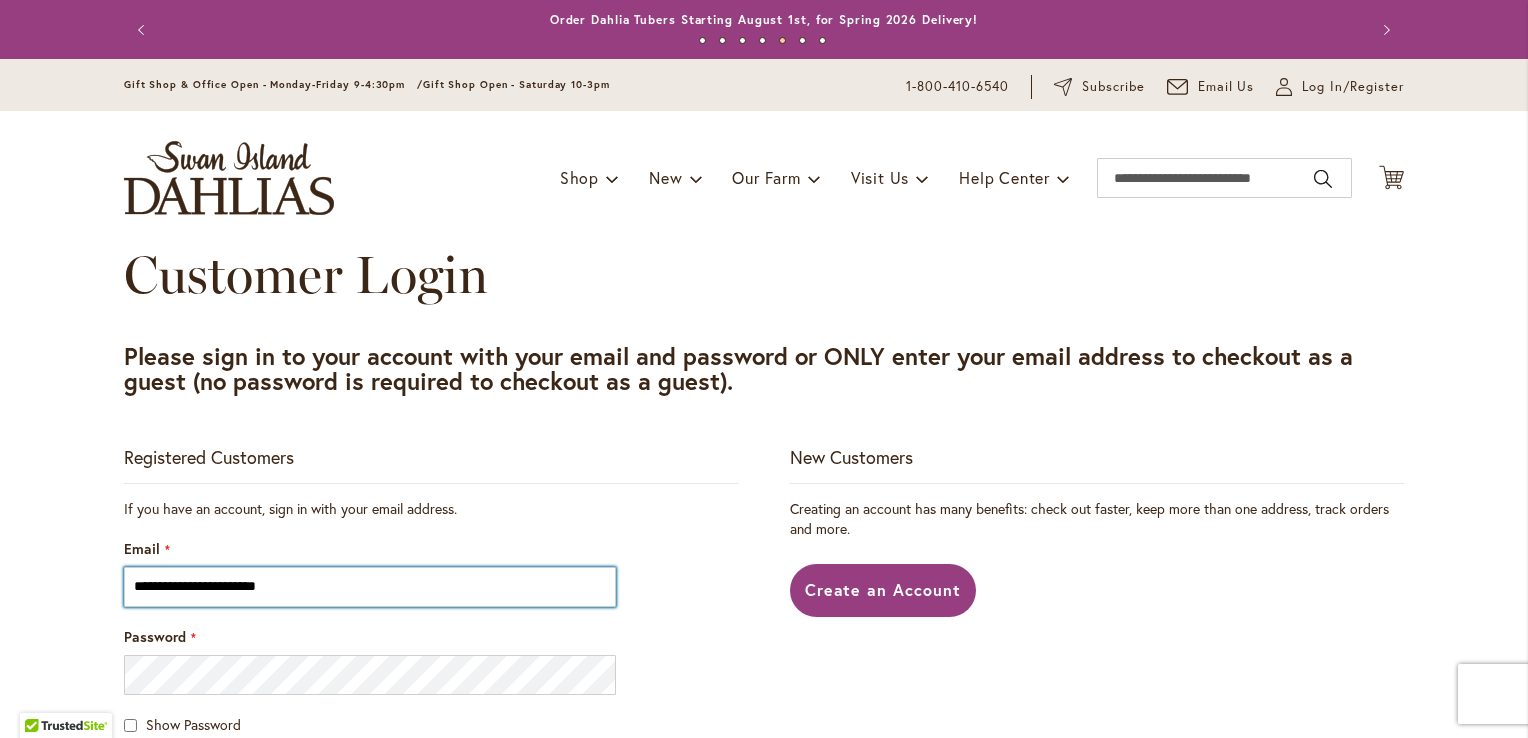 type on "**********" 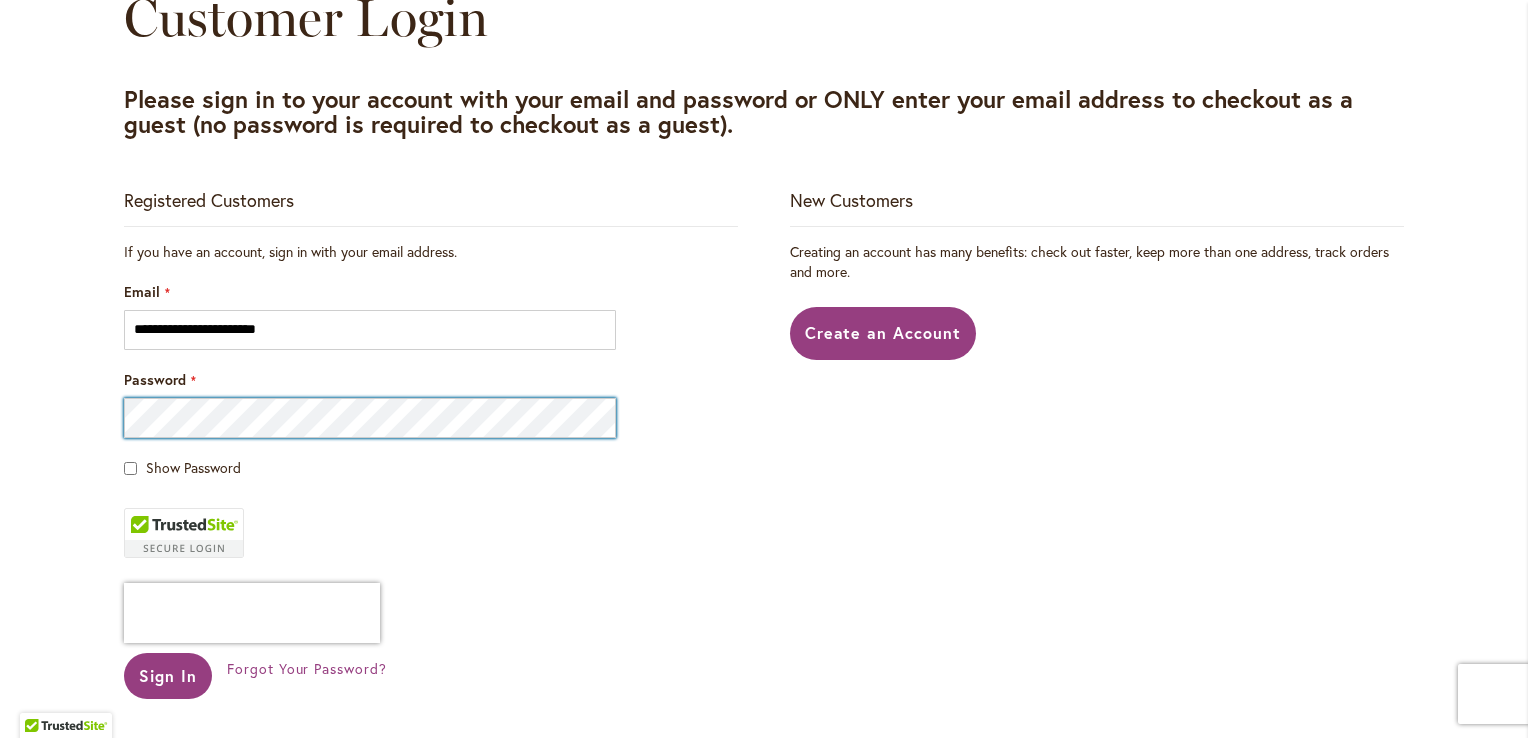 scroll, scrollTop: 400, scrollLeft: 0, axis: vertical 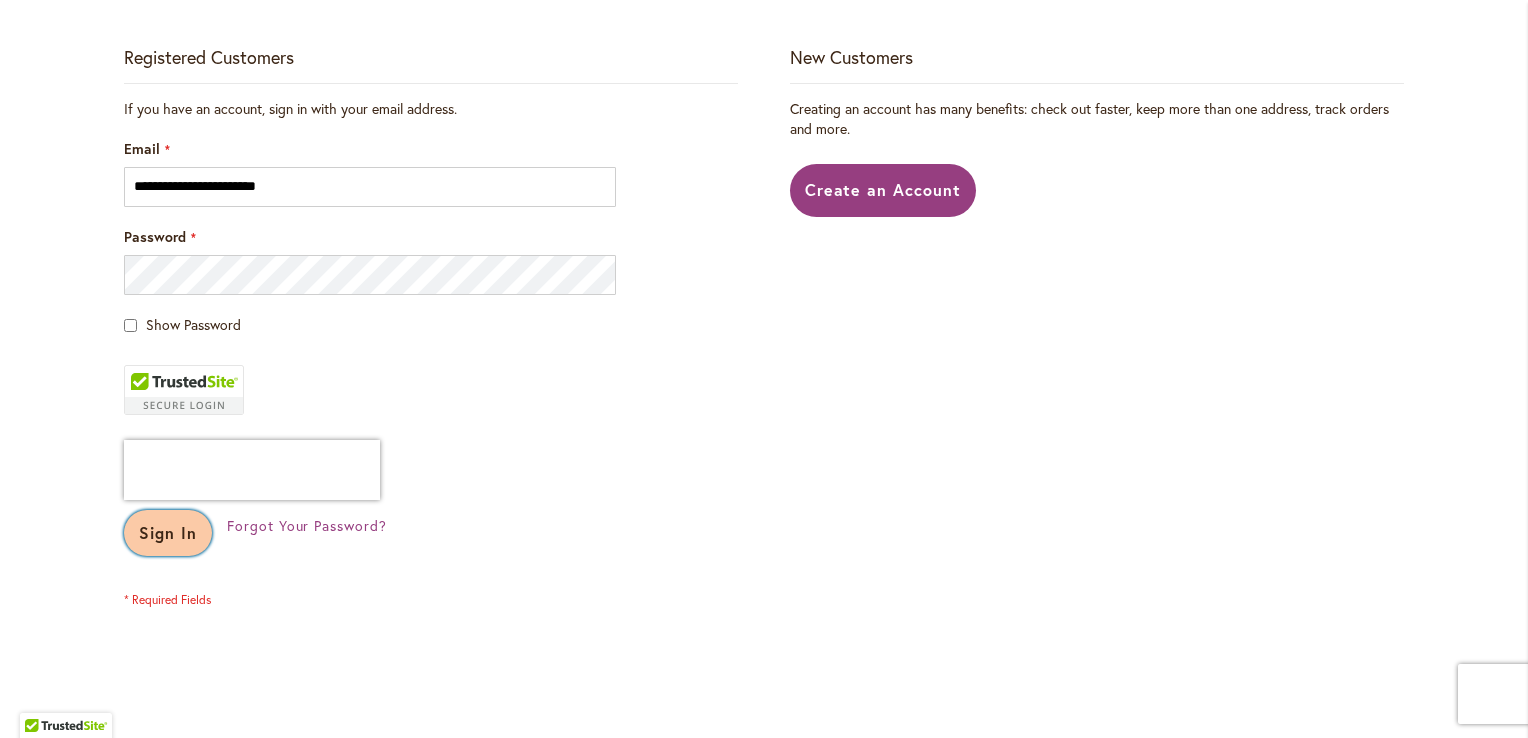 click on "Sign In" at bounding box center (168, 532) 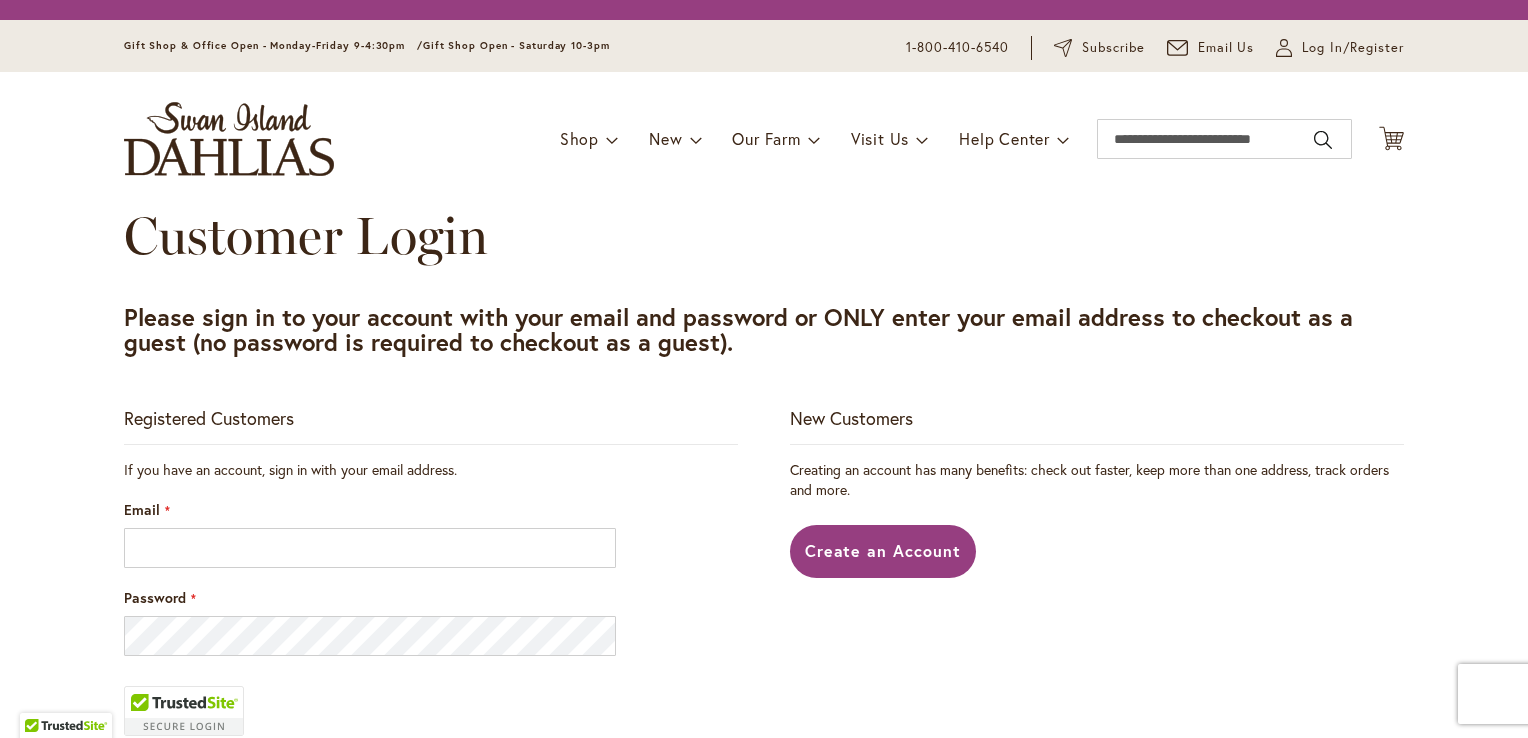 scroll, scrollTop: 0, scrollLeft: 0, axis: both 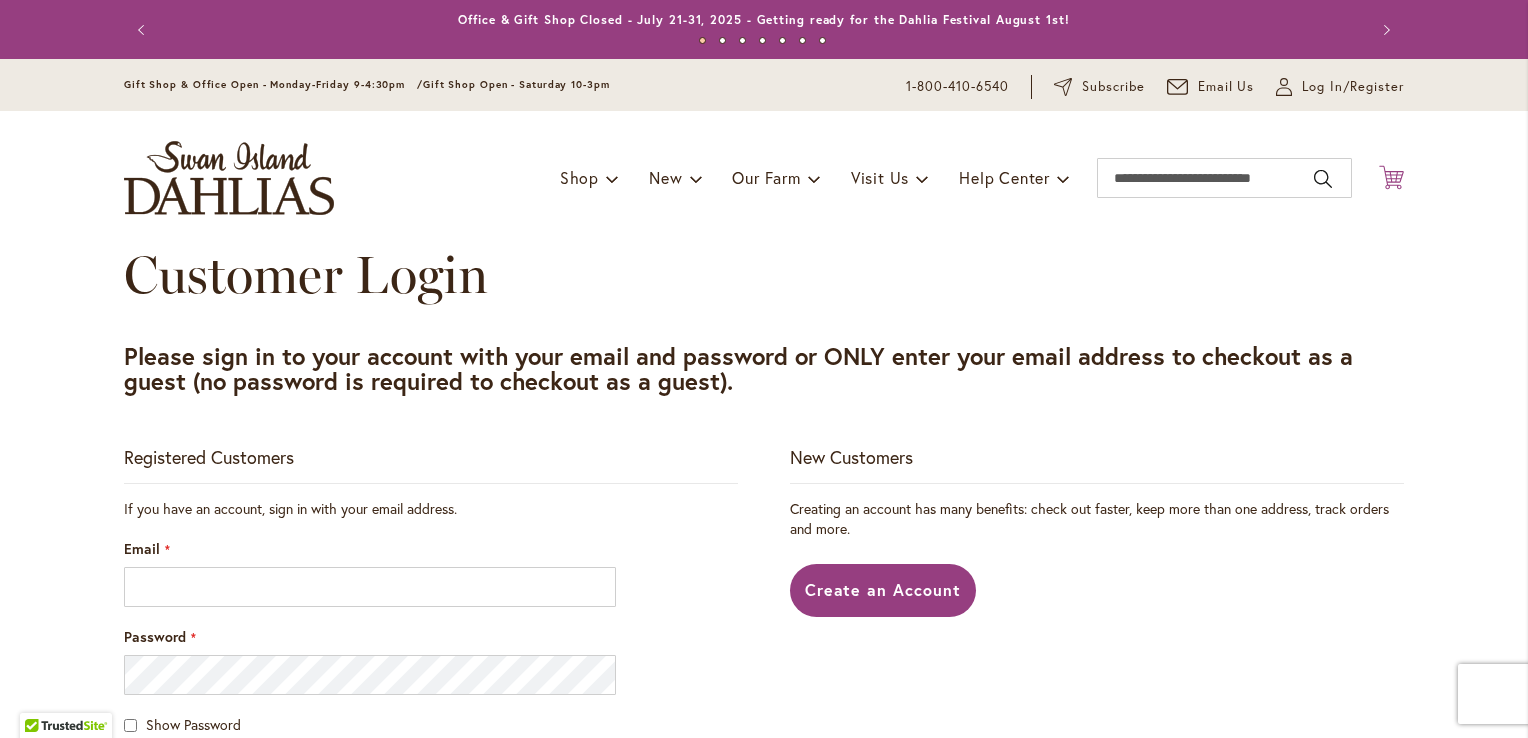 click on "Cart
.cls-1 {
fill: #231f20;
}" 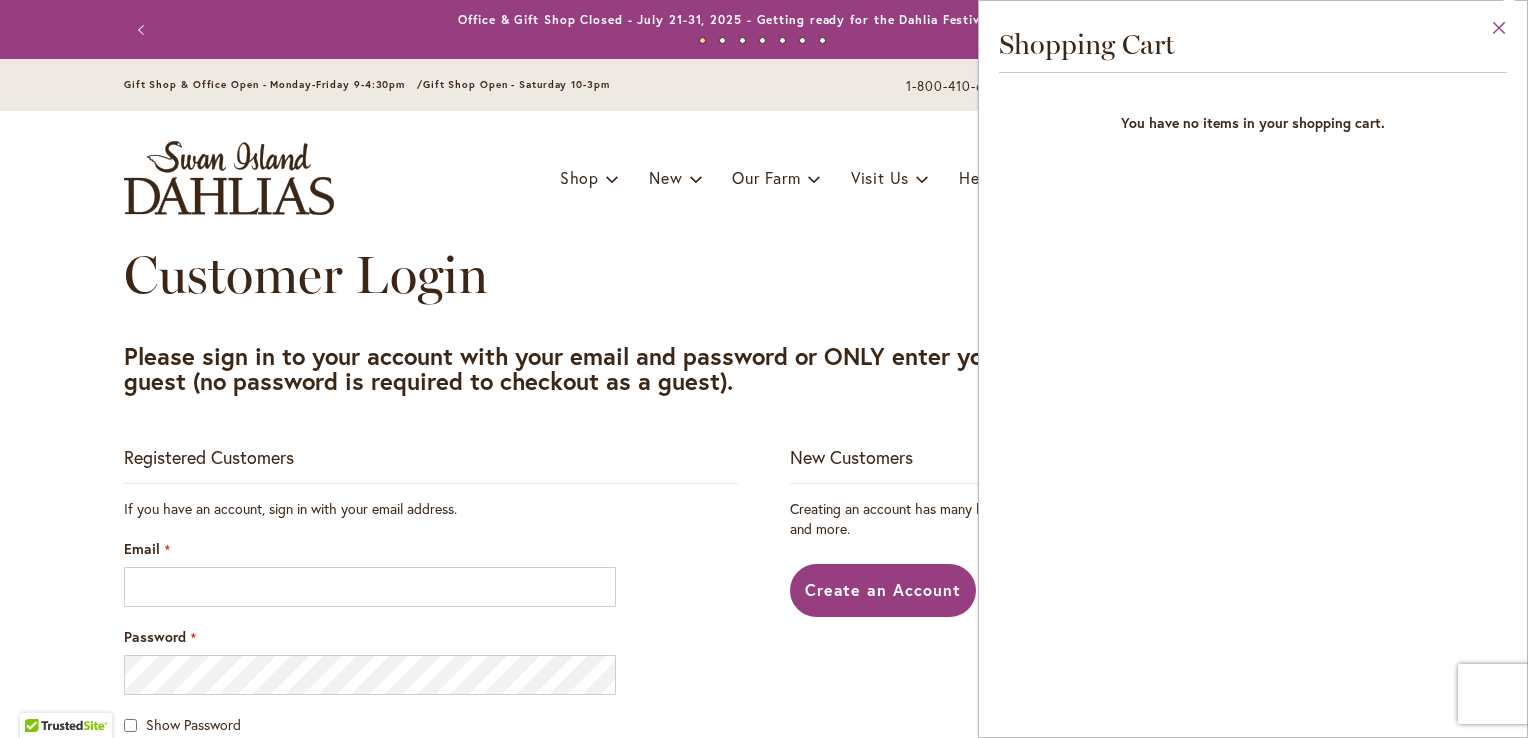 click on "Close" at bounding box center (1499, 32) 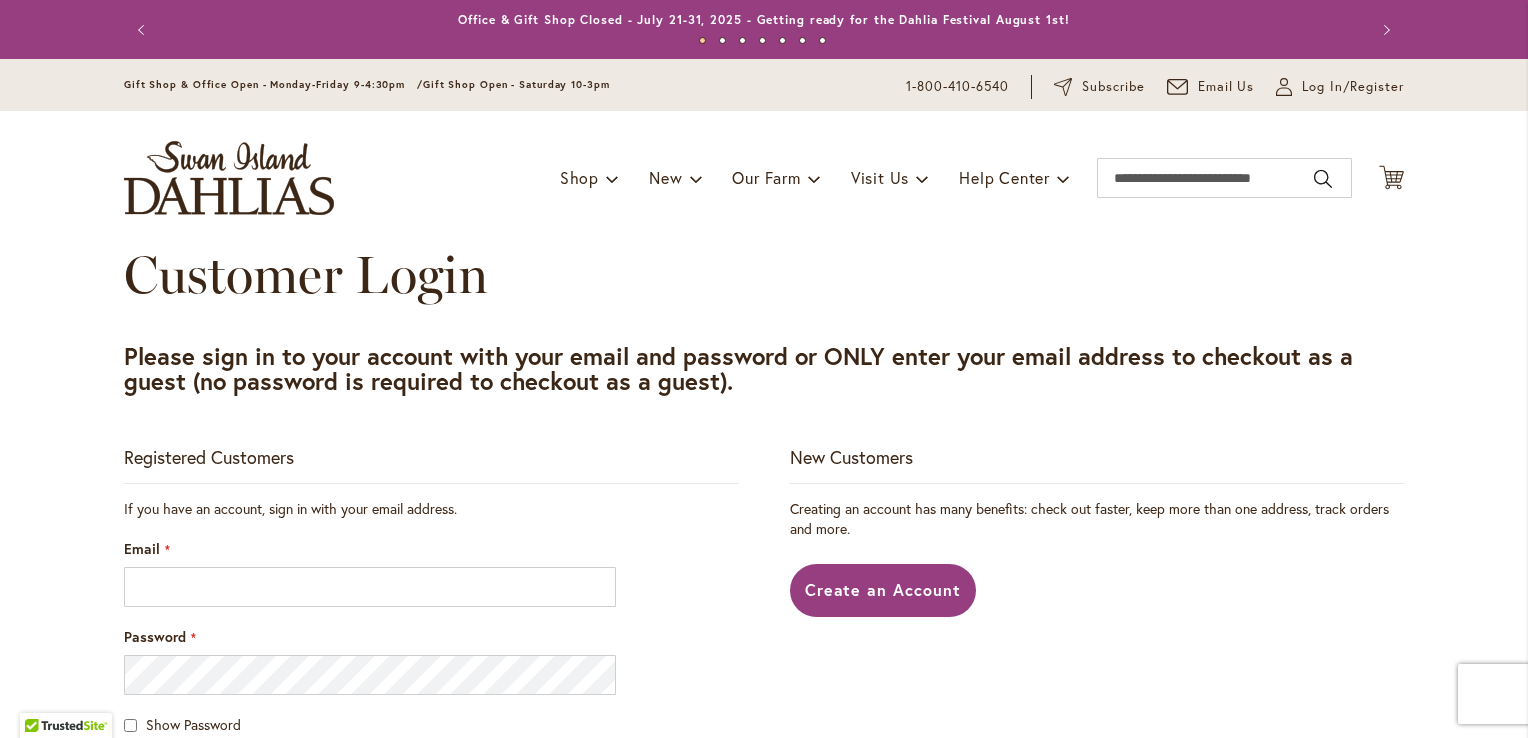 click on "Customer Login" at bounding box center [764, 295] 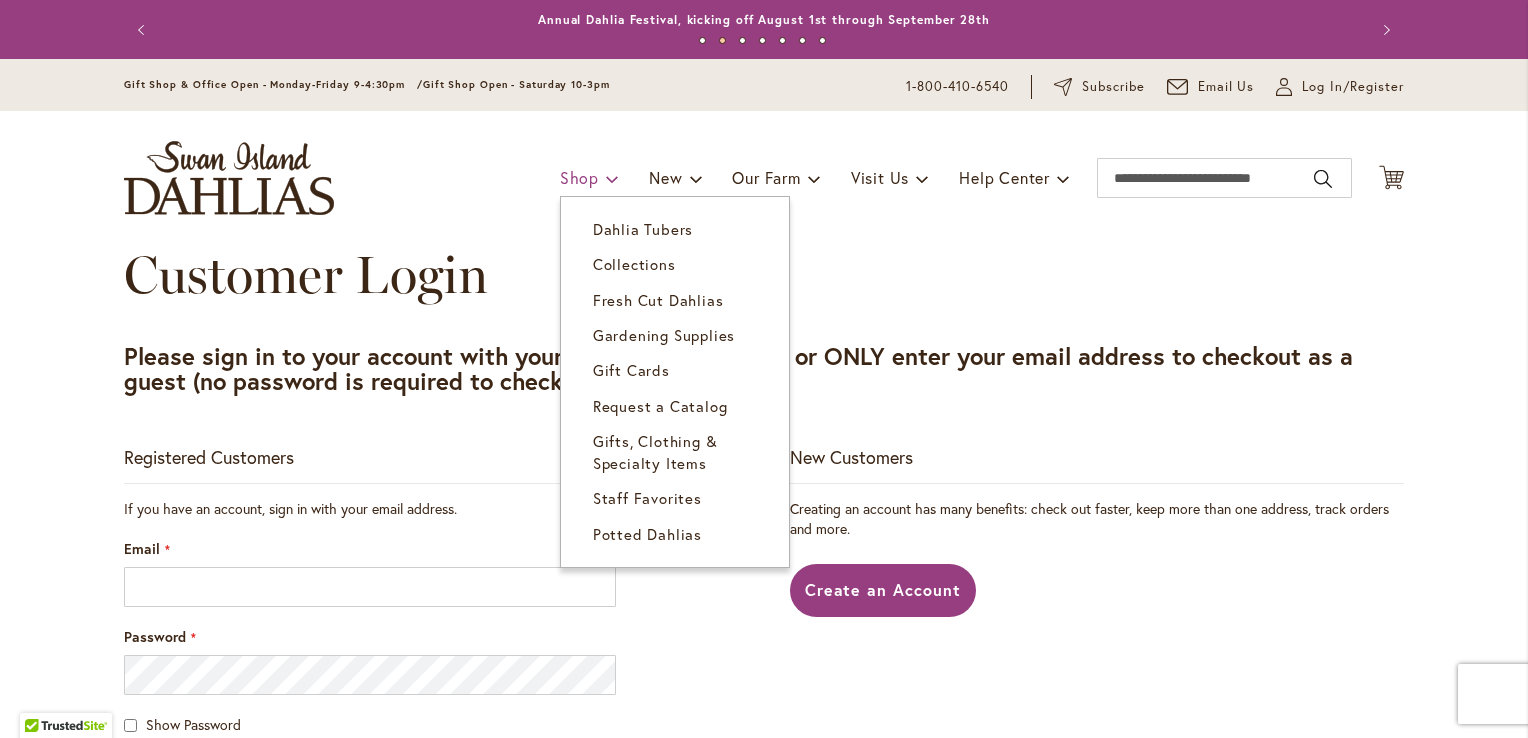 click on "Shop" at bounding box center (579, 177) 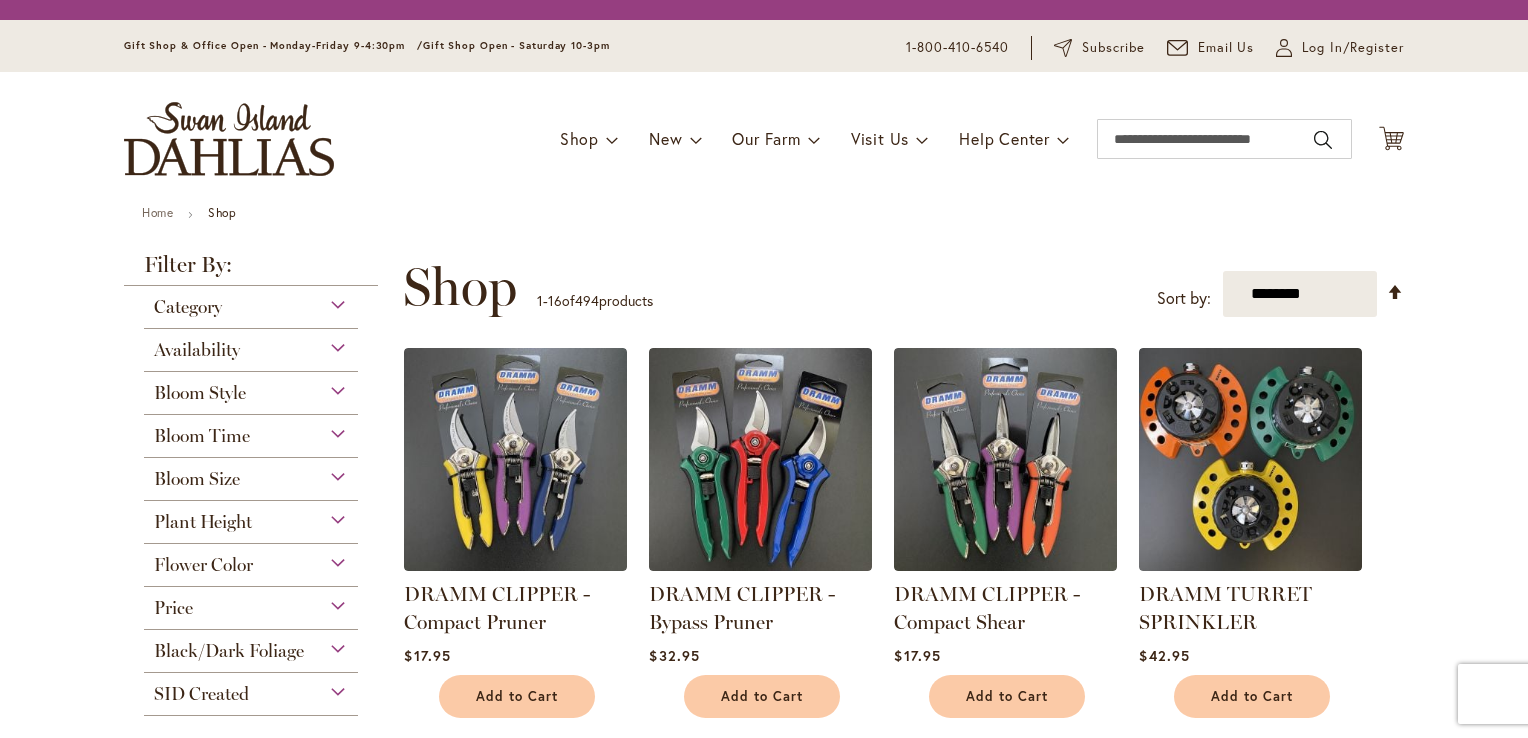 scroll, scrollTop: 0, scrollLeft: 0, axis: both 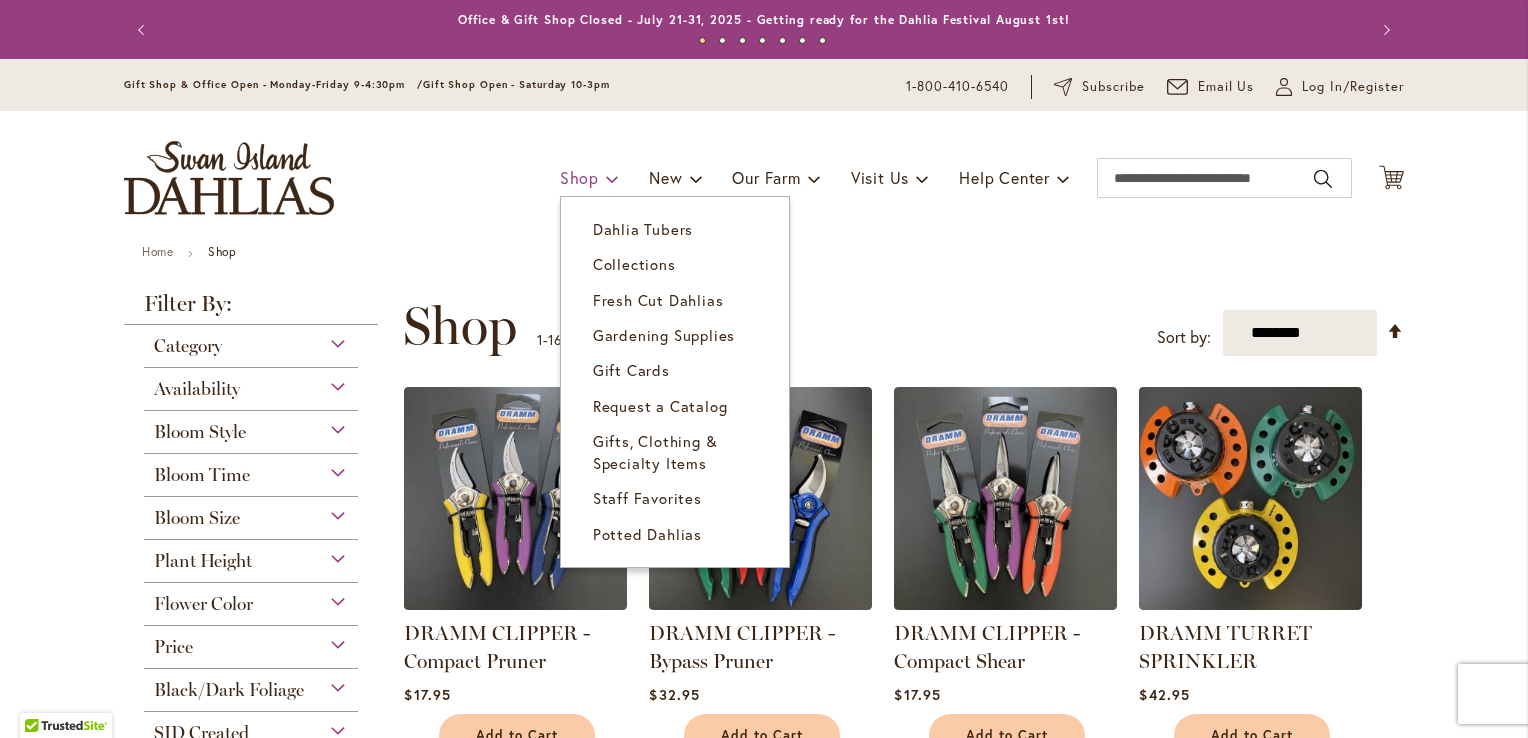 click on "Shop" at bounding box center [589, 178] 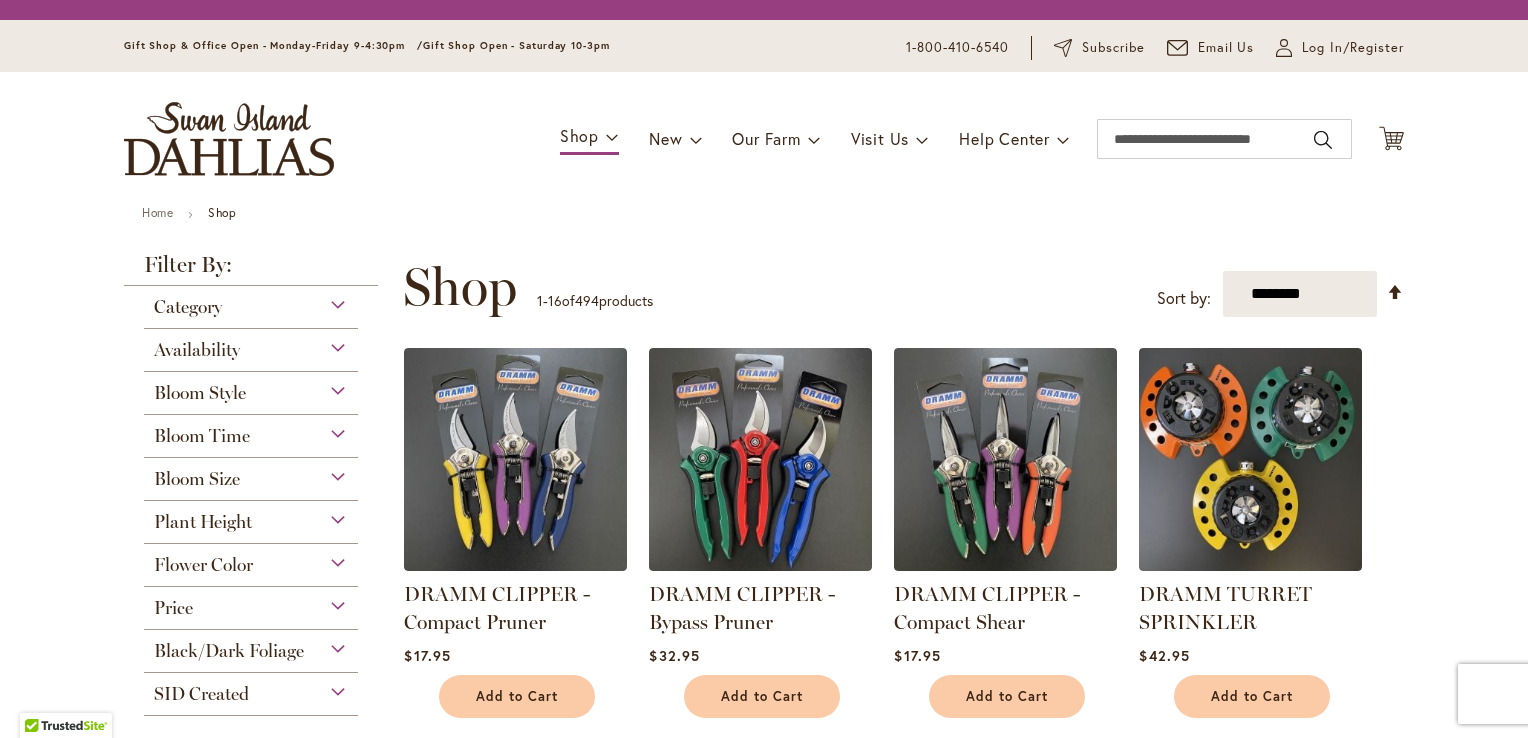 scroll, scrollTop: 0, scrollLeft: 0, axis: both 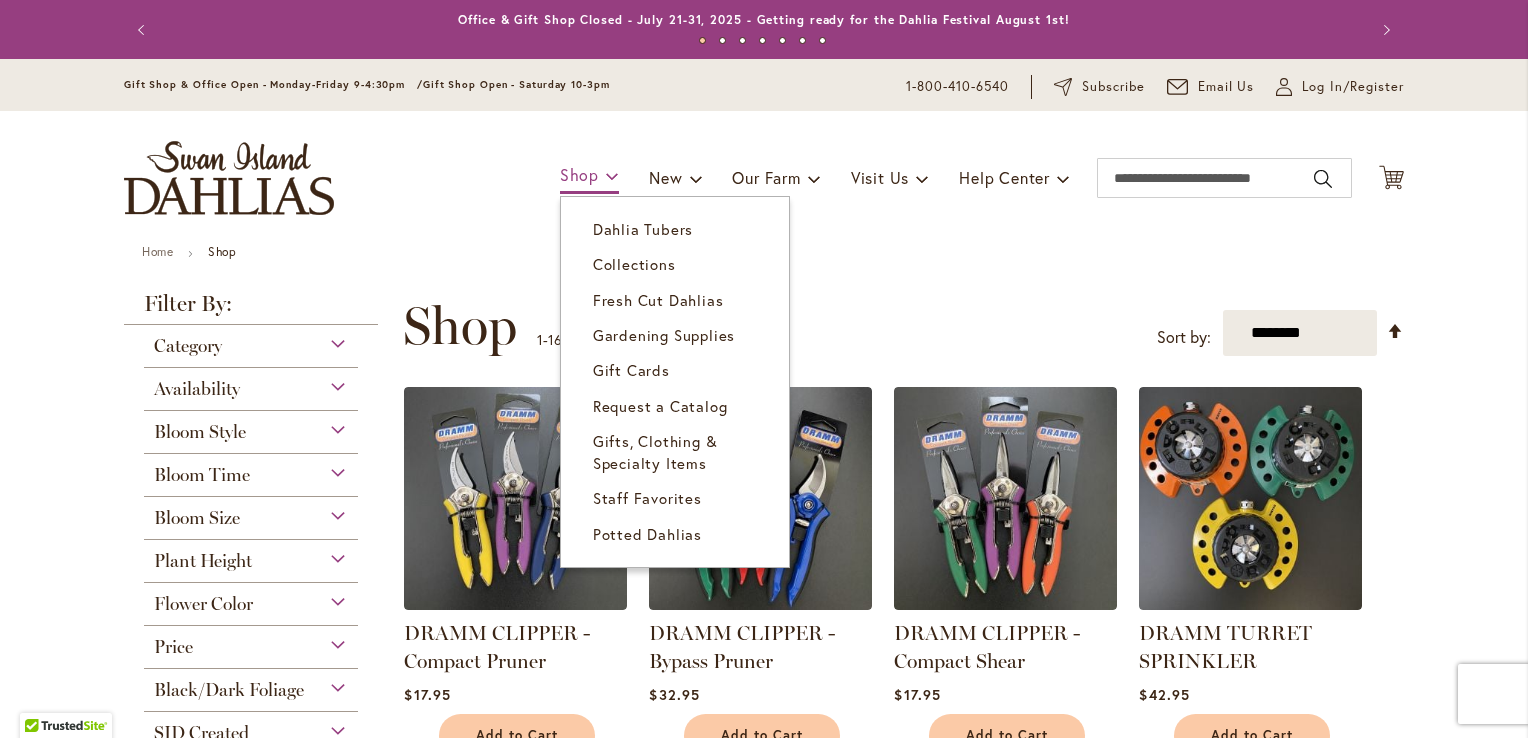 click on "Shop" at bounding box center (579, 174) 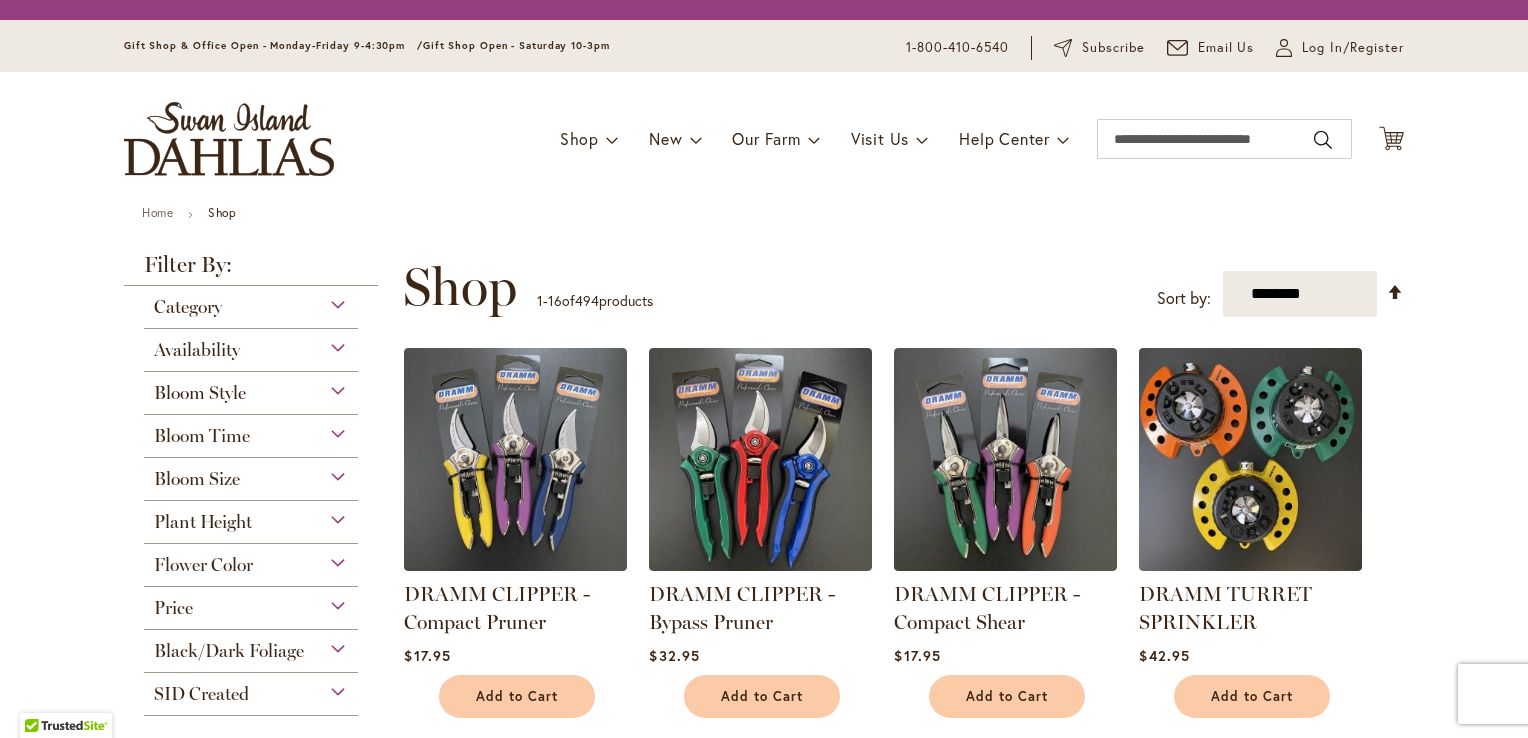 scroll, scrollTop: 0, scrollLeft: 0, axis: both 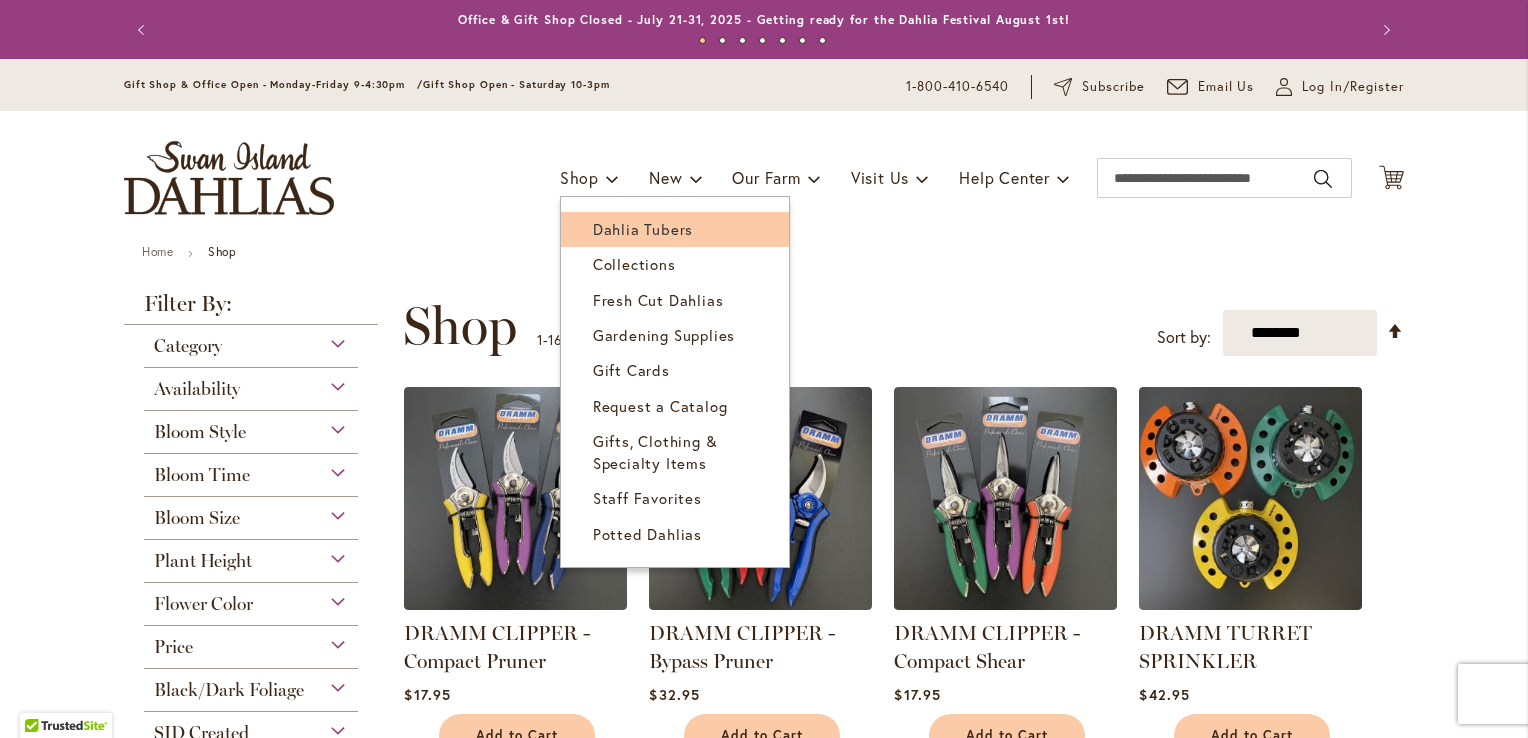 click on "Dahlia Tubers" at bounding box center (643, 229) 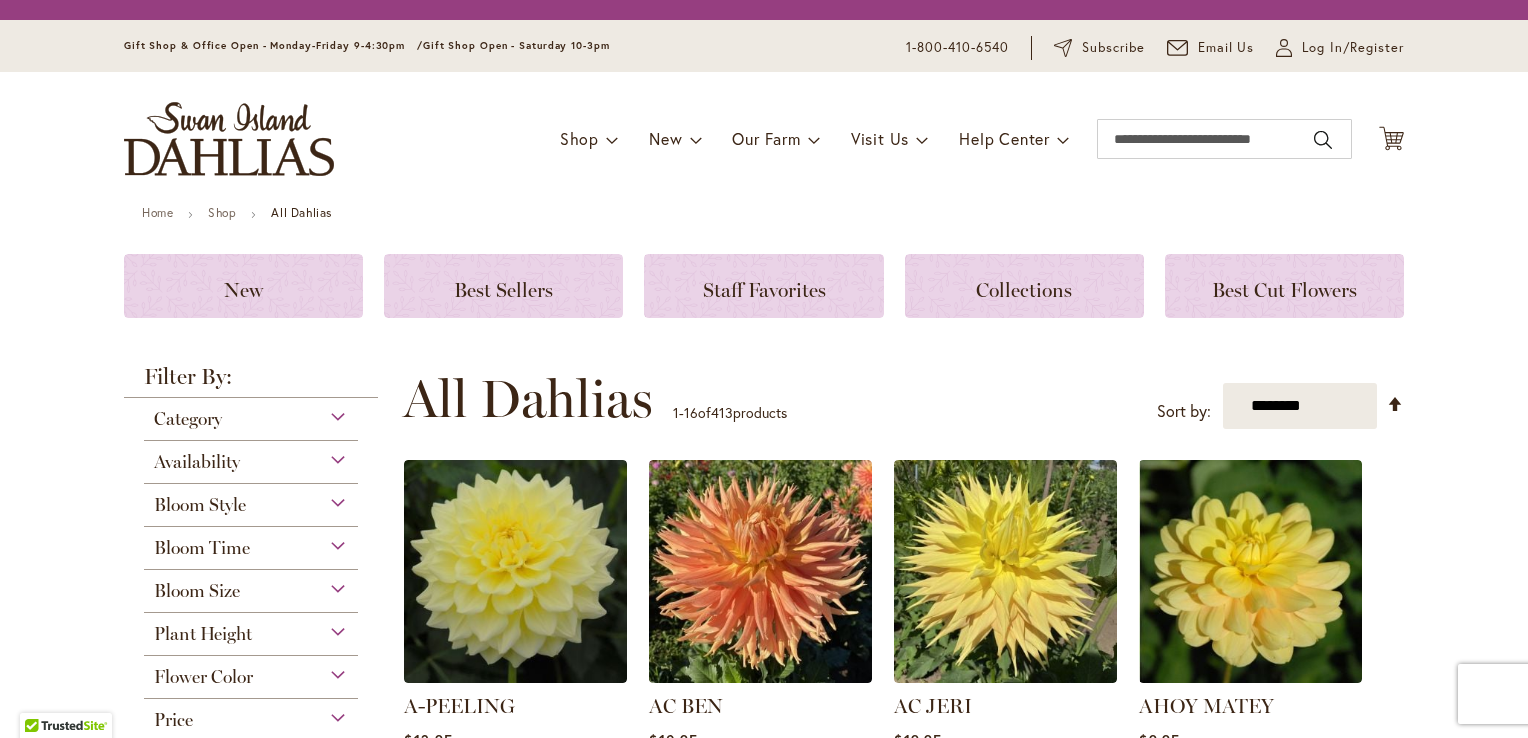 scroll, scrollTop: 0, scrollLeft: 0, axis: both 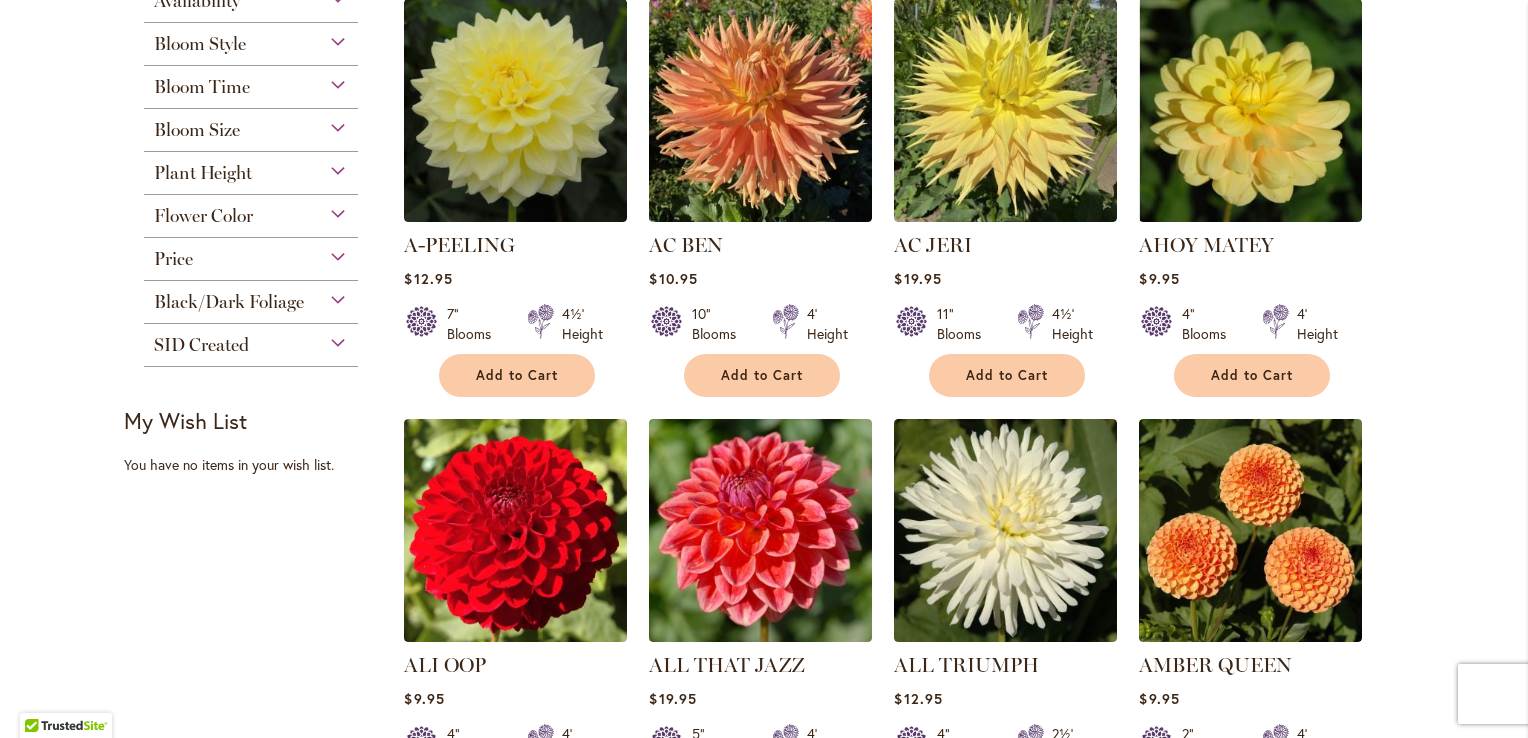click on "Bloom Size" at bounding box center (251, 125) 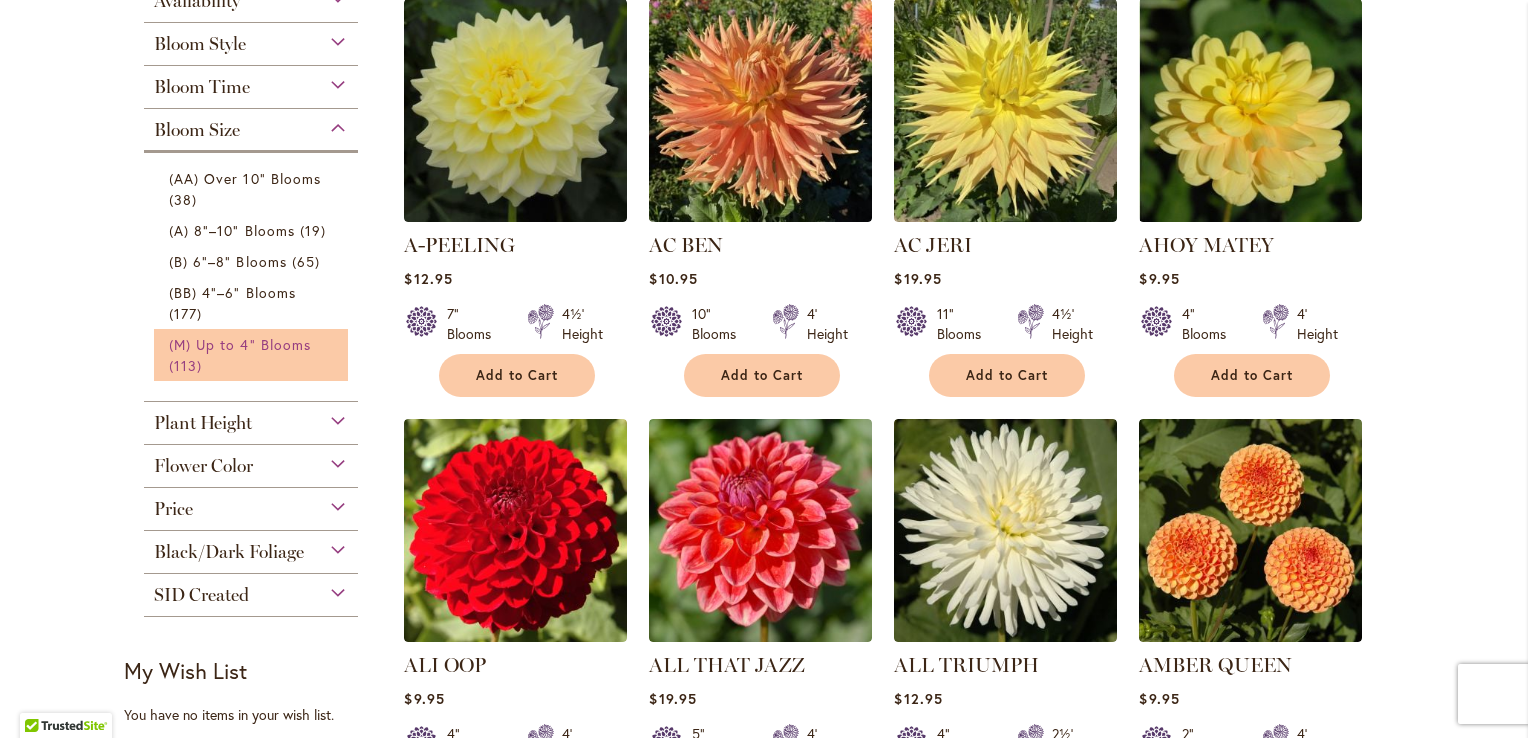 click on "(M) Up to 4" Blooms" at bounding box center (240, 344) 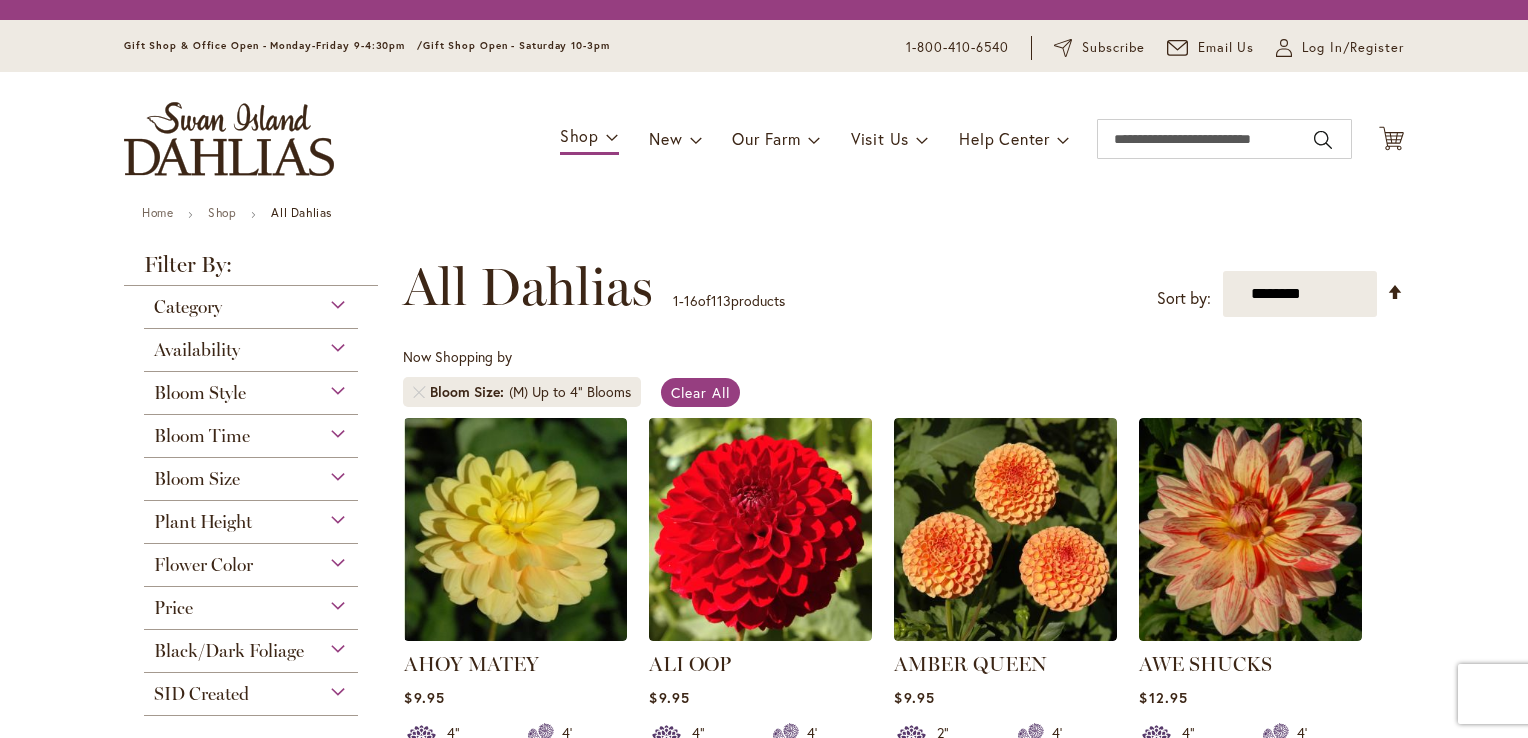 scroll, scrollTop: 0, scrollLeft: 0, axis: both 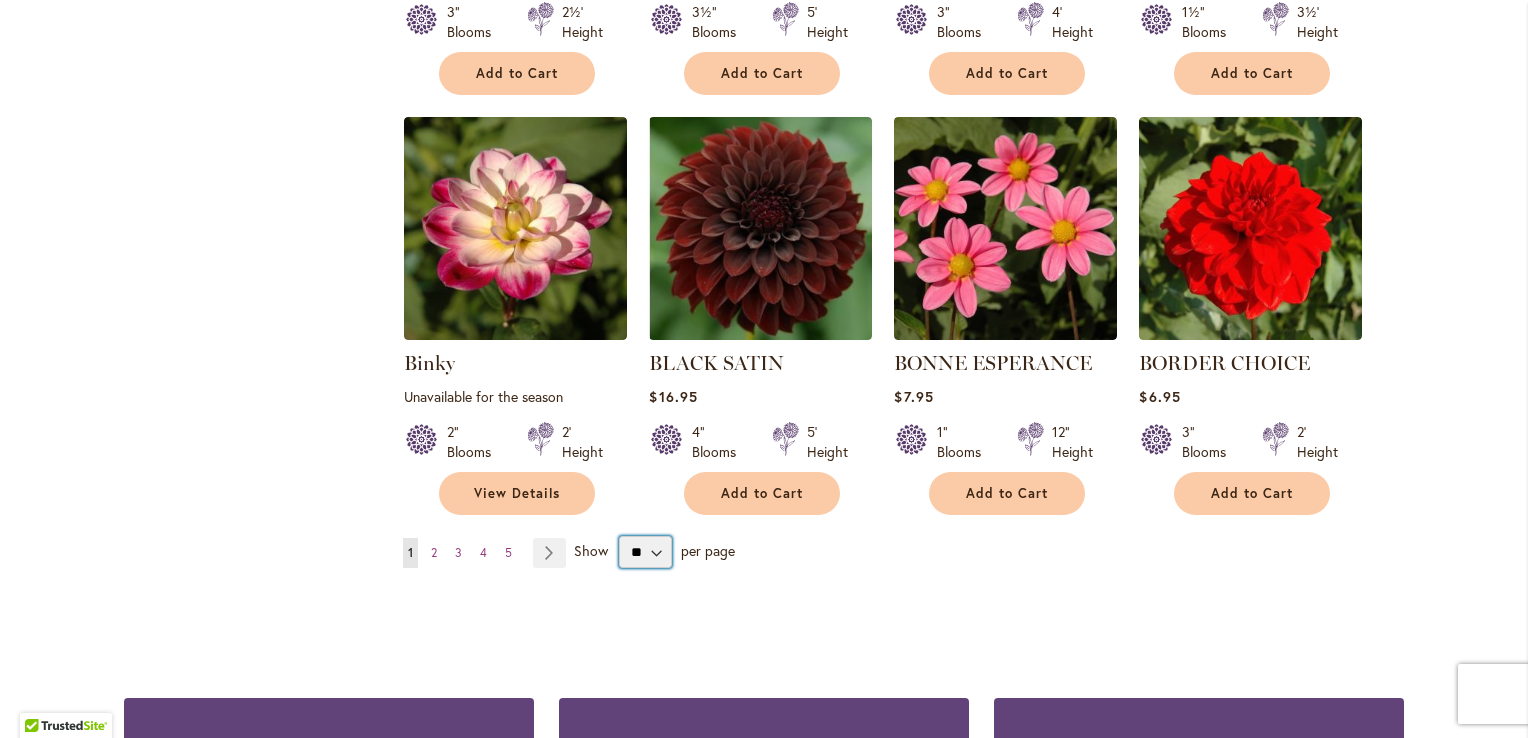 click on "**
**
**
**" at bounding box center (645, 552) 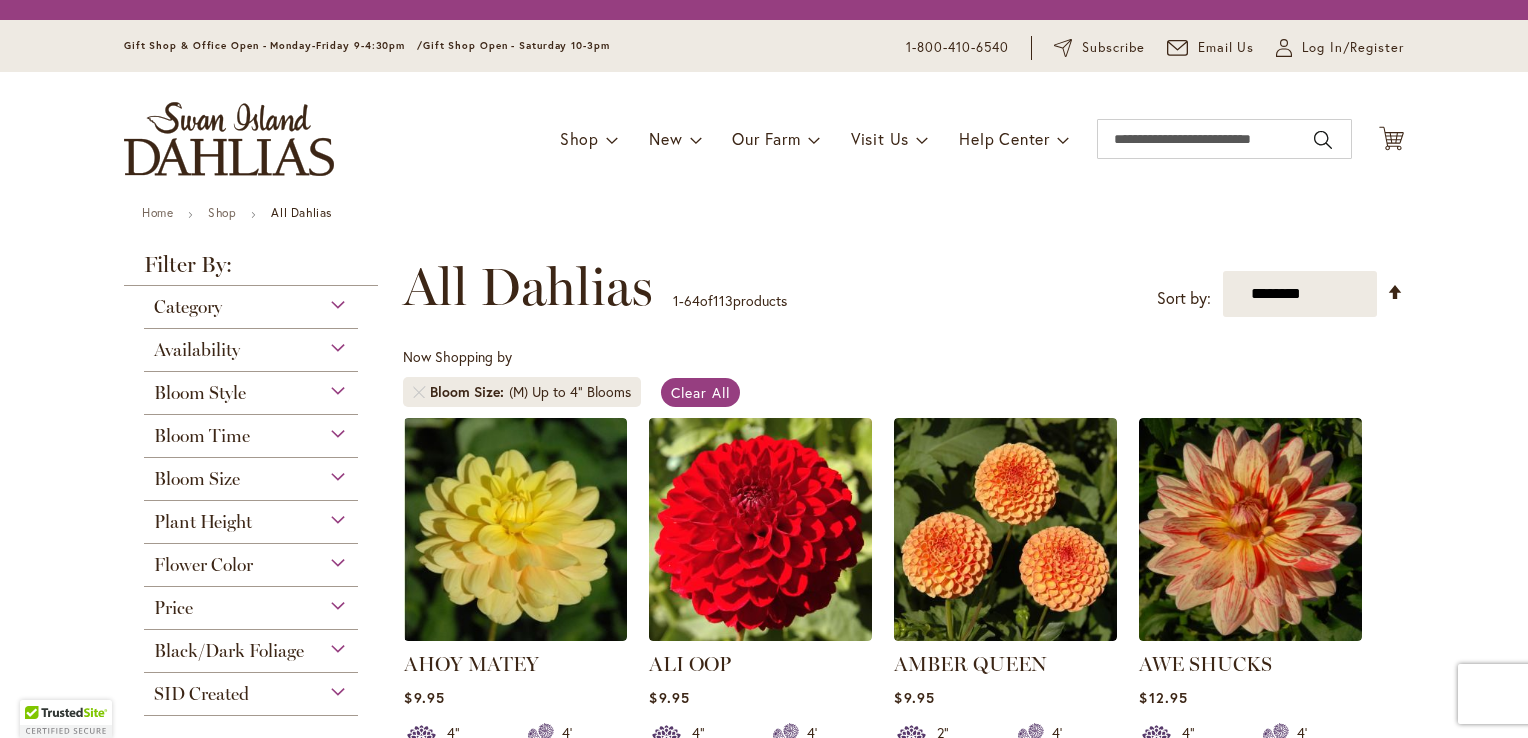 scroll, scrollTop: 0, scrollLeft: 0, axis: both 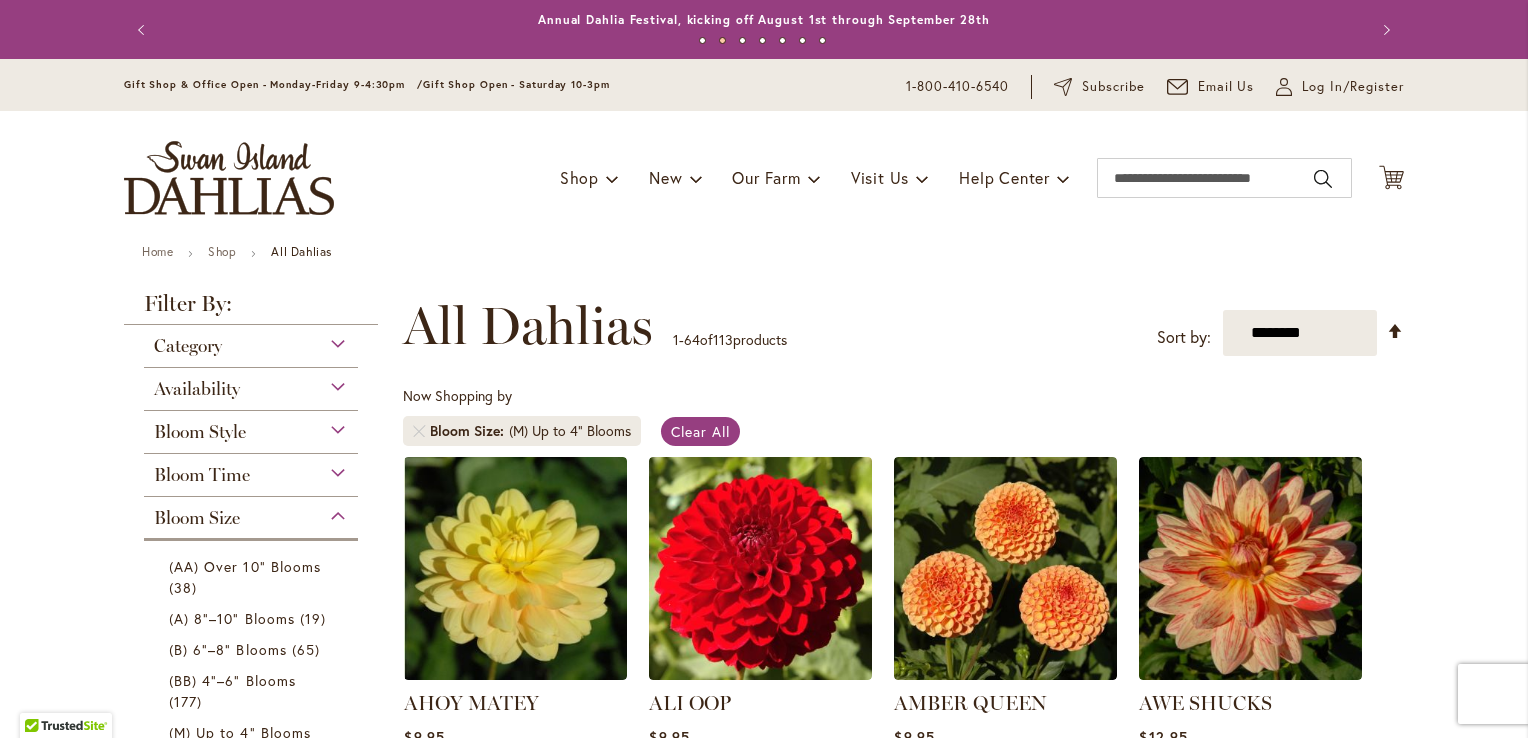 click on "Skip to Content
Gift Shop & Office Open - Monday-Friday 9-4:30pm   /    Gift Shop Open - Saturday 10-3pm
1-800-410-6540
Subscribe
Email Us
My Account
Log In/Register
Toggle Nav
Shop
Dahlia Tubers
Collections
Fresh Cut Dahlias" at bounding box center [764, 4150] 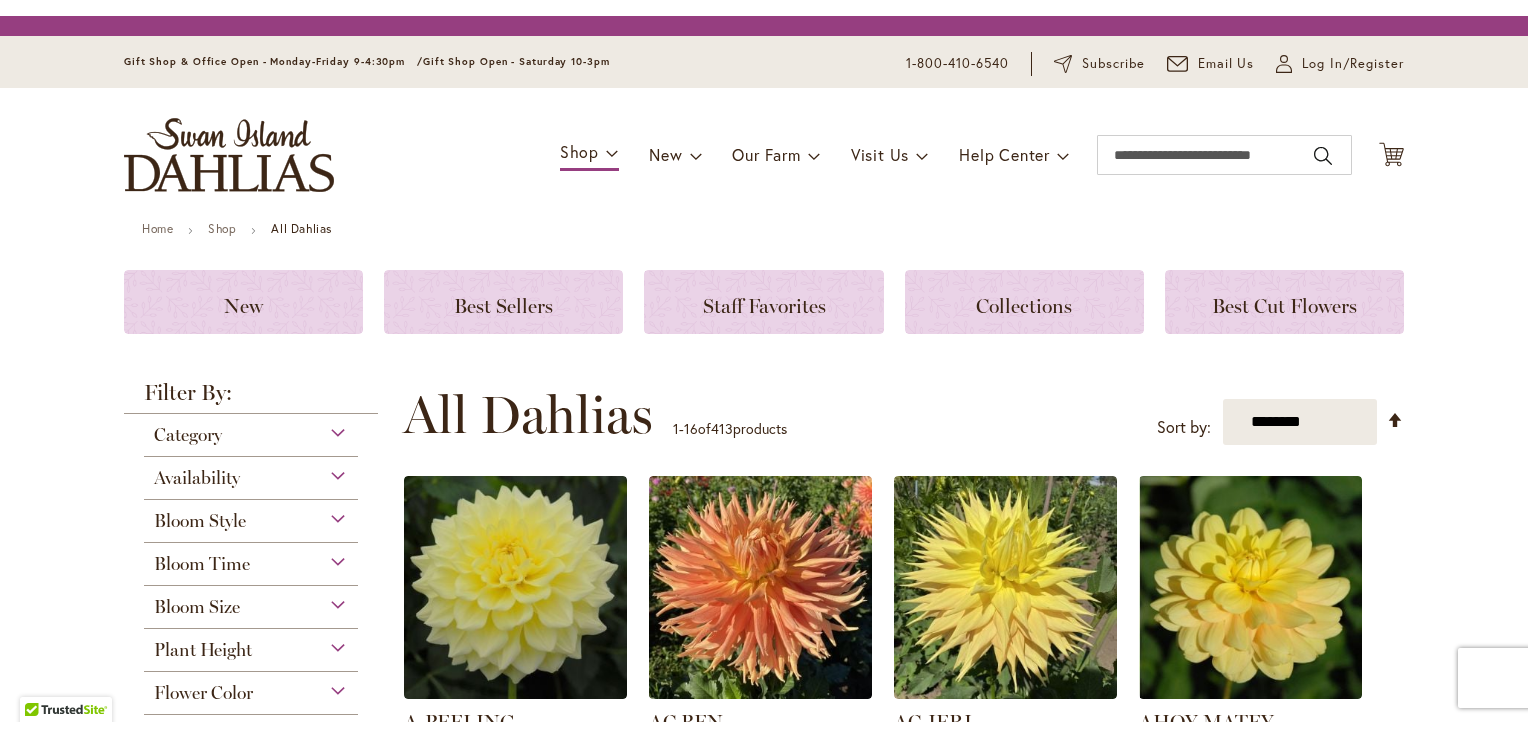 scroll, scrollTop: 0, scrollLeft: 0, axis: both 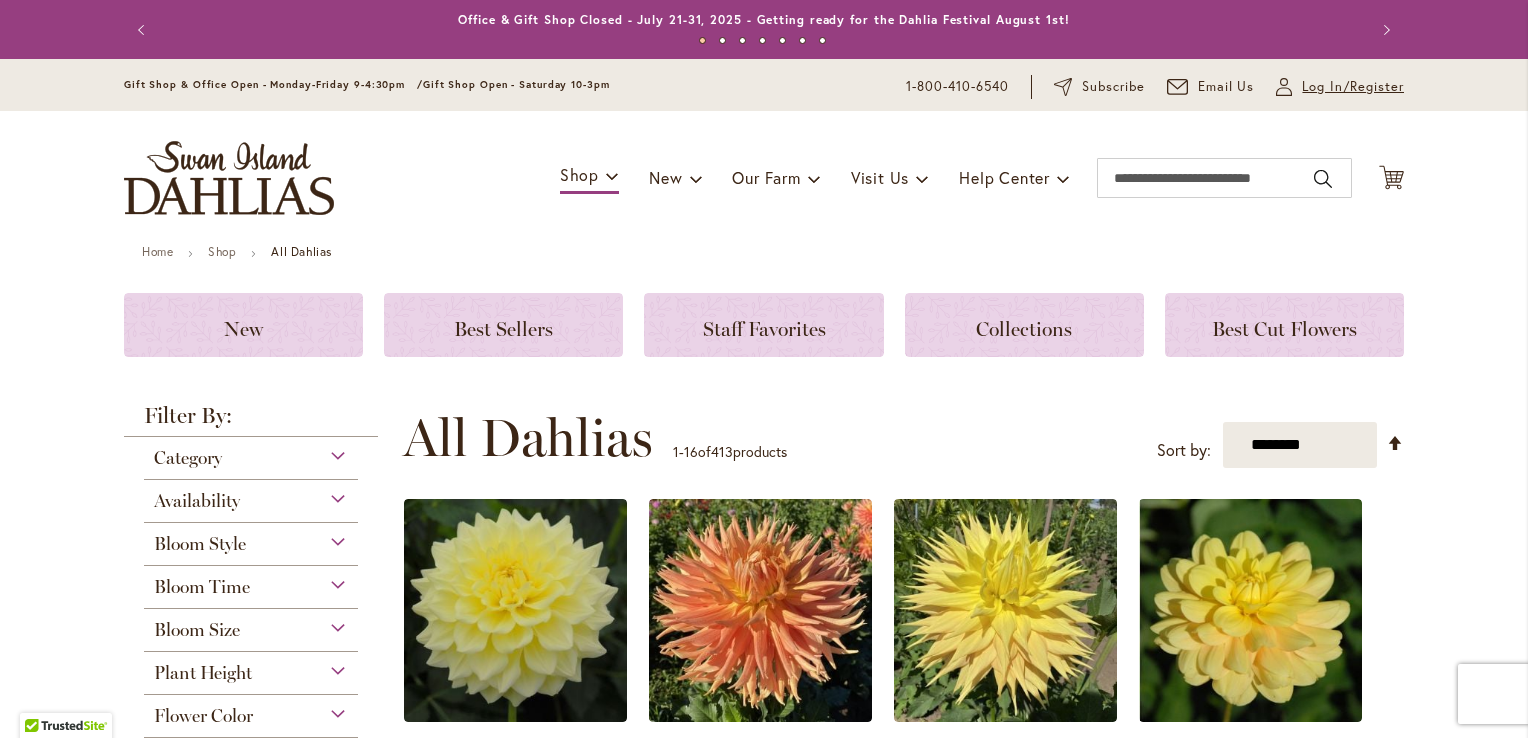 click on "Log In/Register" at bounding box center (1353, 87) 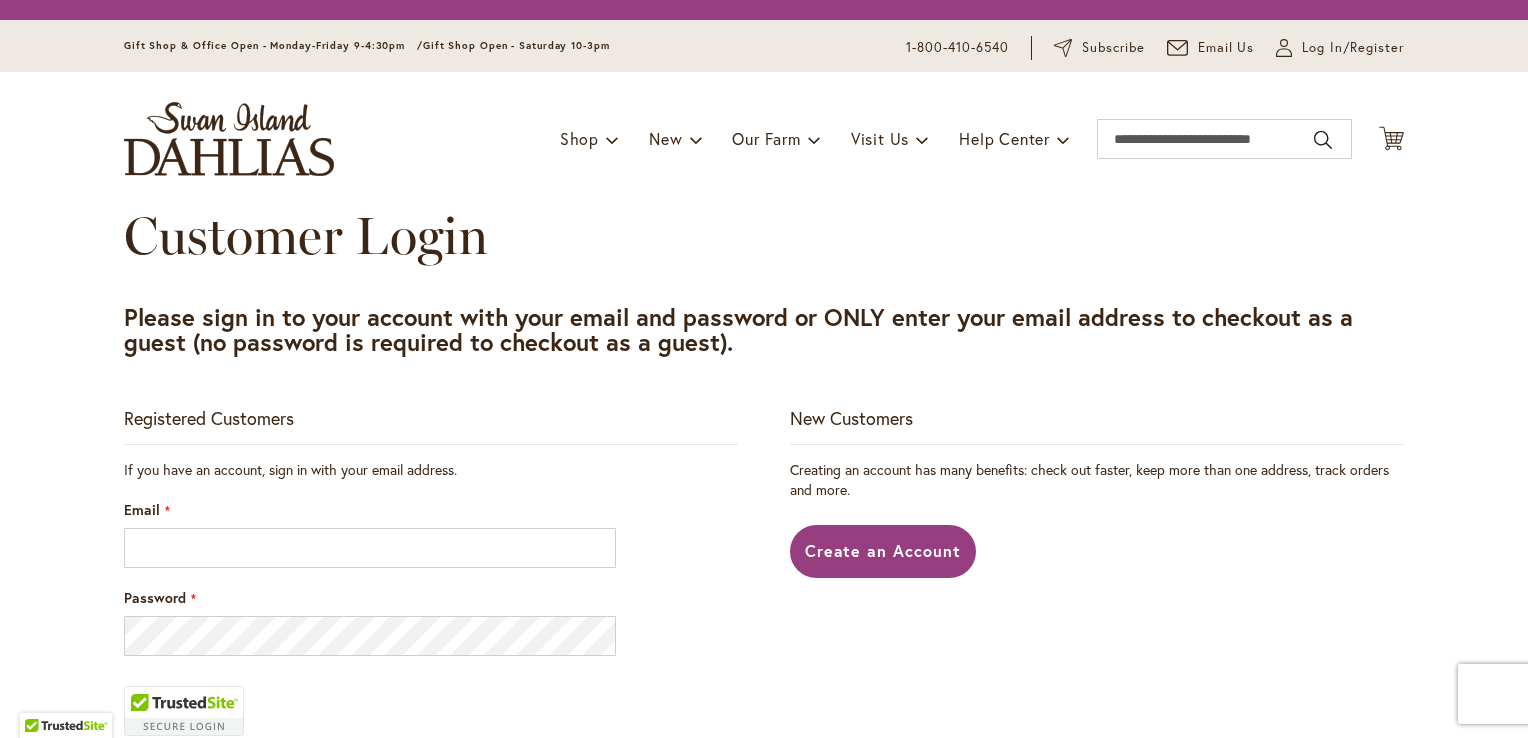 scroll, scrollTop: 0, scrollLeft: 0, axis: both 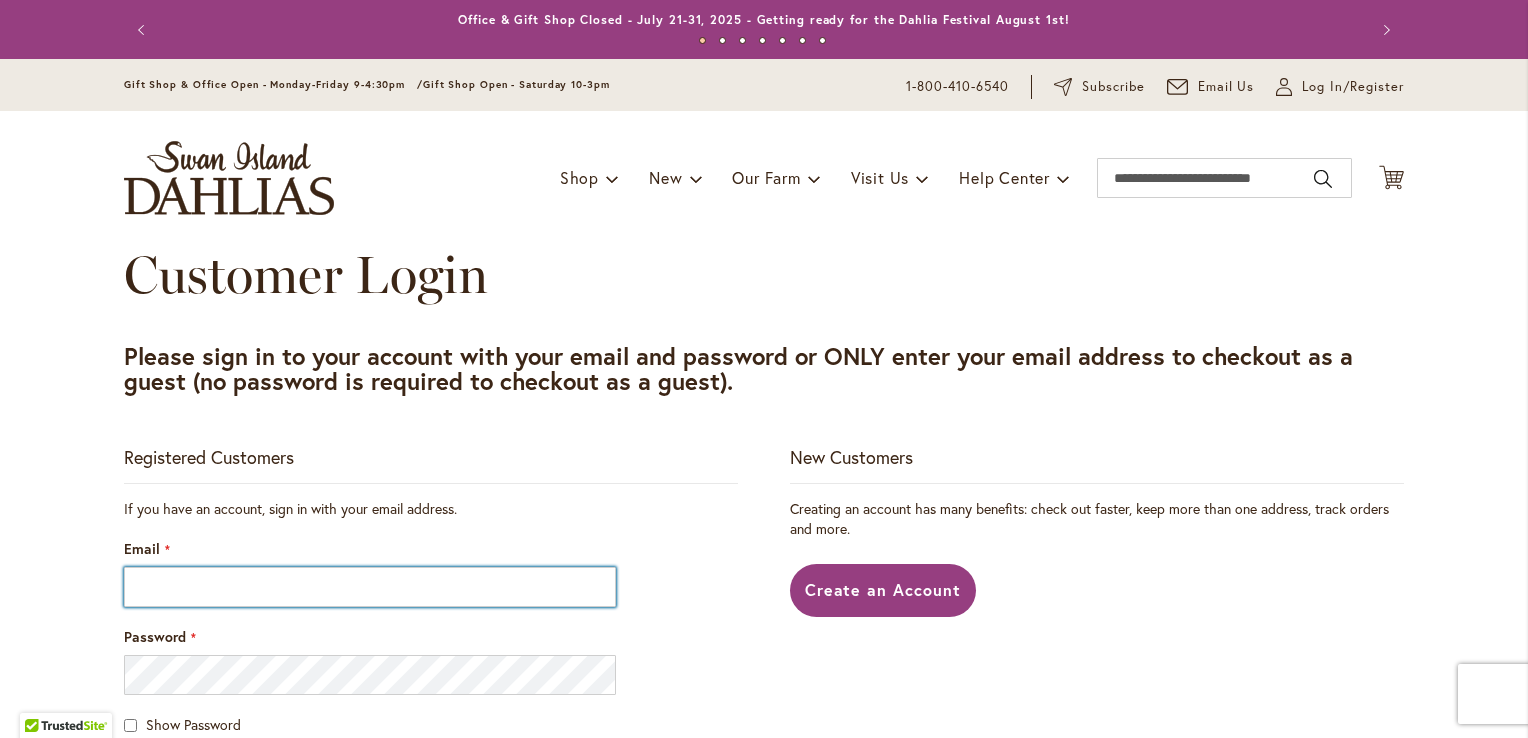 click on "Email" at bounding box center (370, 587) 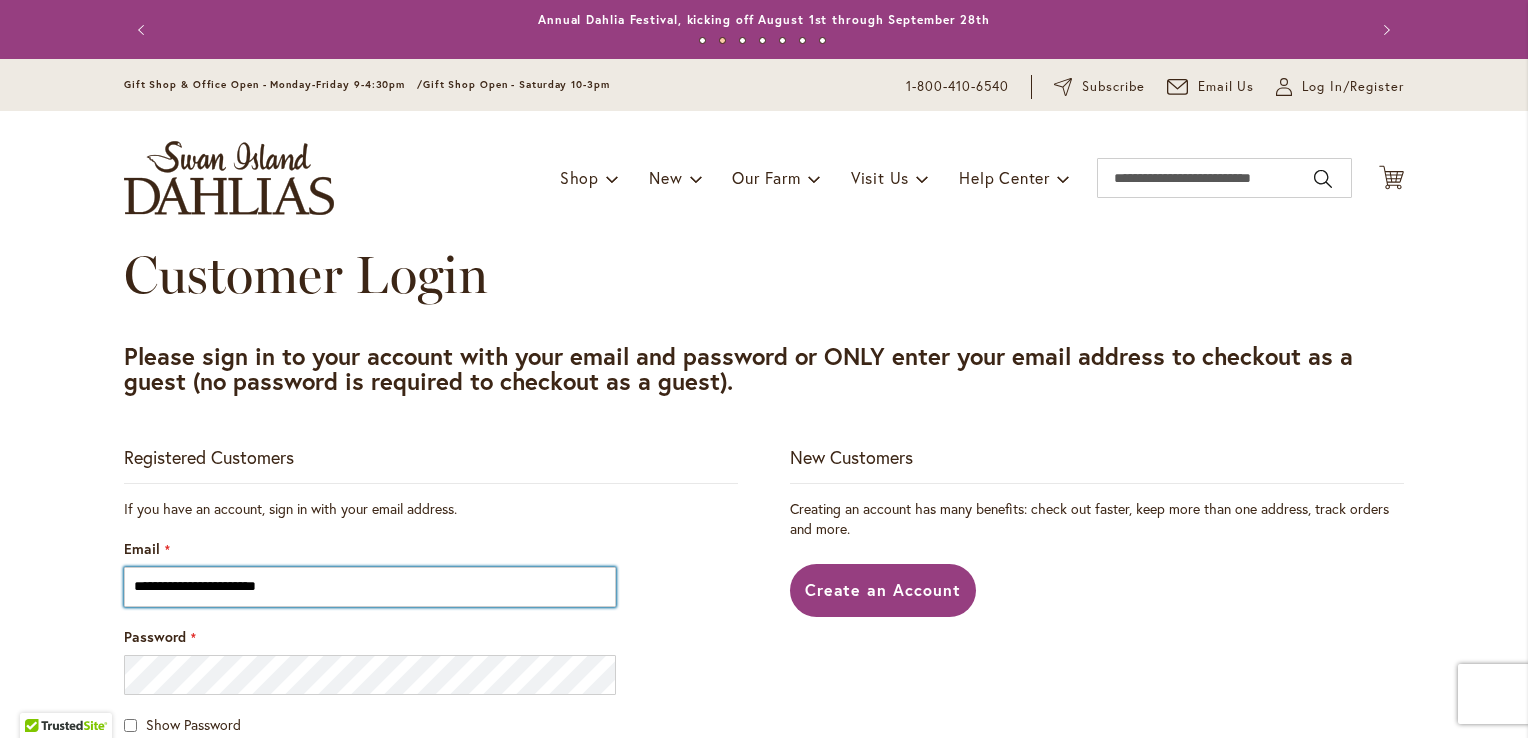 type on "**********" 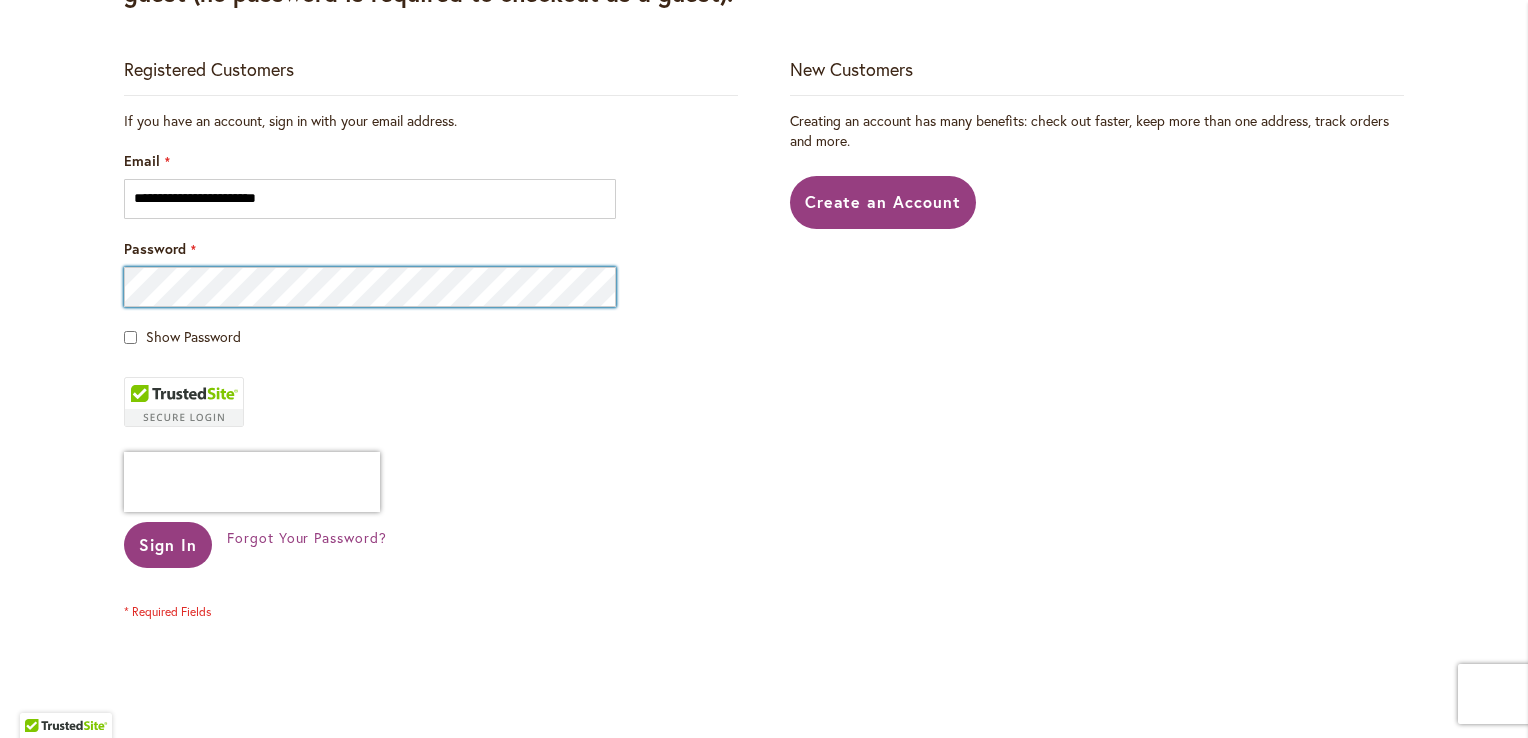 scroll, scrollTop: 500, scrollLeft: 0, axis: vertical 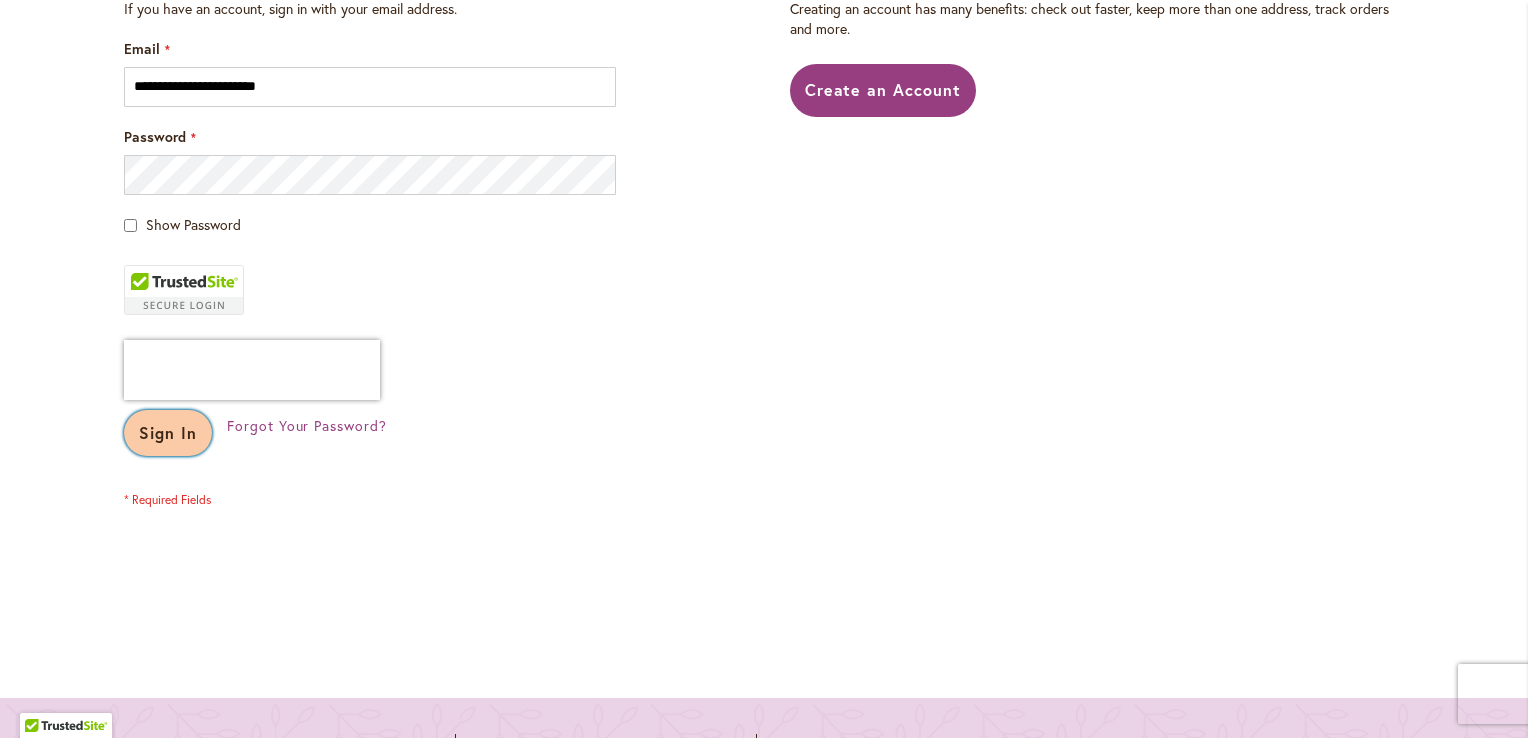 click on "Sign In" at bounding box center (168, 432) 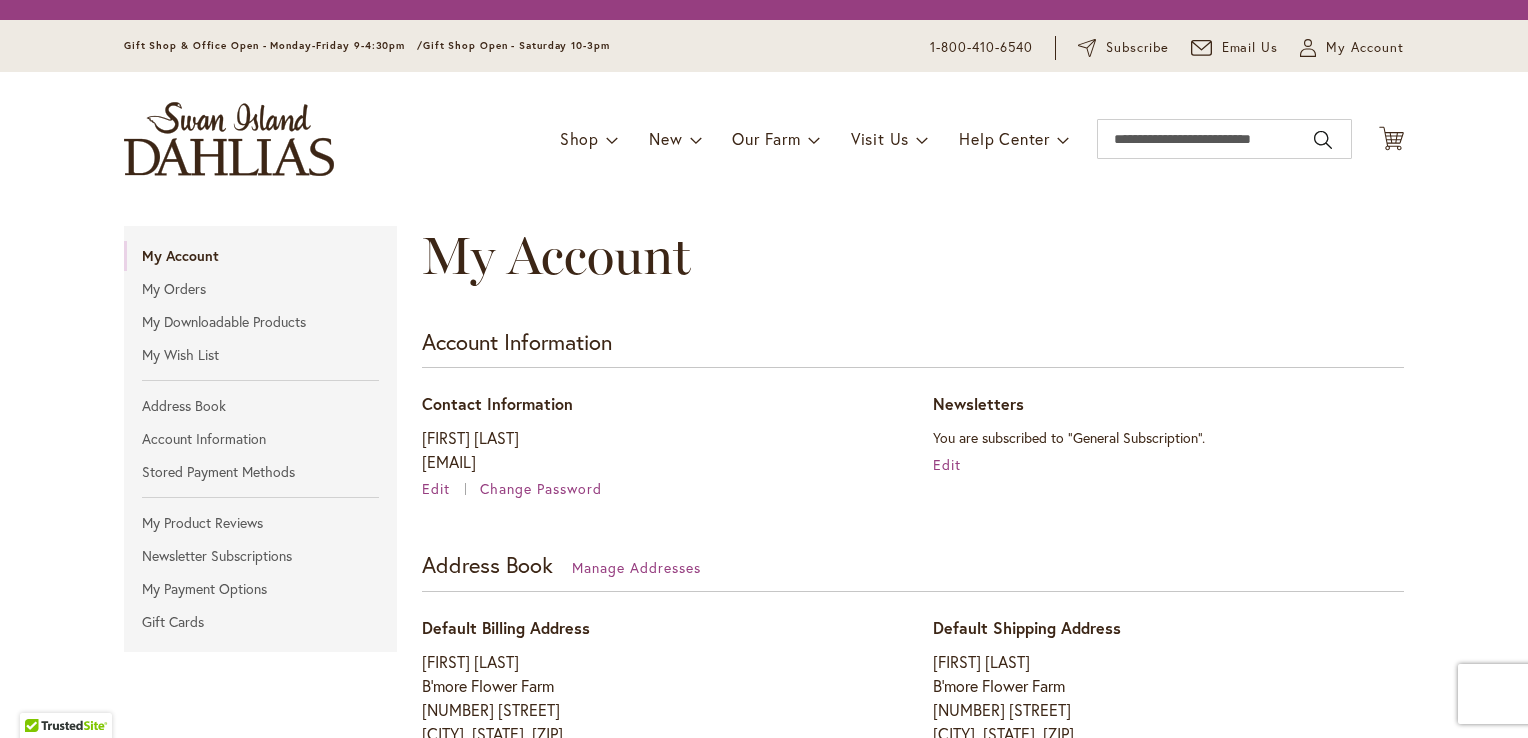 scroll, scrollTop: 0, scrollLeft: 0, axis: both 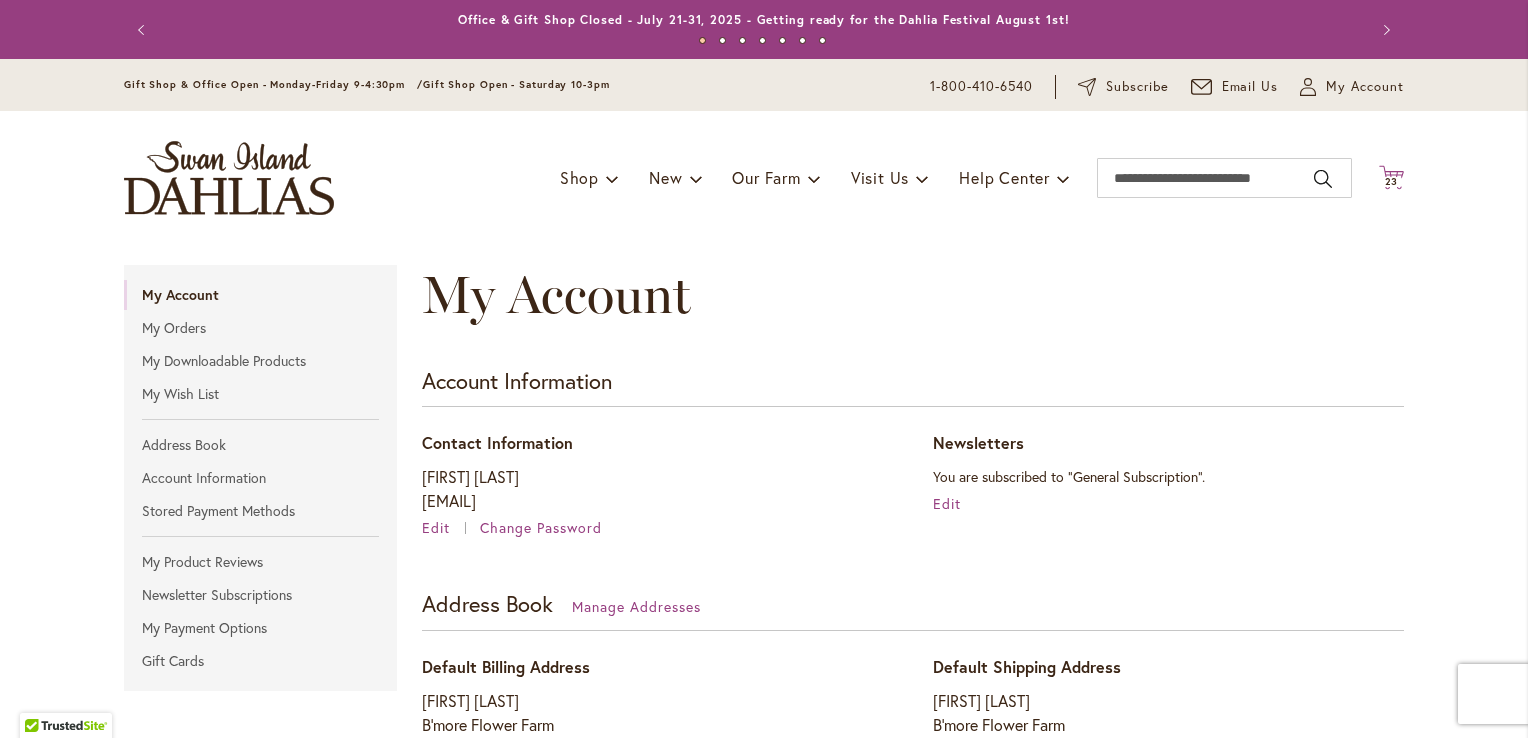click on "23" at bounding box center (1392, 181) 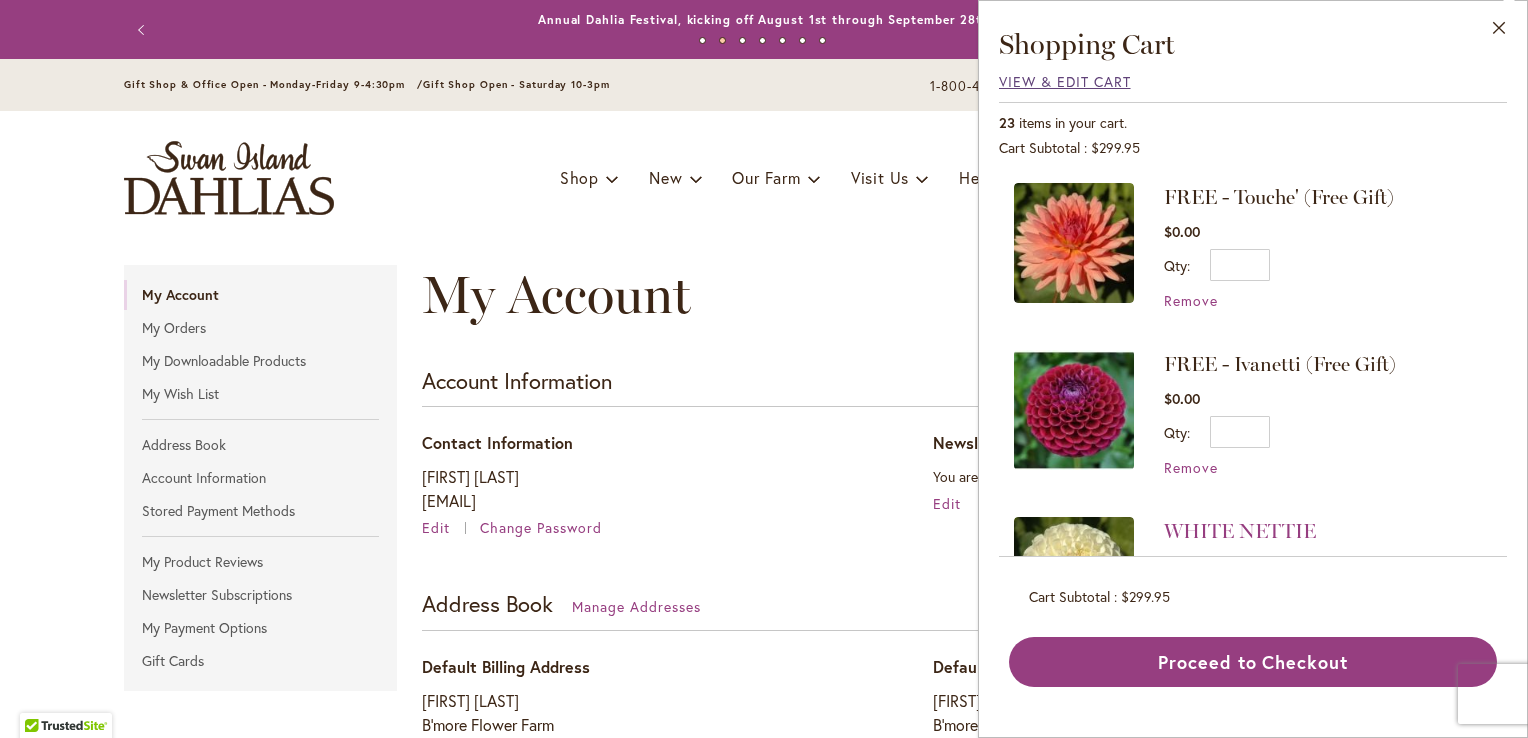 click on "View & Edit Cart" at bounding box center (1065, 81) 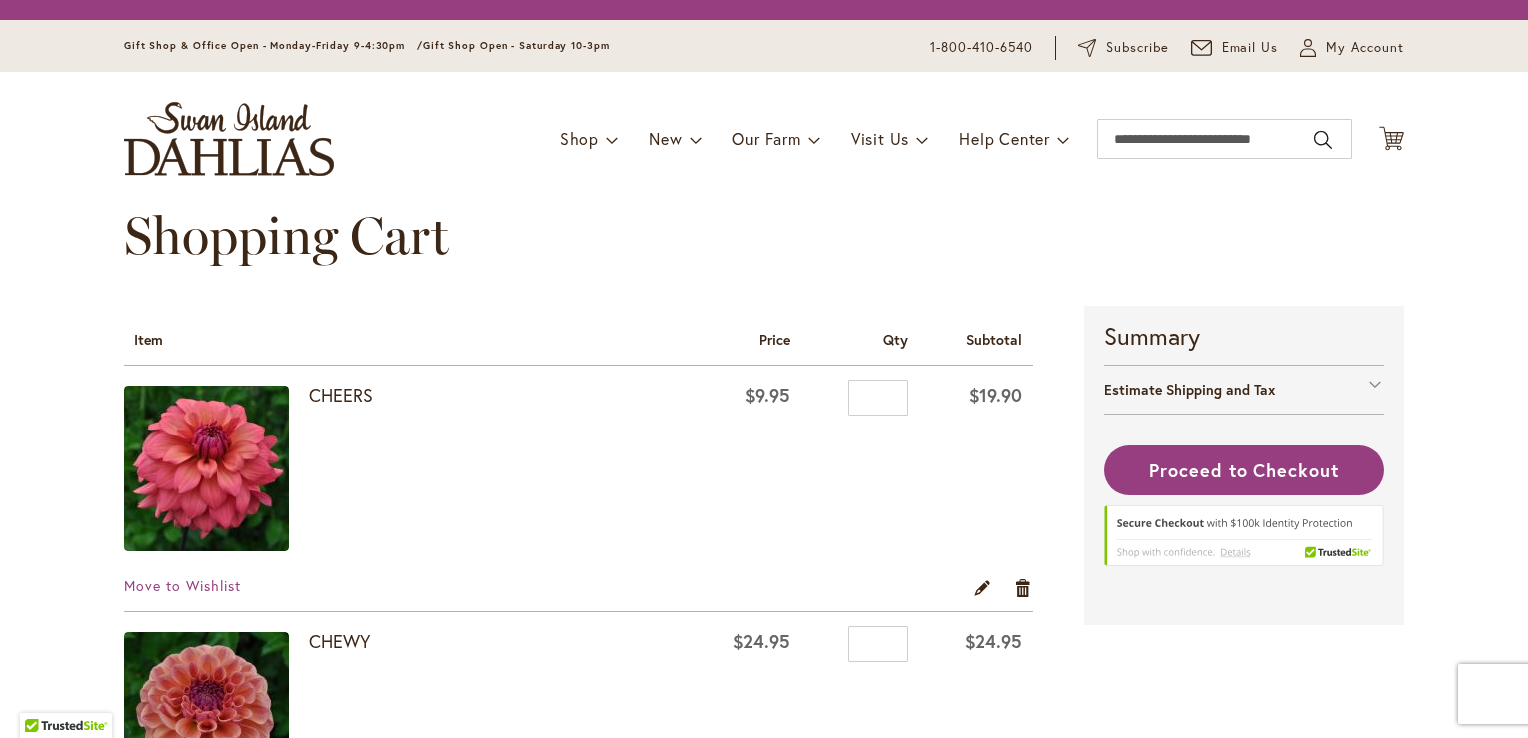 scroll, scrollTop: 0, scrollLeft: 0, axis: both 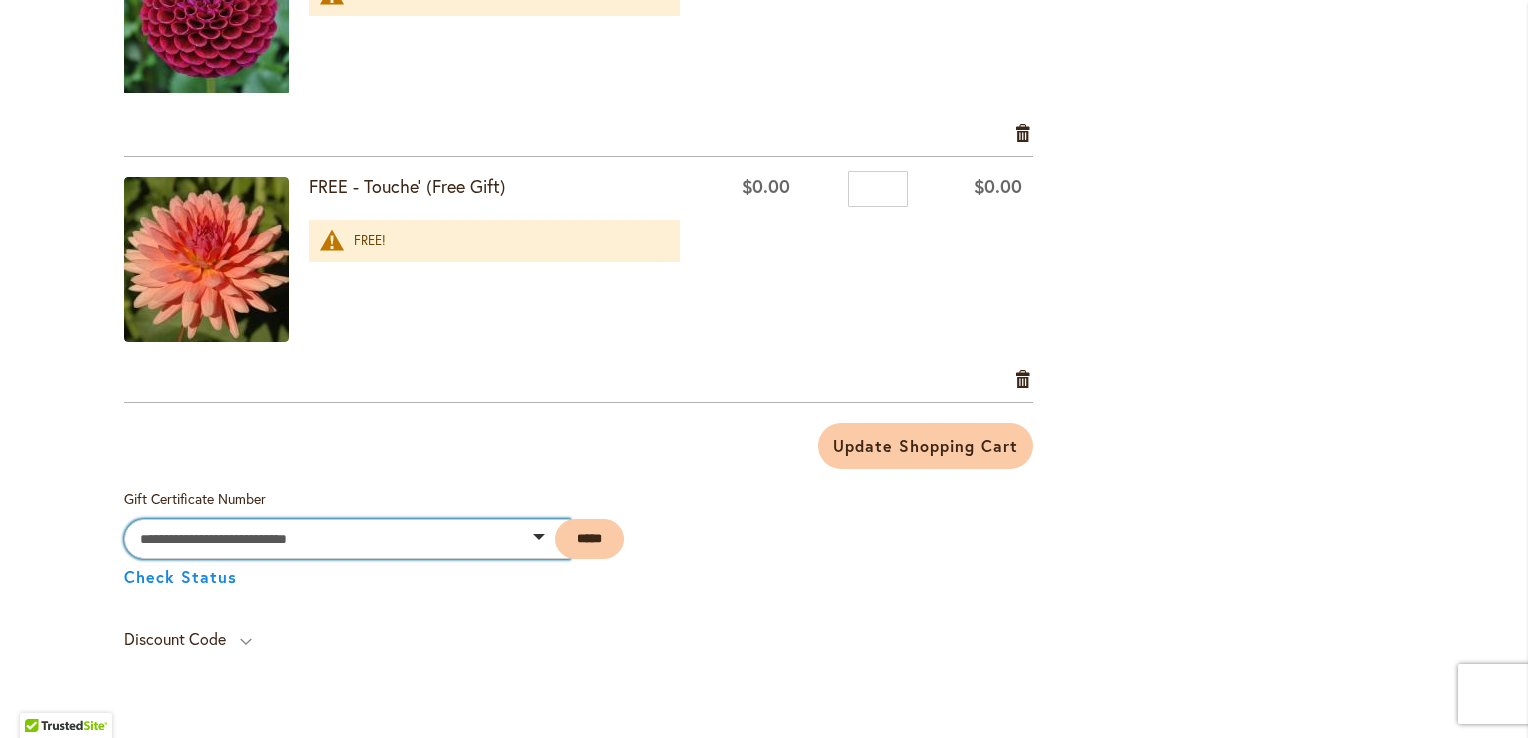click at bounding box center [347, 539] 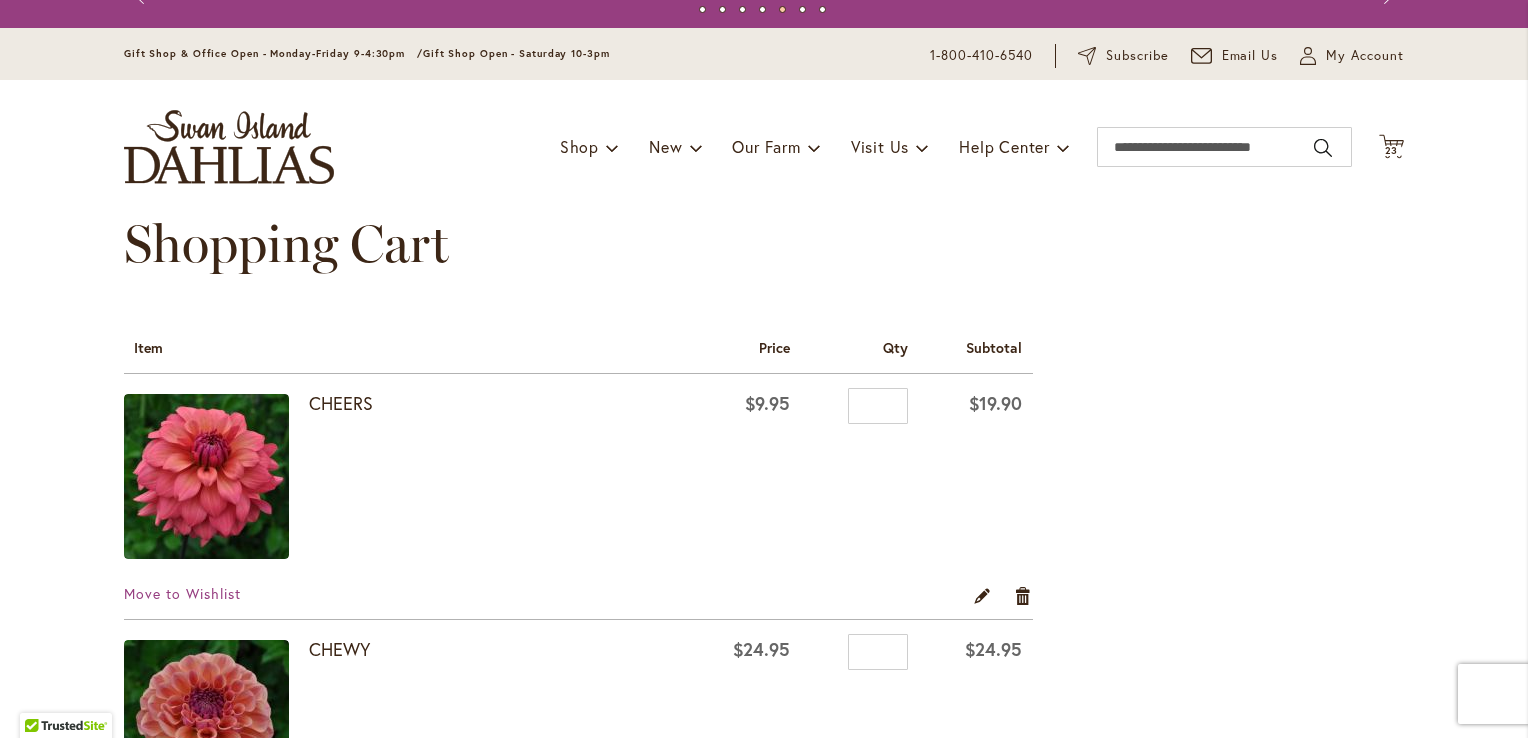scroll, scrollTop: 0, scrollLeft: 0, axis: both 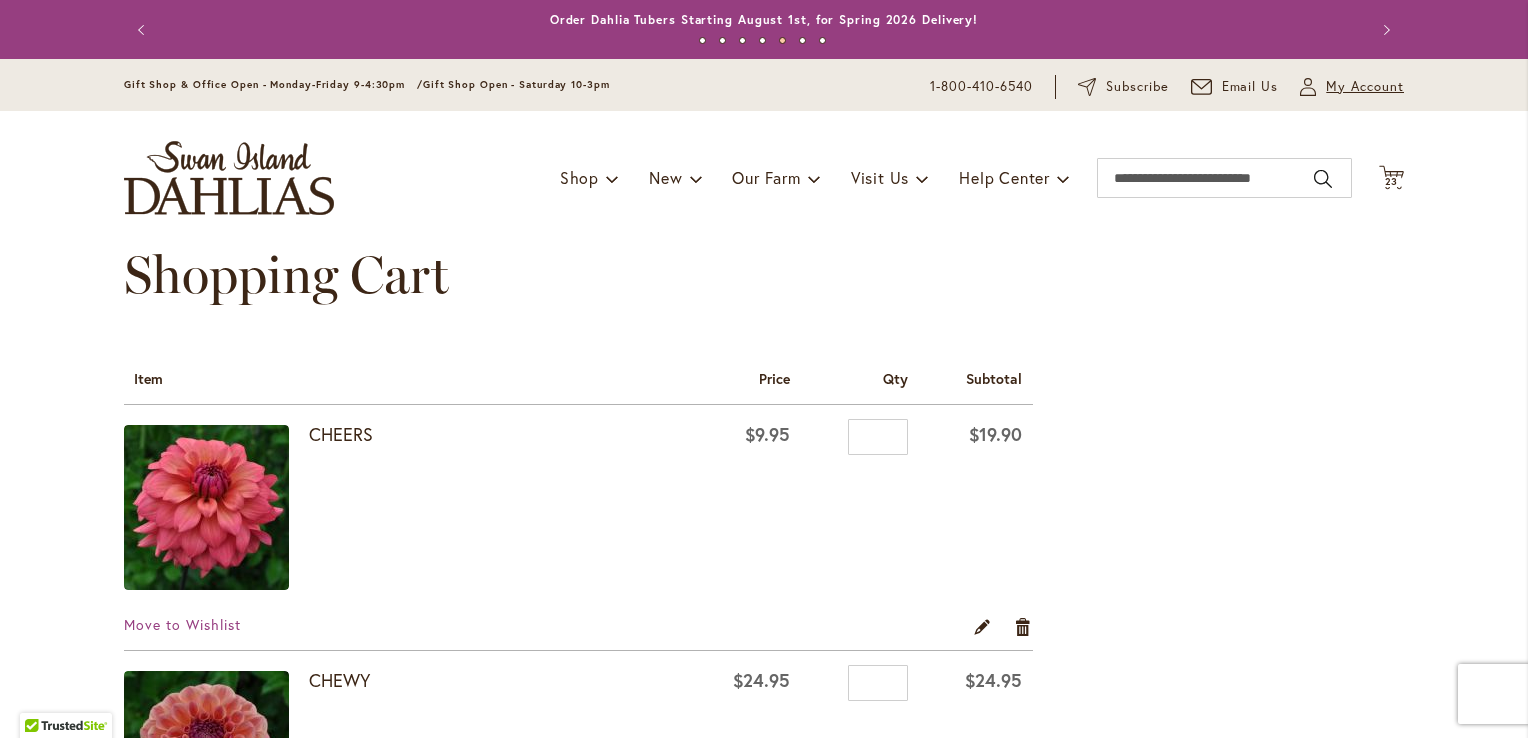 click on "My Account" at bounding box center (1365, 87) 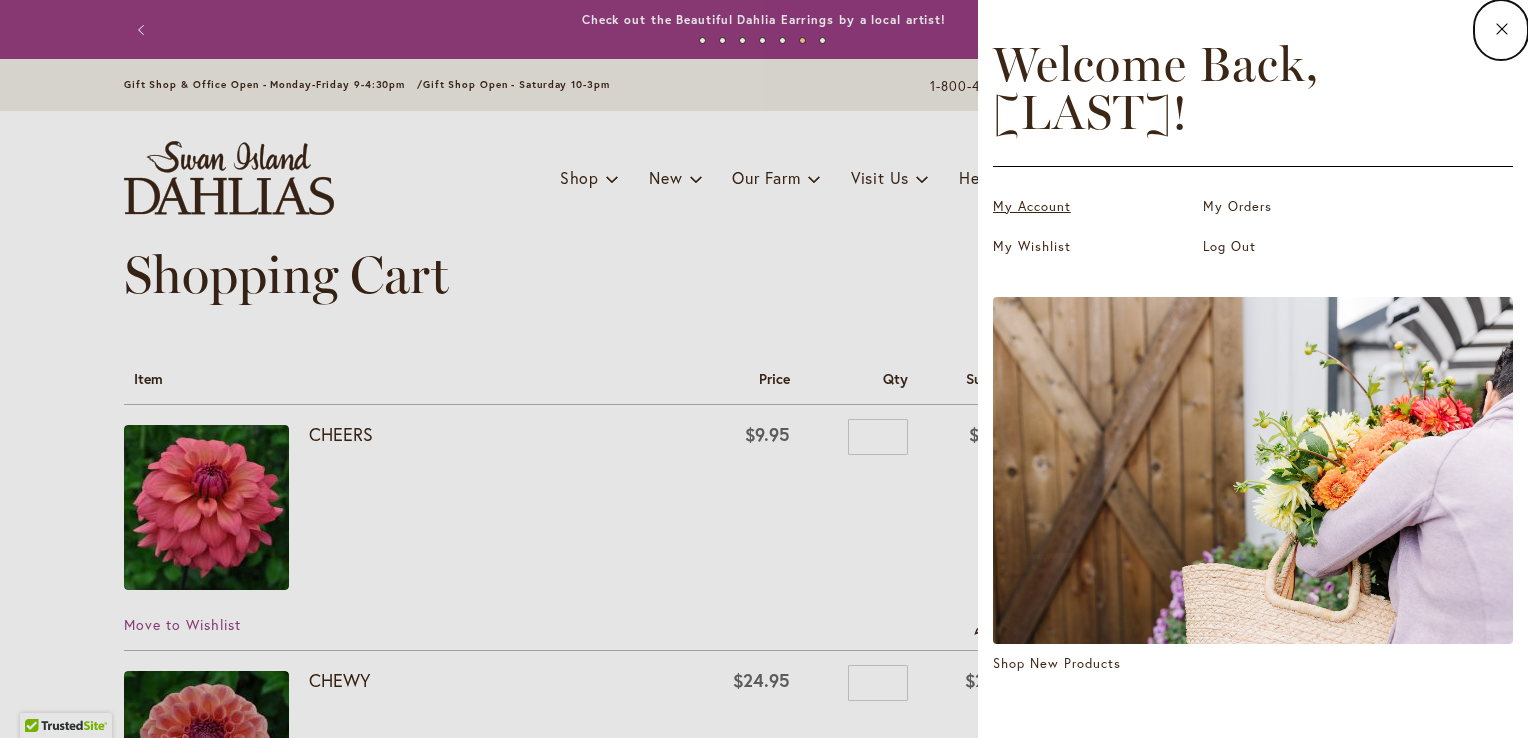 click on "My Account" at bounding box center [1093, 207] 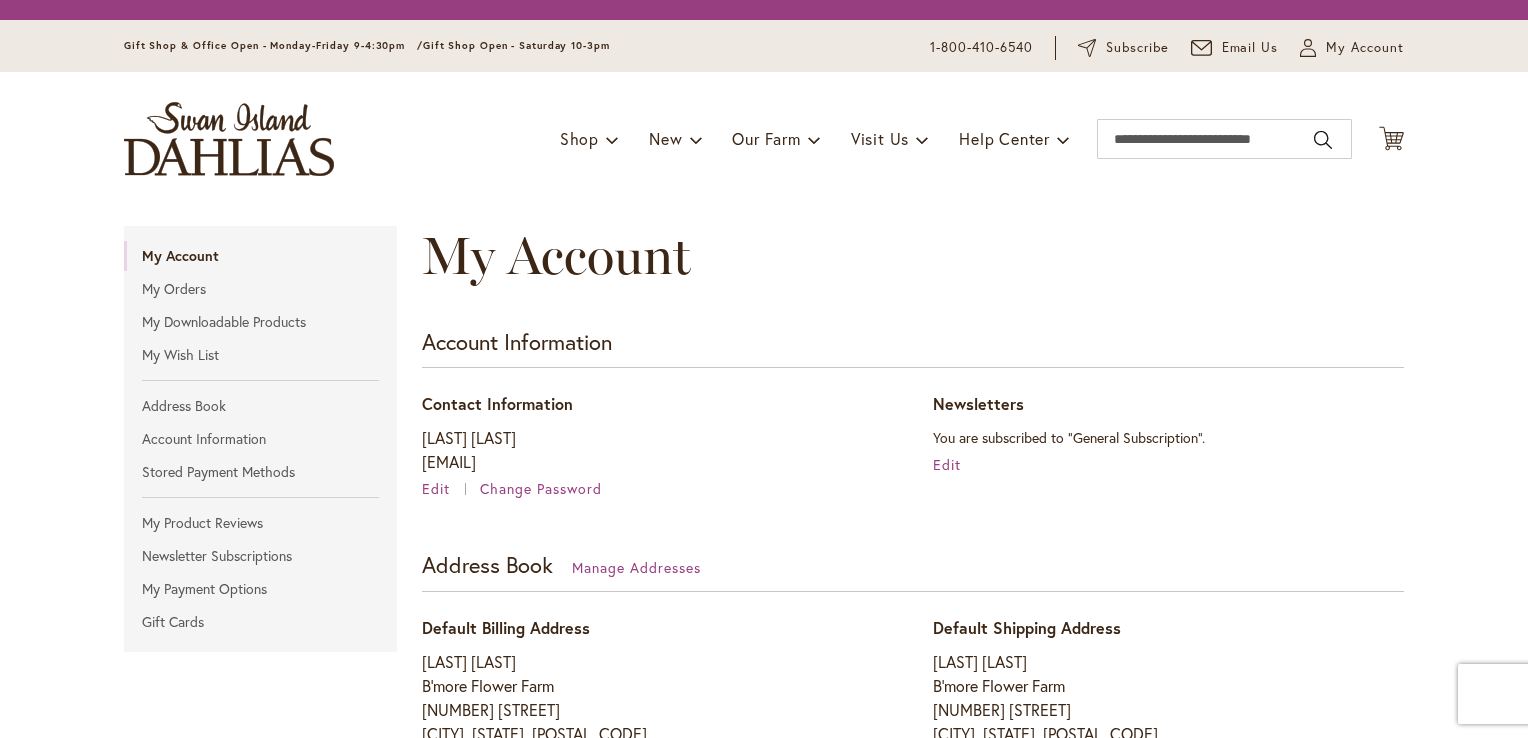 scroll, scrollTop: 0, scrollLeft: 0, axis: both 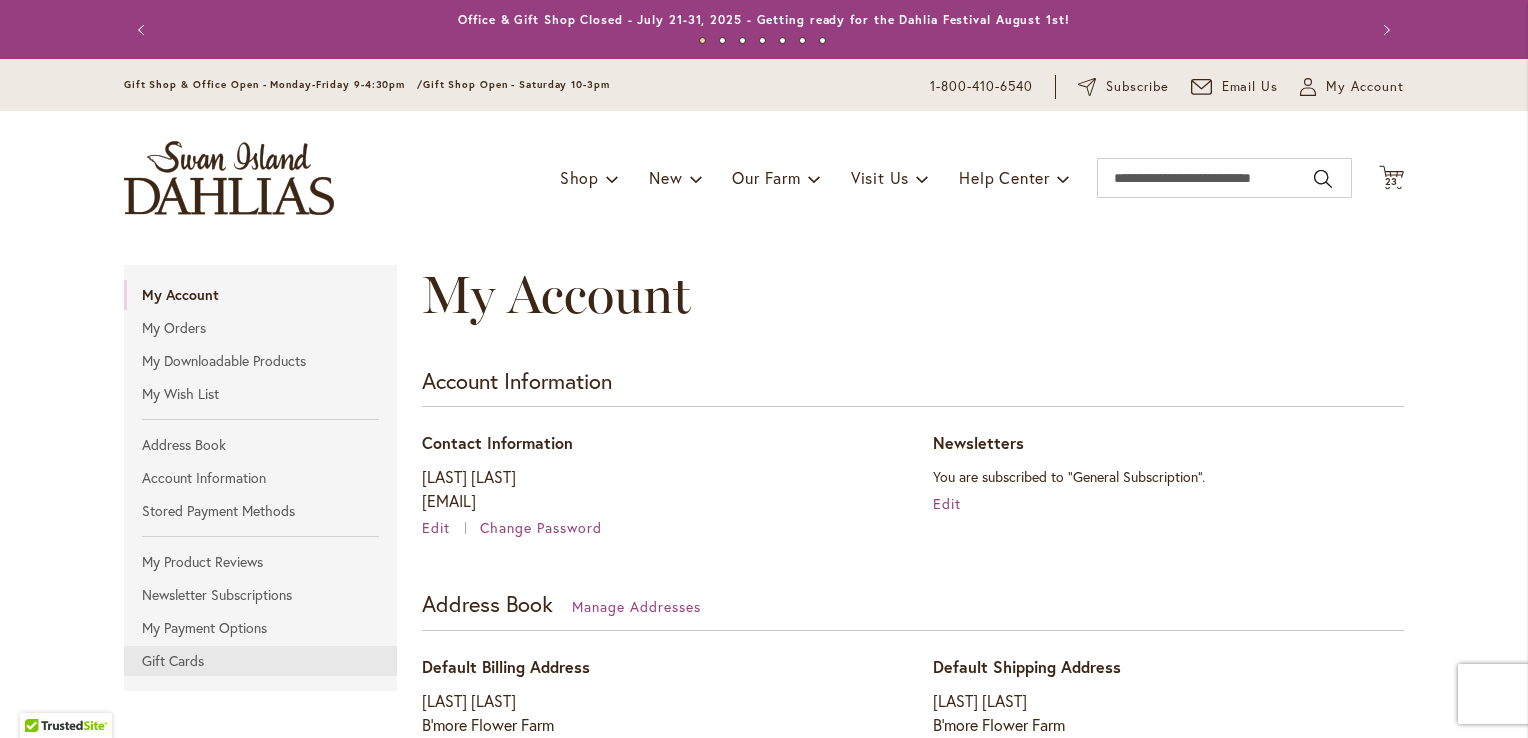 click on "Gift Cards" at bounding box center [260, 661] 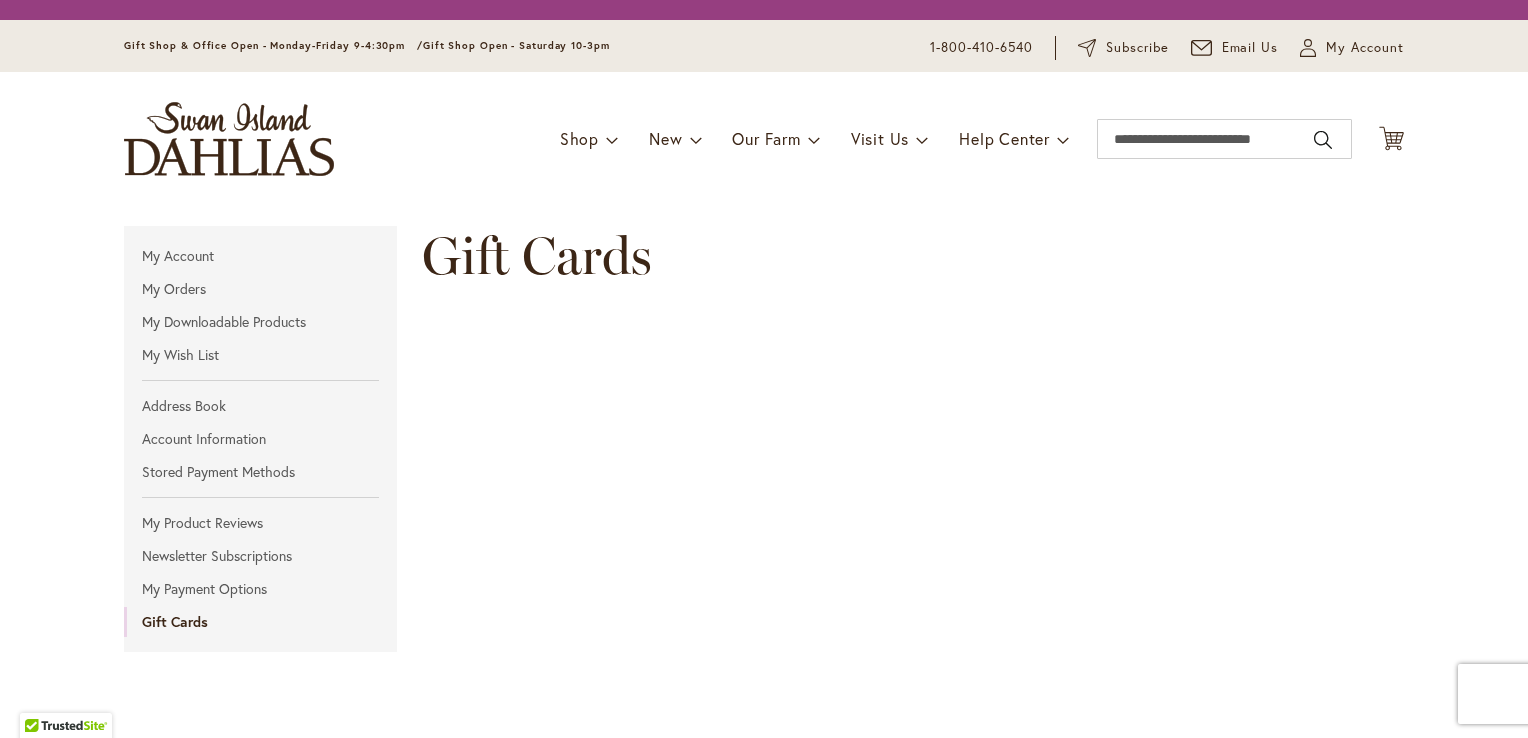 scroll, scrollTop: 0, scrollLeft: 0, axis: both 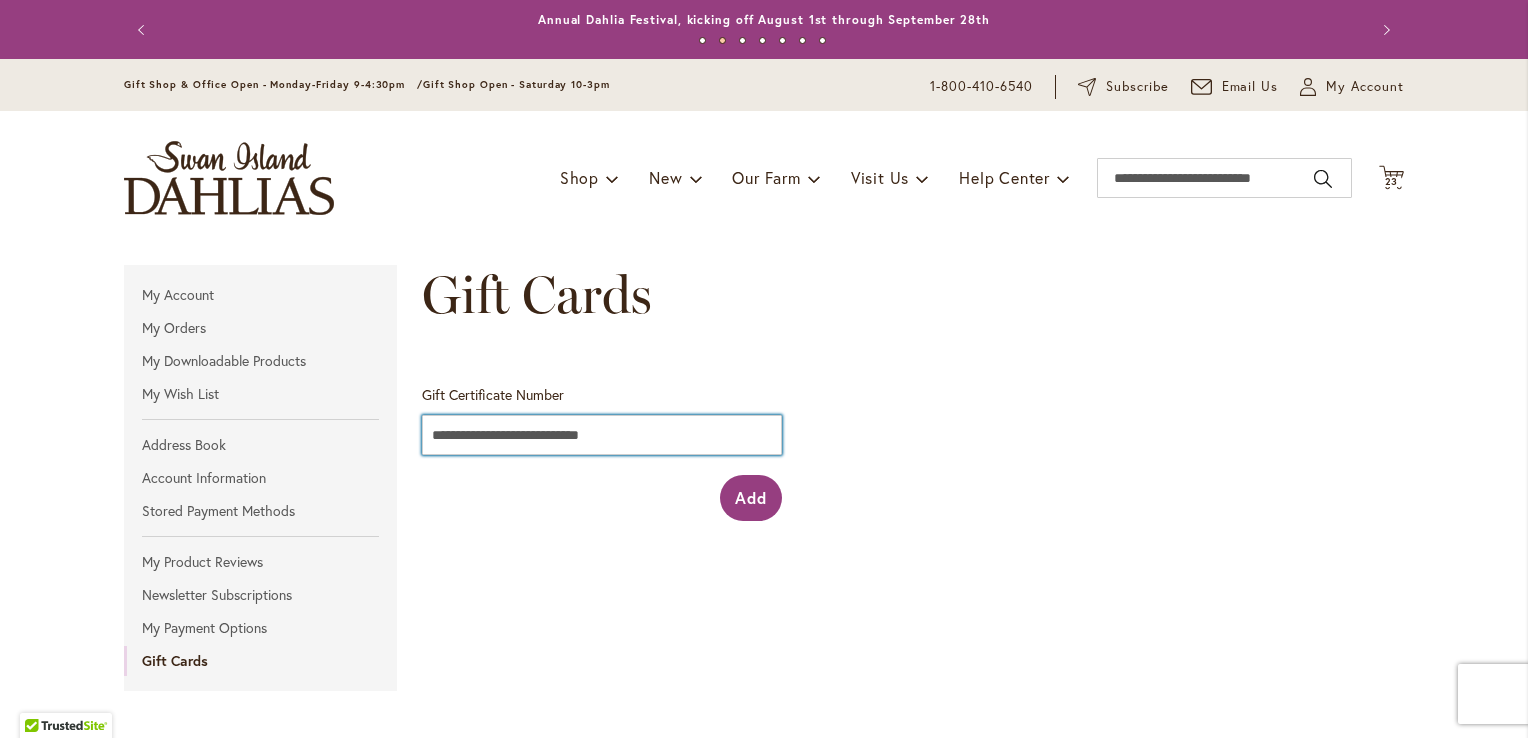 click at bounding box center [602, 435] 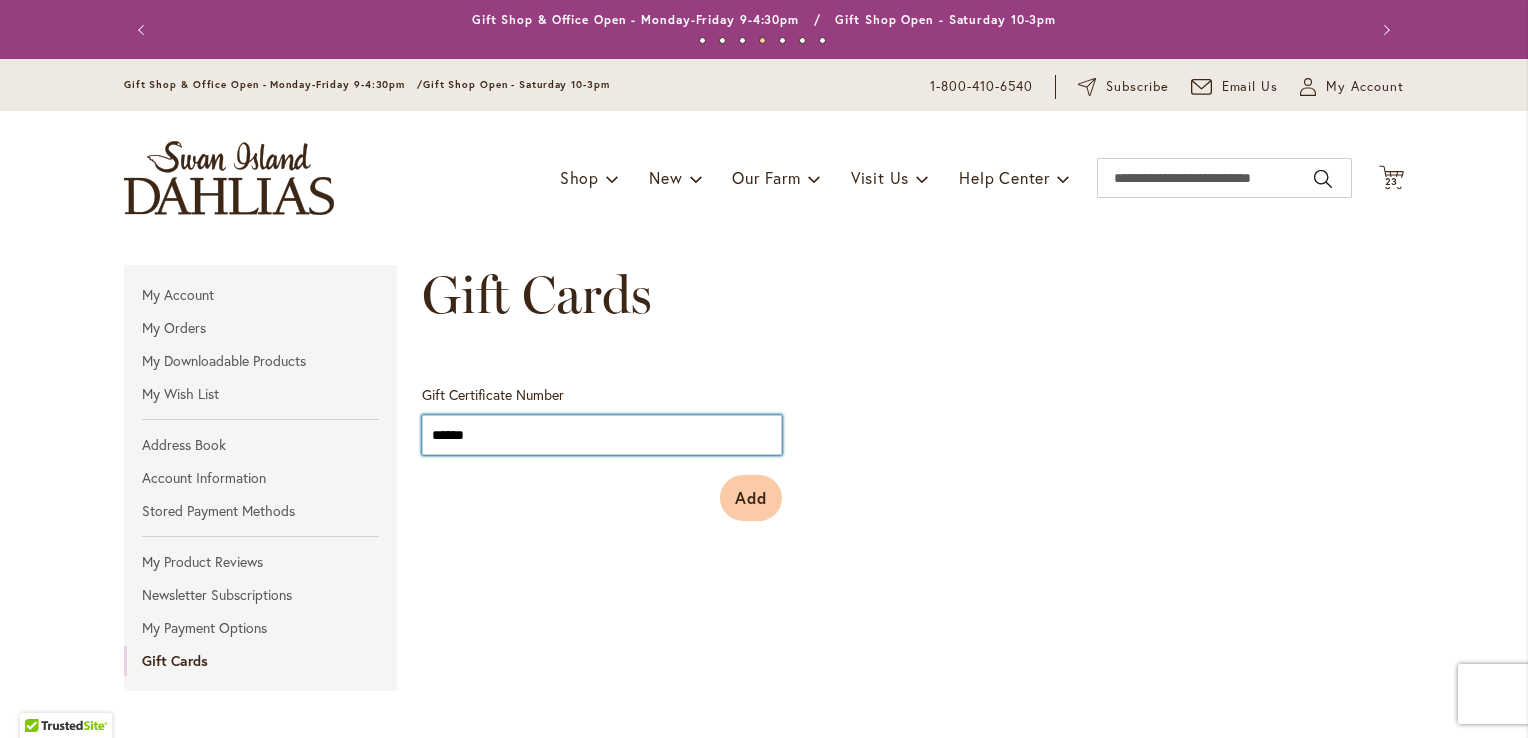 type on "******" 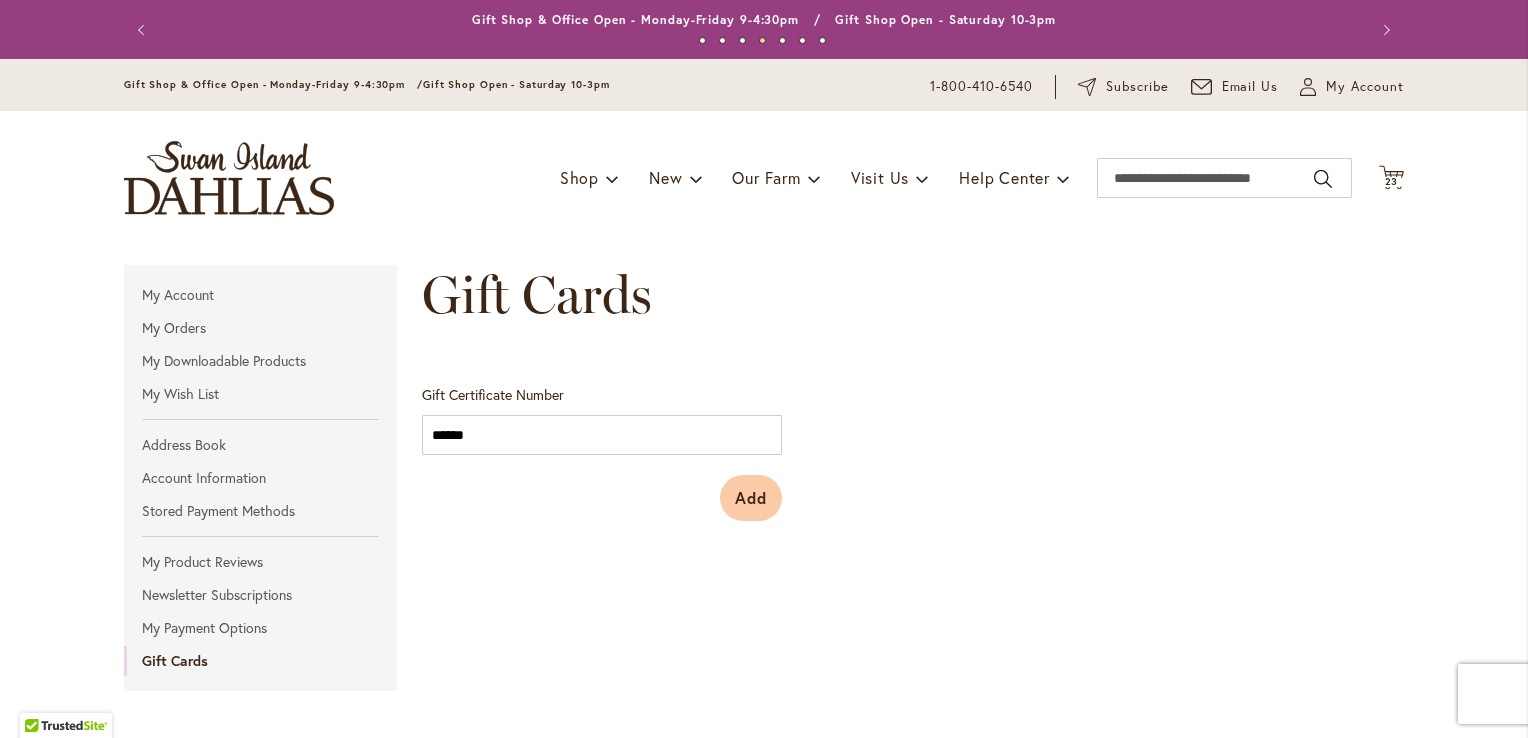 click on "Add" at bounding box center (751, 497) 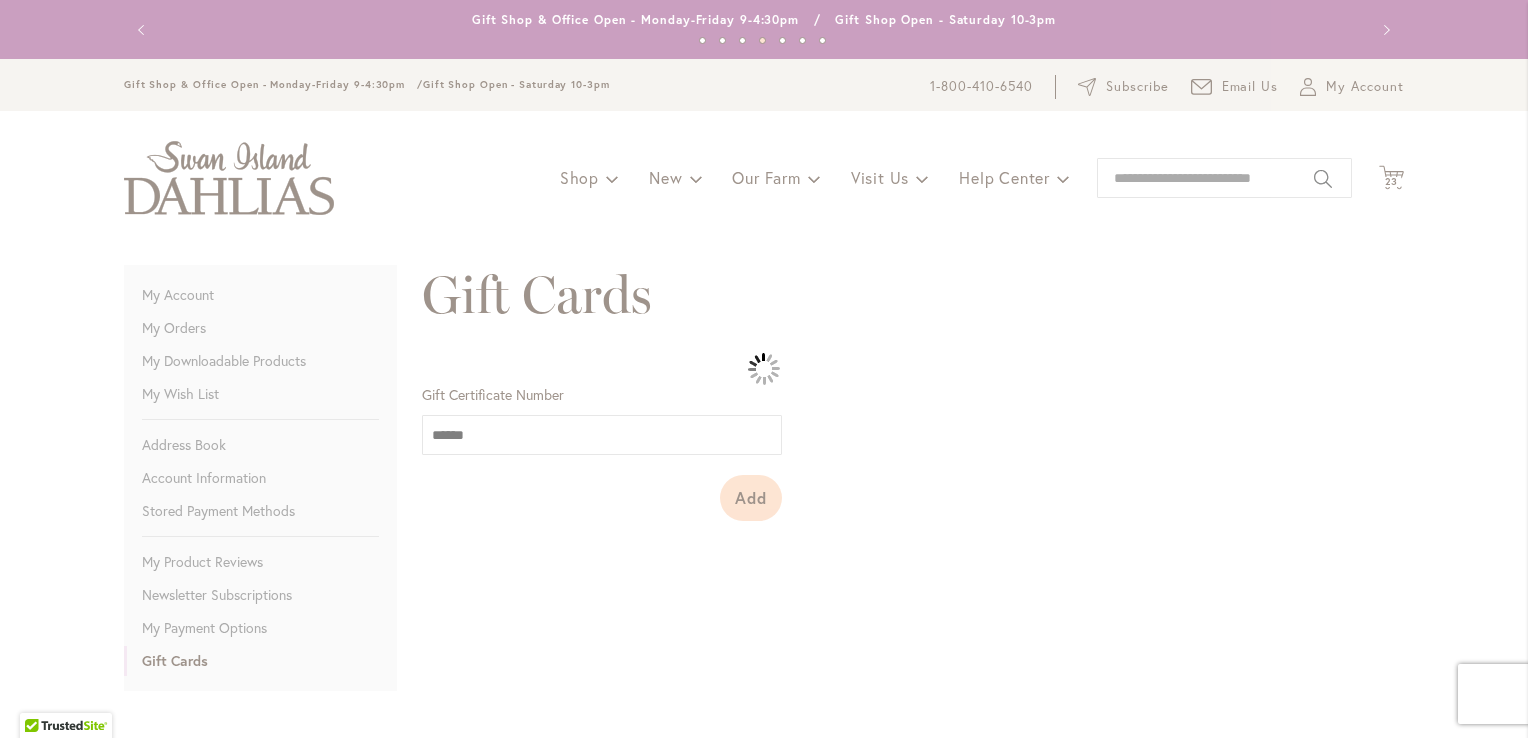 type 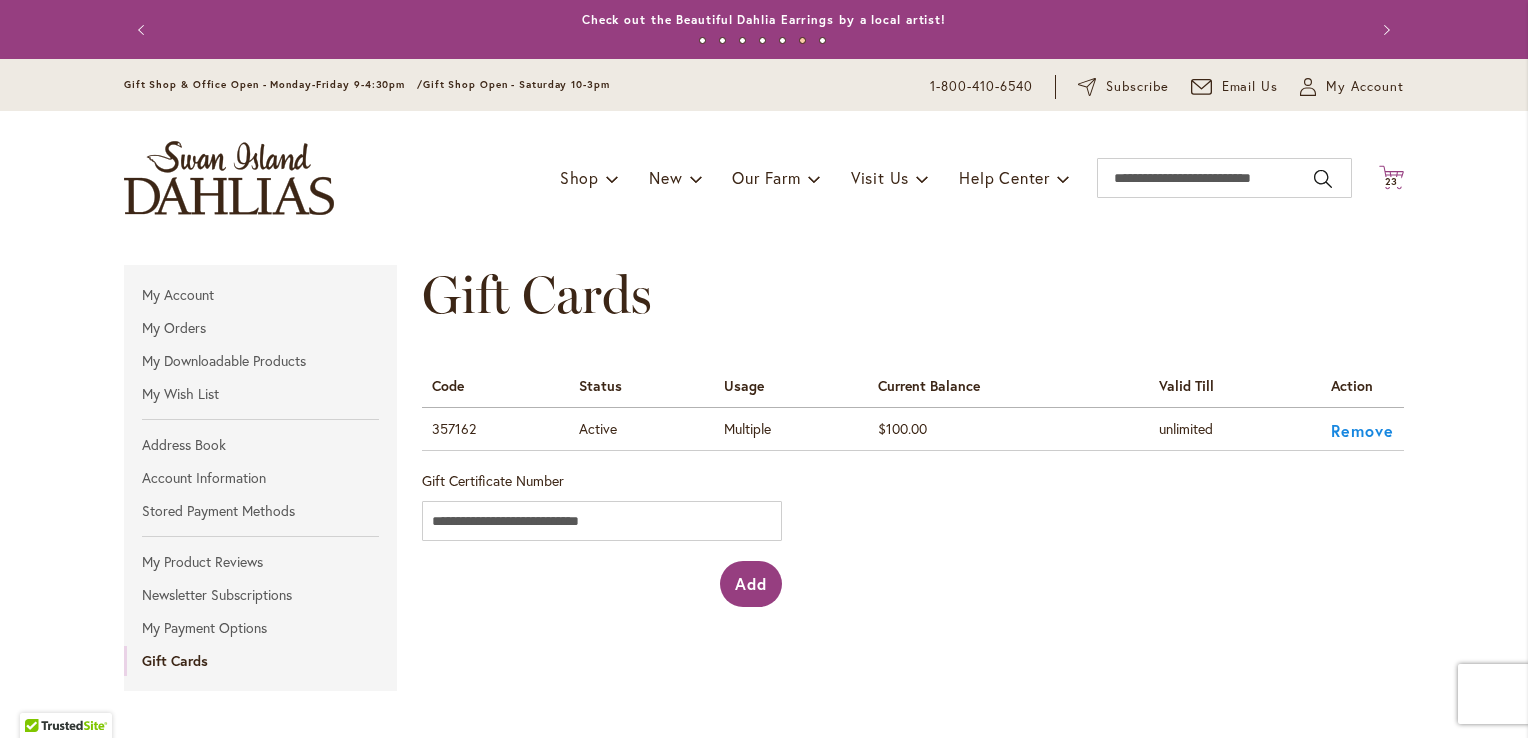 click on "23" at bounding box center [1392, 181] 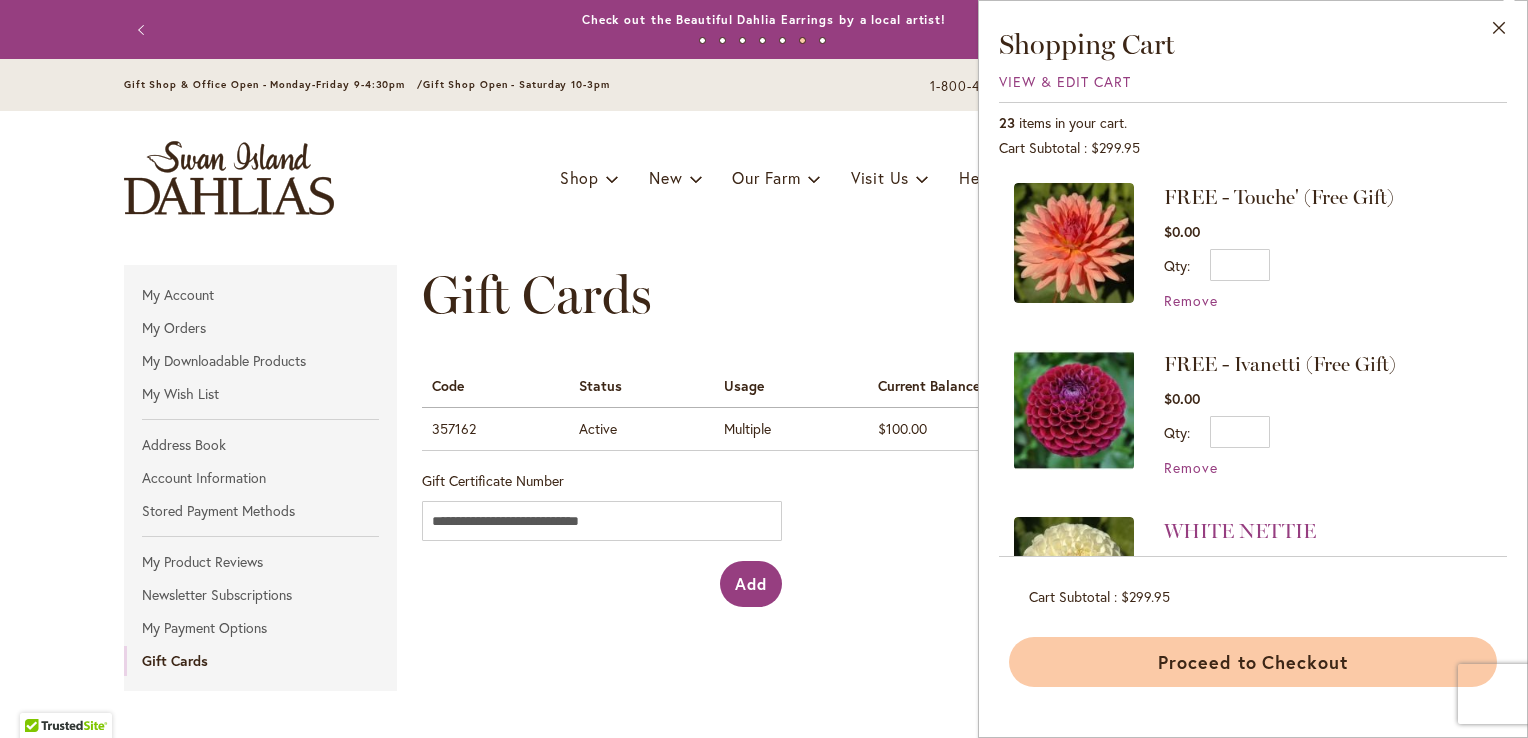 click on "Proceed to Checkout" at bounding box center [1253, 662] 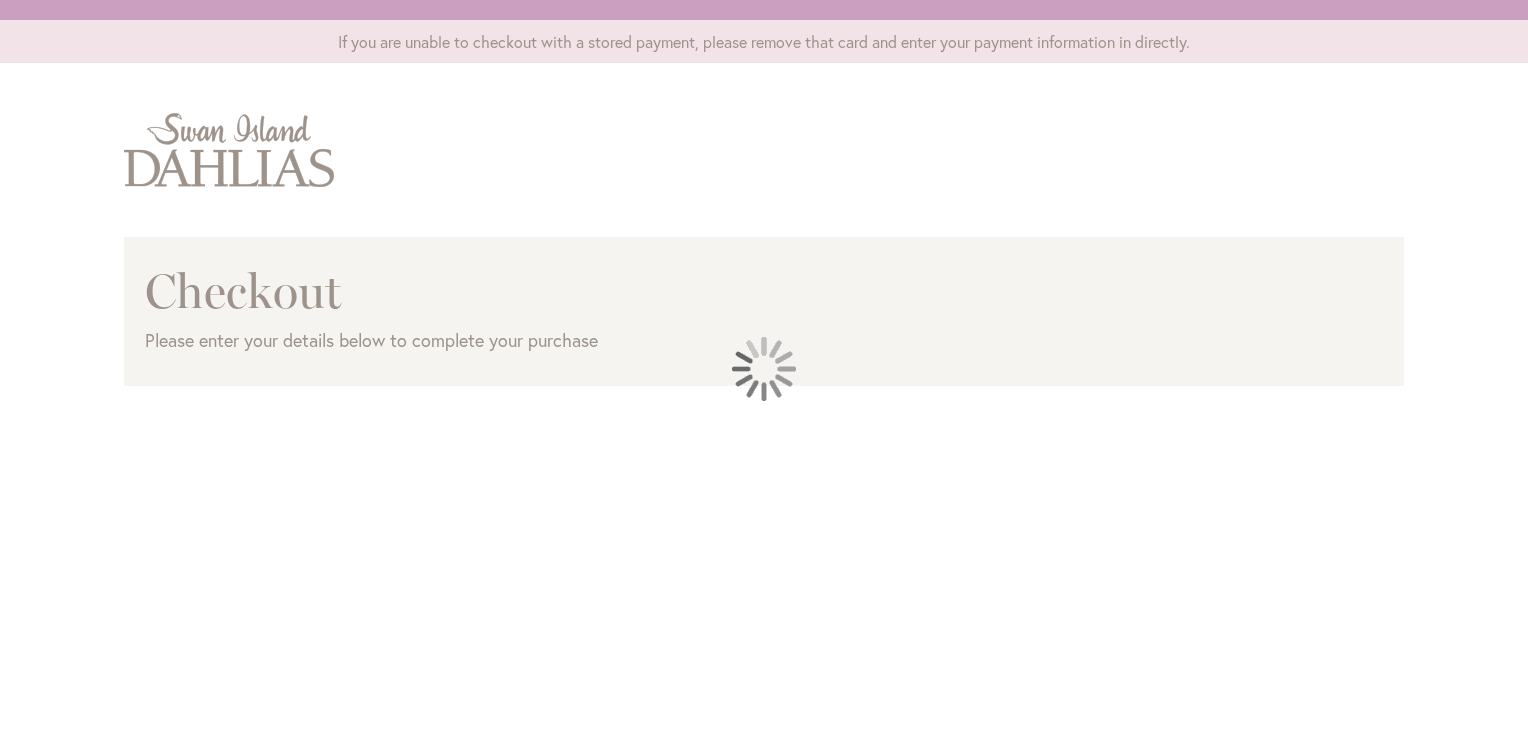 scroll, scrollTop: 0, scrollLeft: 0, axis: both 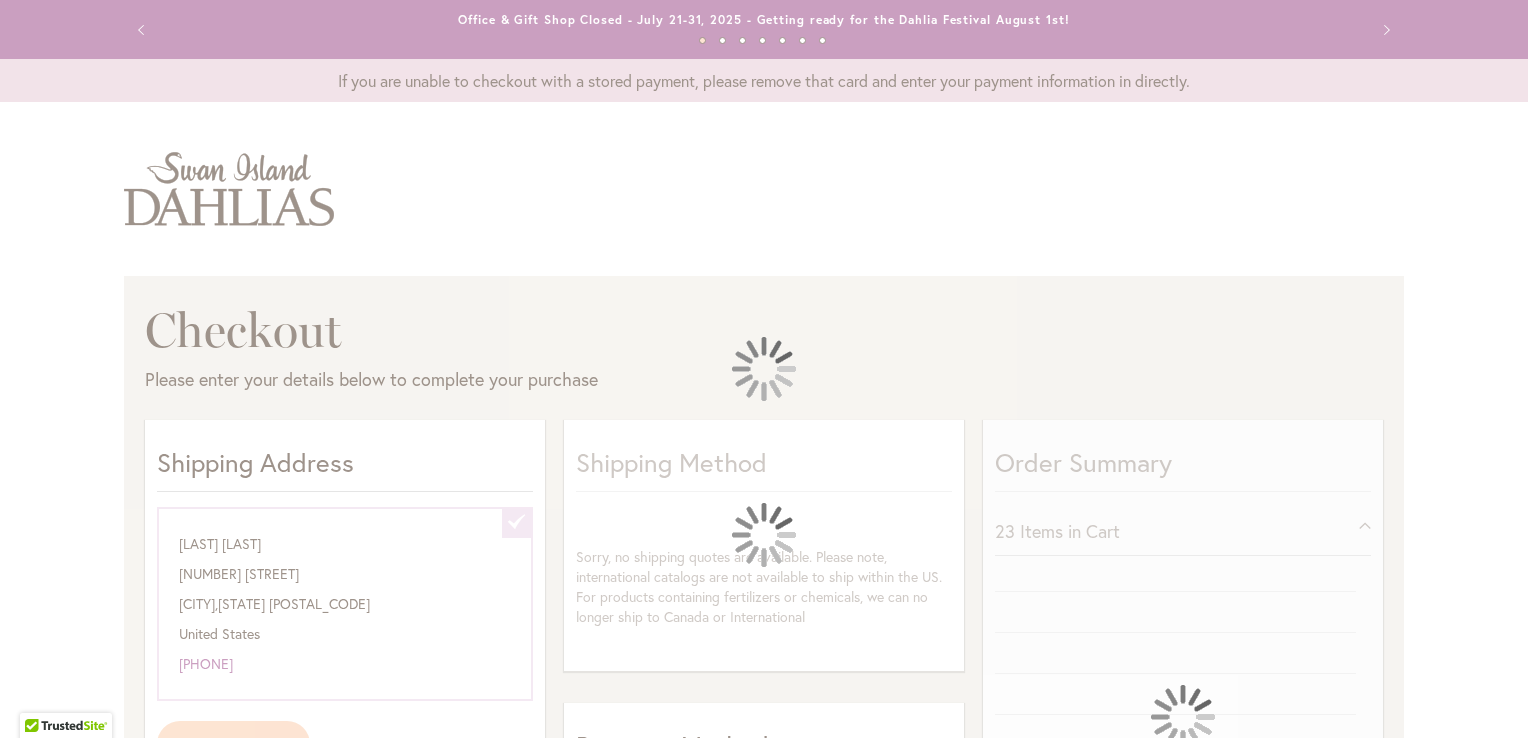 select on "**********" 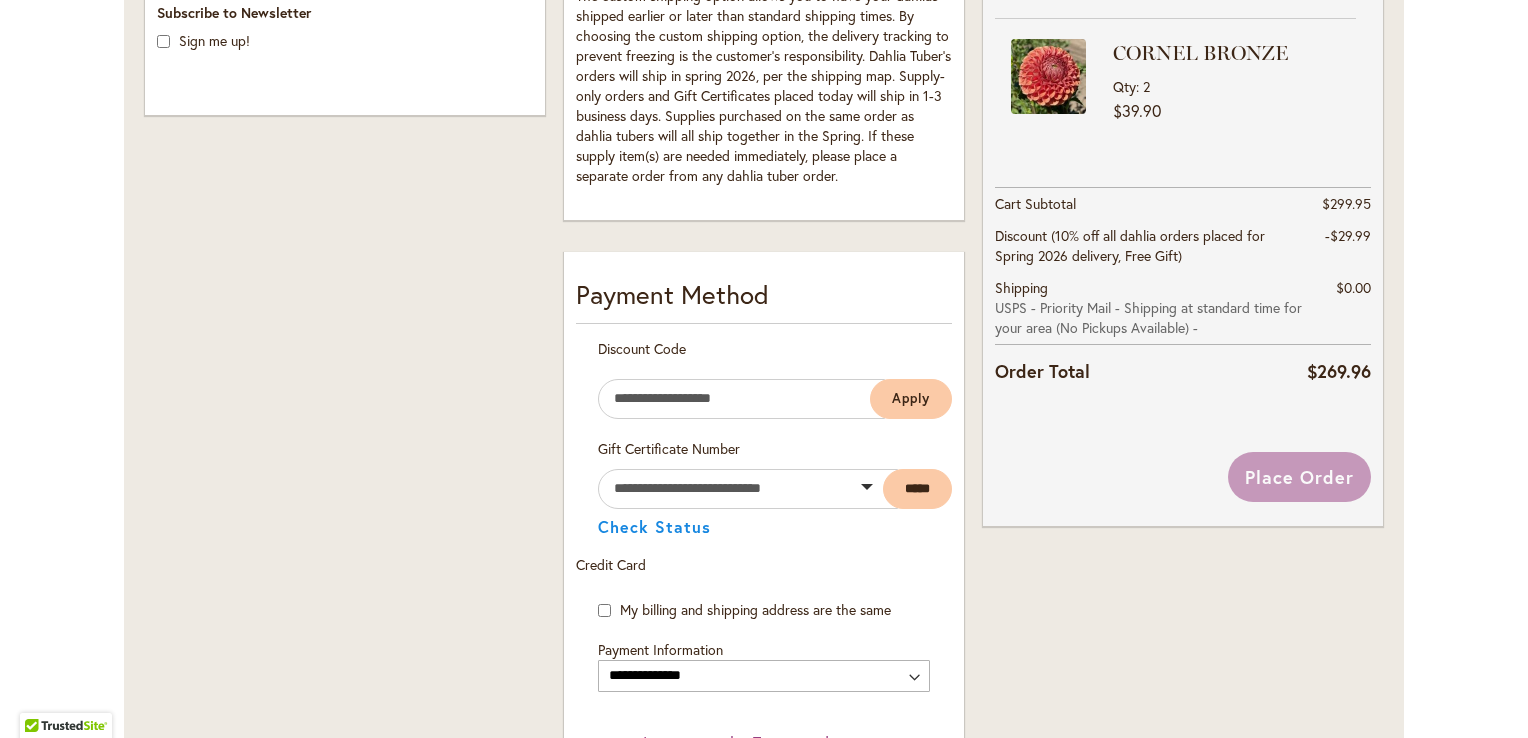 scroll, scrollTop: 900, scrollLeft: 0, axis: vertical 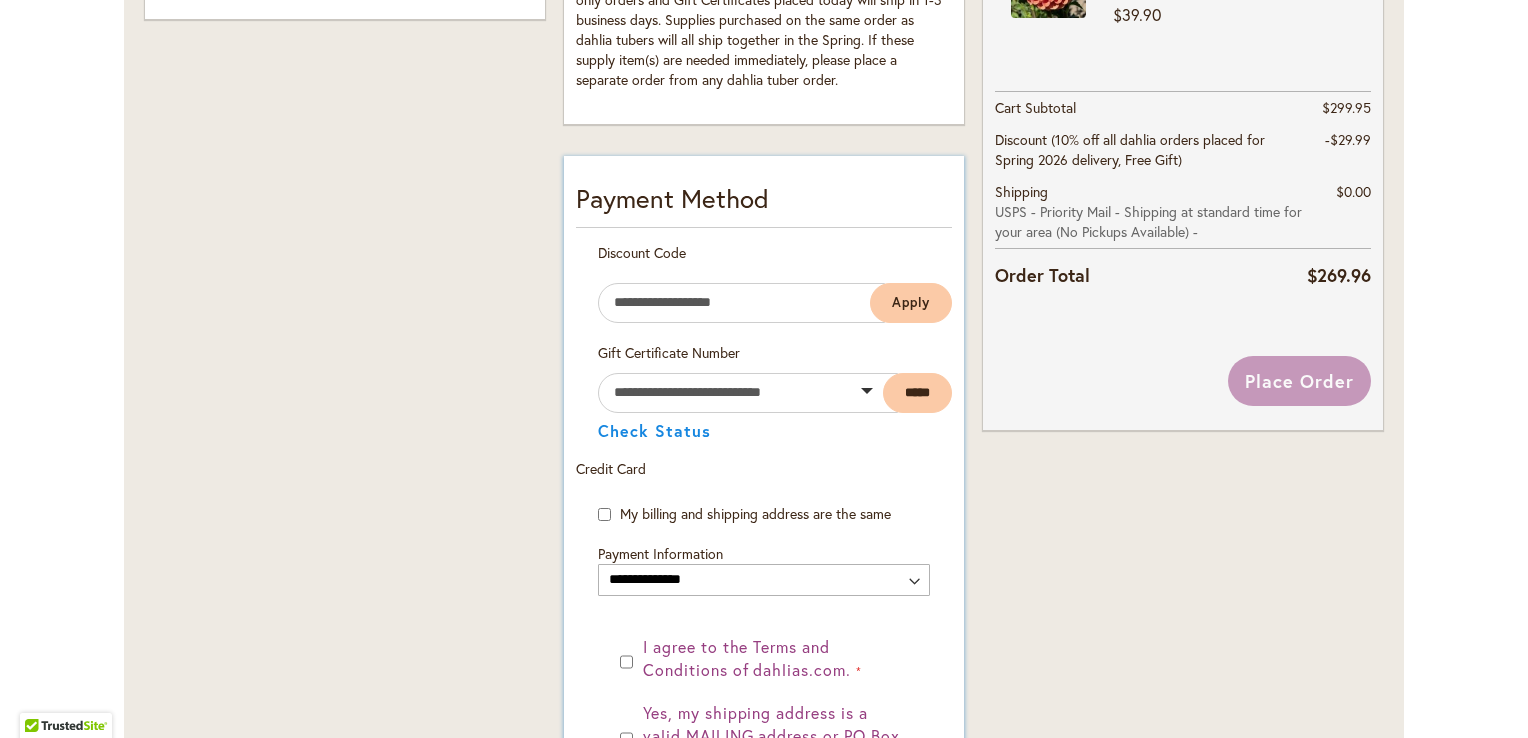click at bounding box center [748, 390] 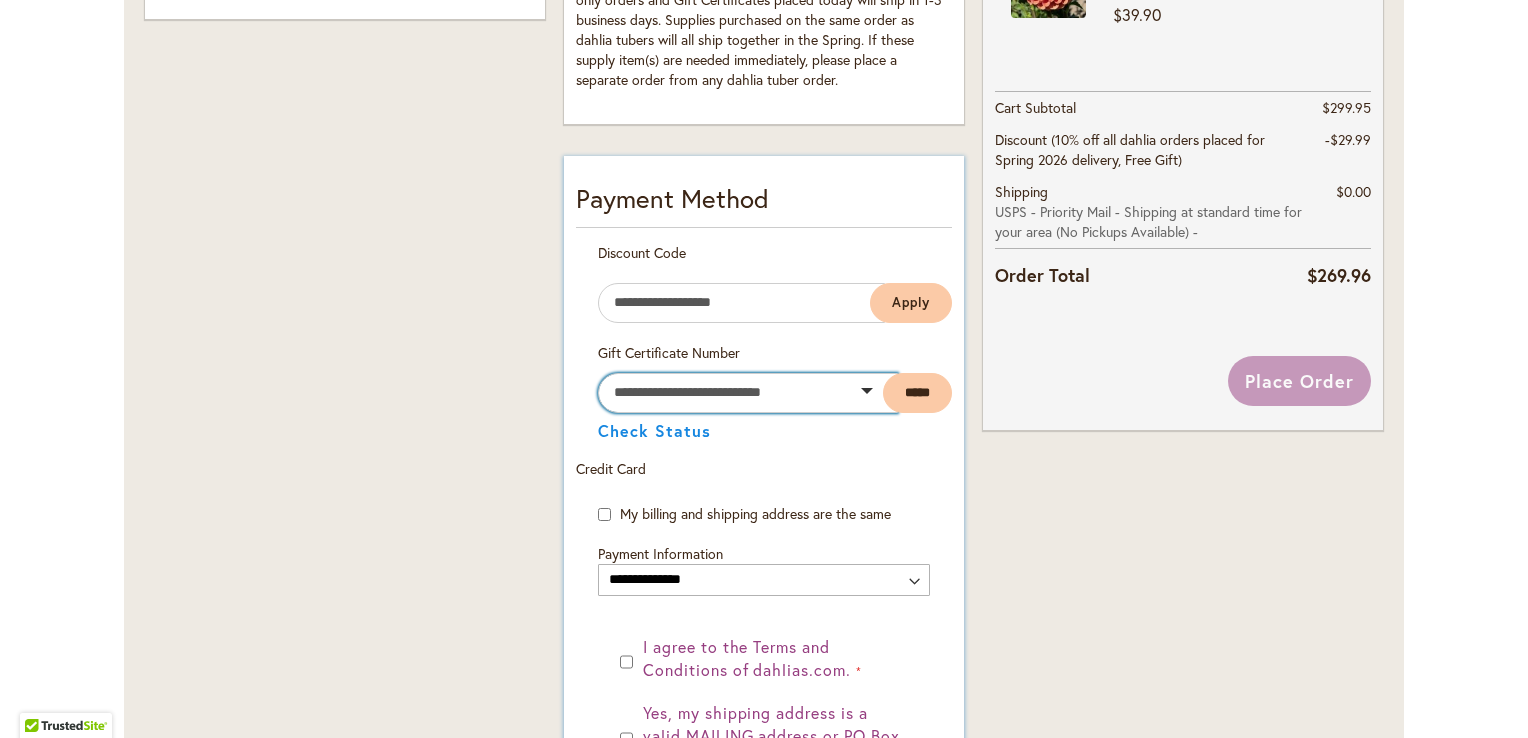 click at bounding box center [748, 393] 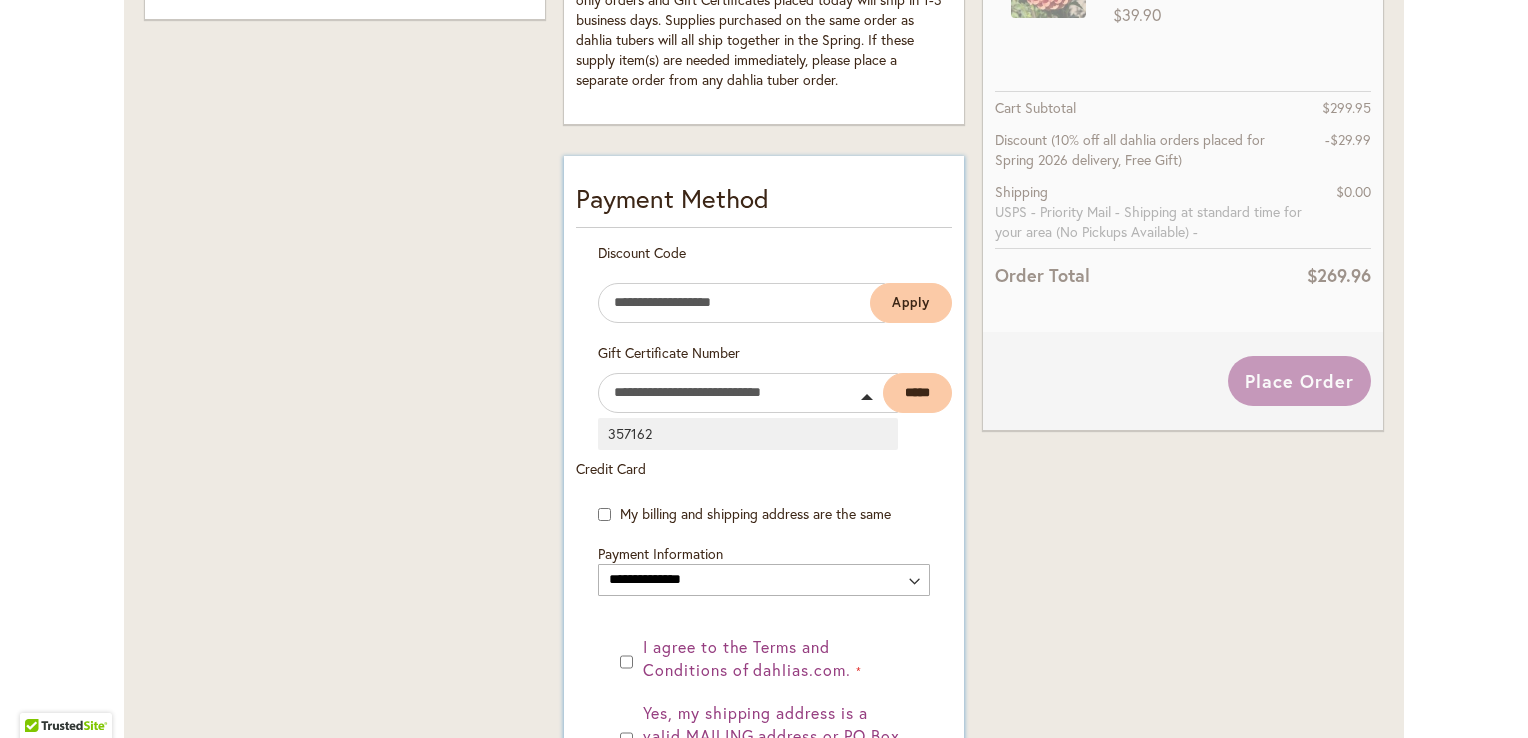 click on "357162" at bounding box center (748, 434) 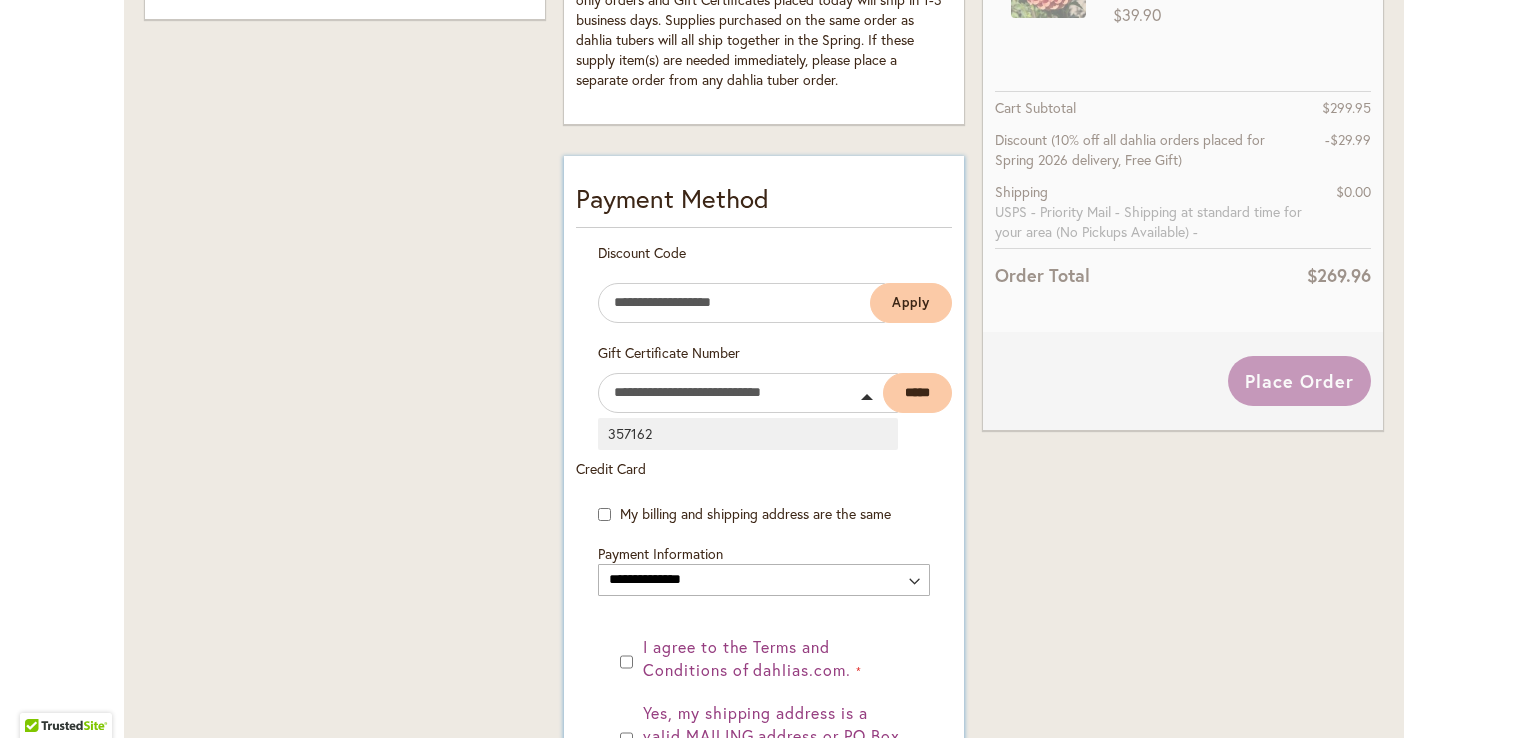 type on "******" 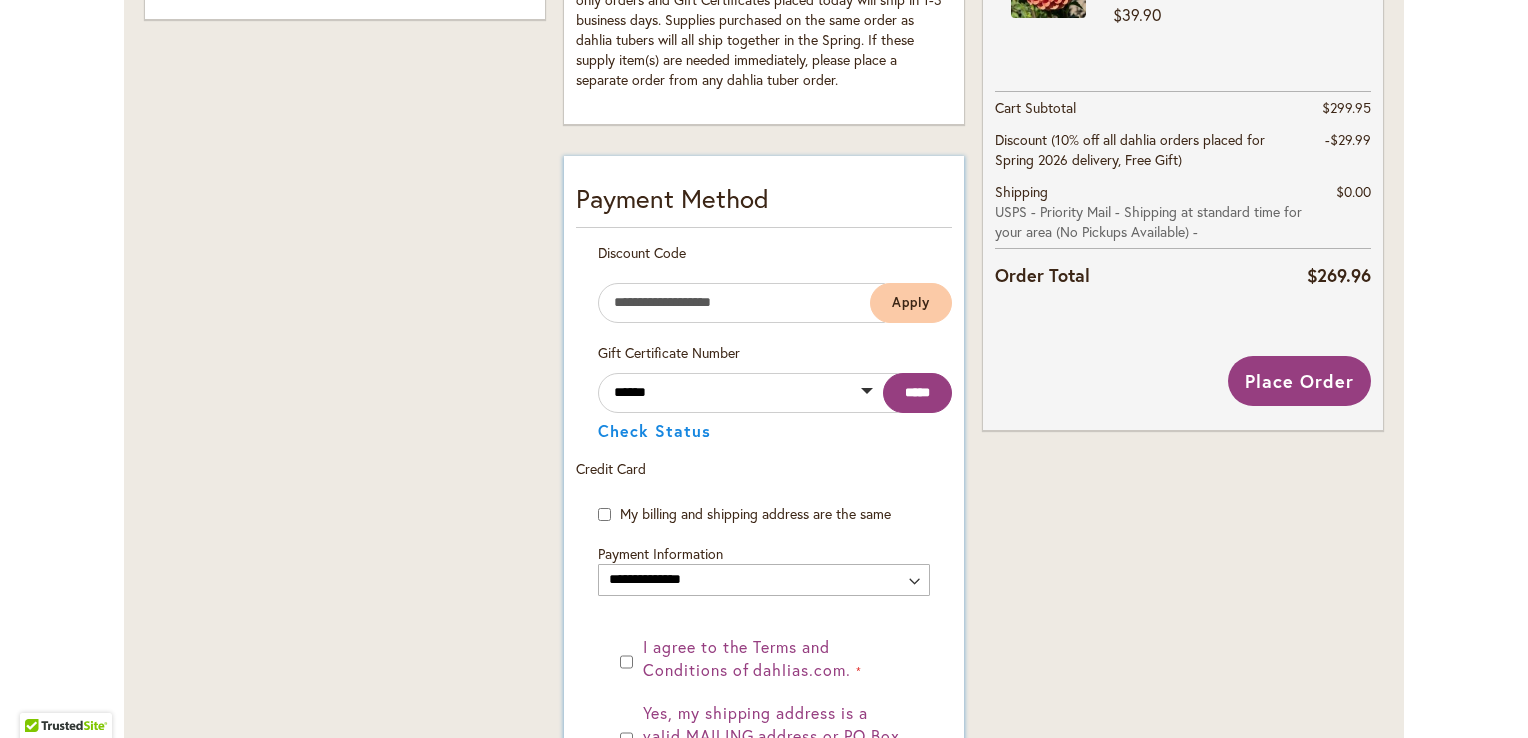 click on "*****" at bounding box center (917, 393) 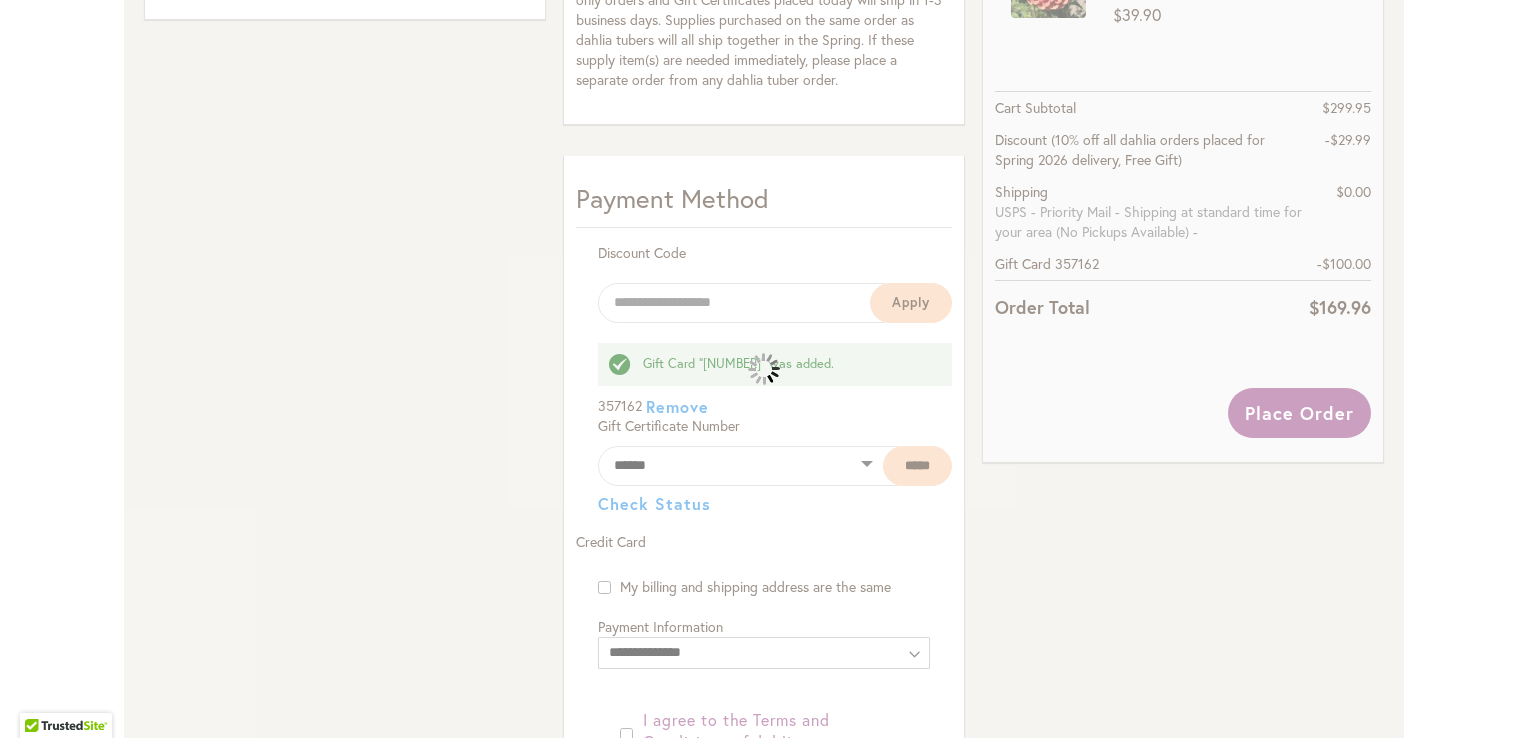 type 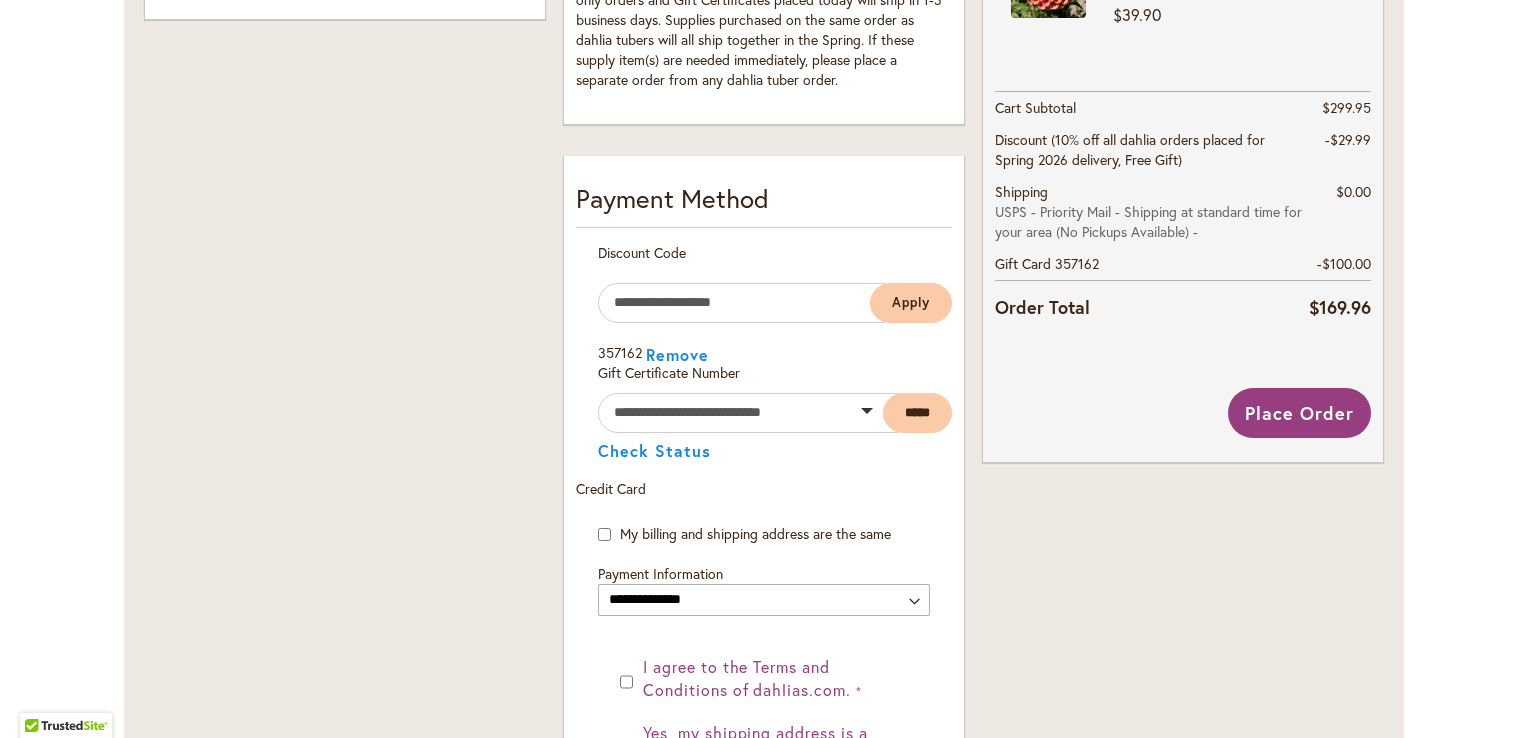 click on "Order Summary
23
Items in Cart
CHEERS
Qty
2
$19.90
CHEWY 1" at bounding box center [1183, 299] 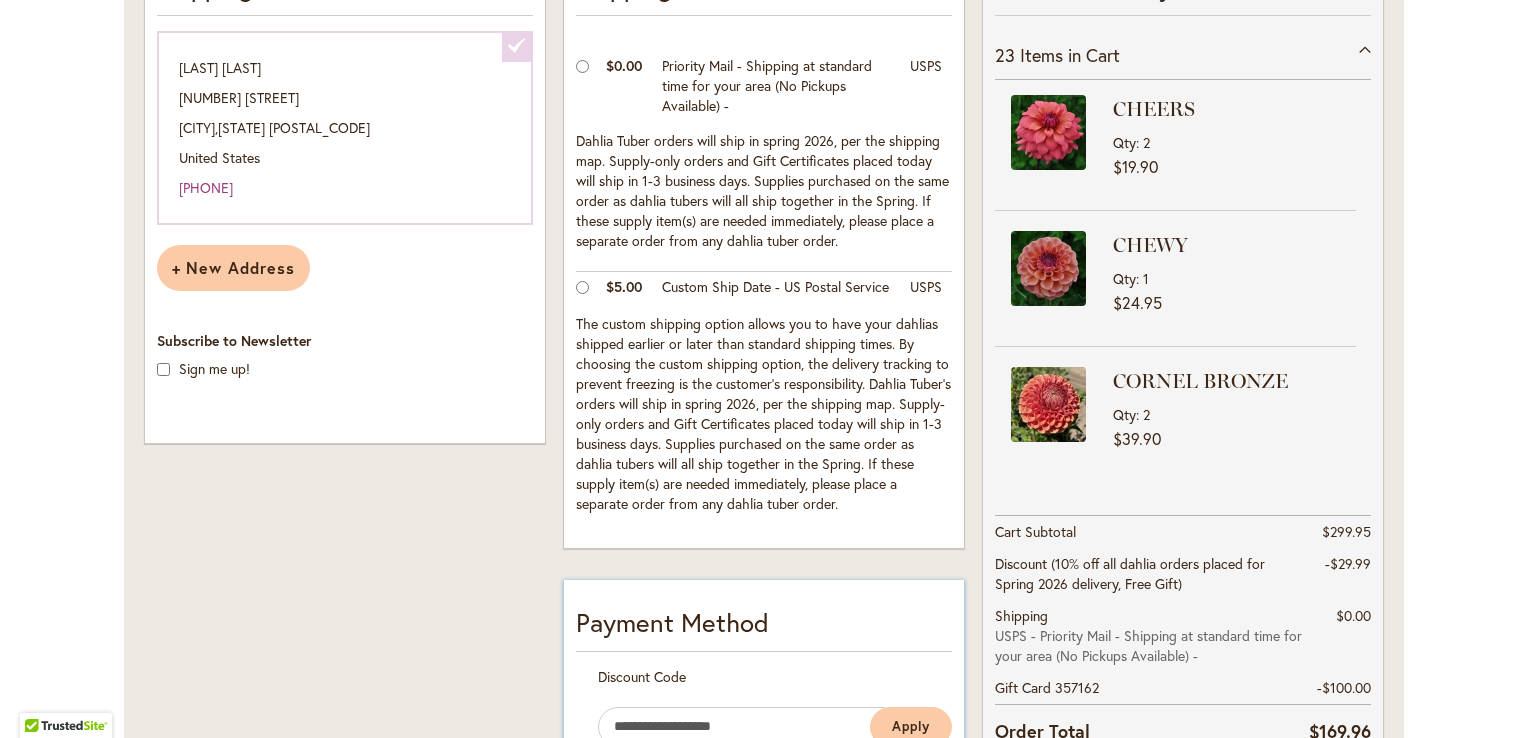 scroll, scrollTop: 600, scrollLeft: 0, axis: vertical 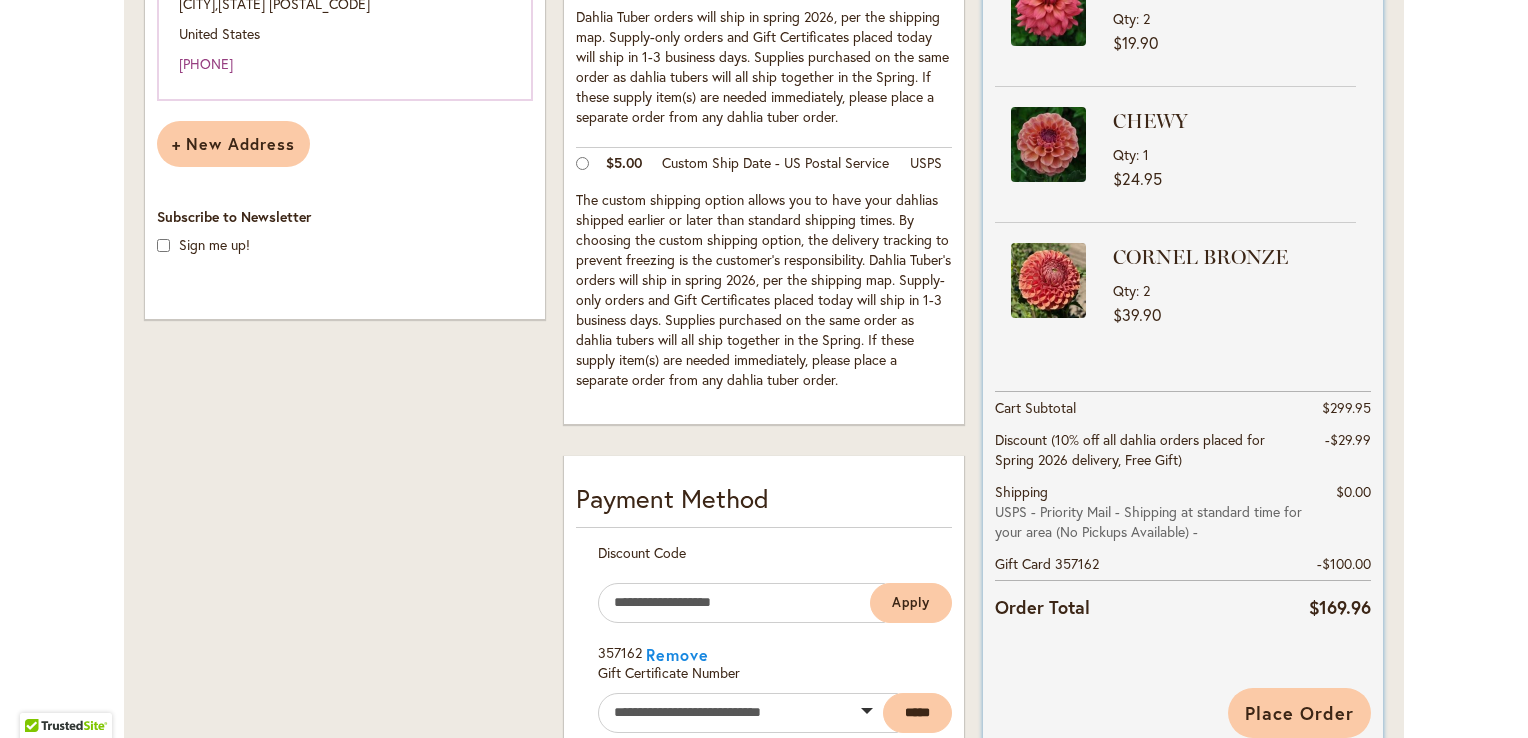 click on "Place Order" at bounding box center (1299, 713) 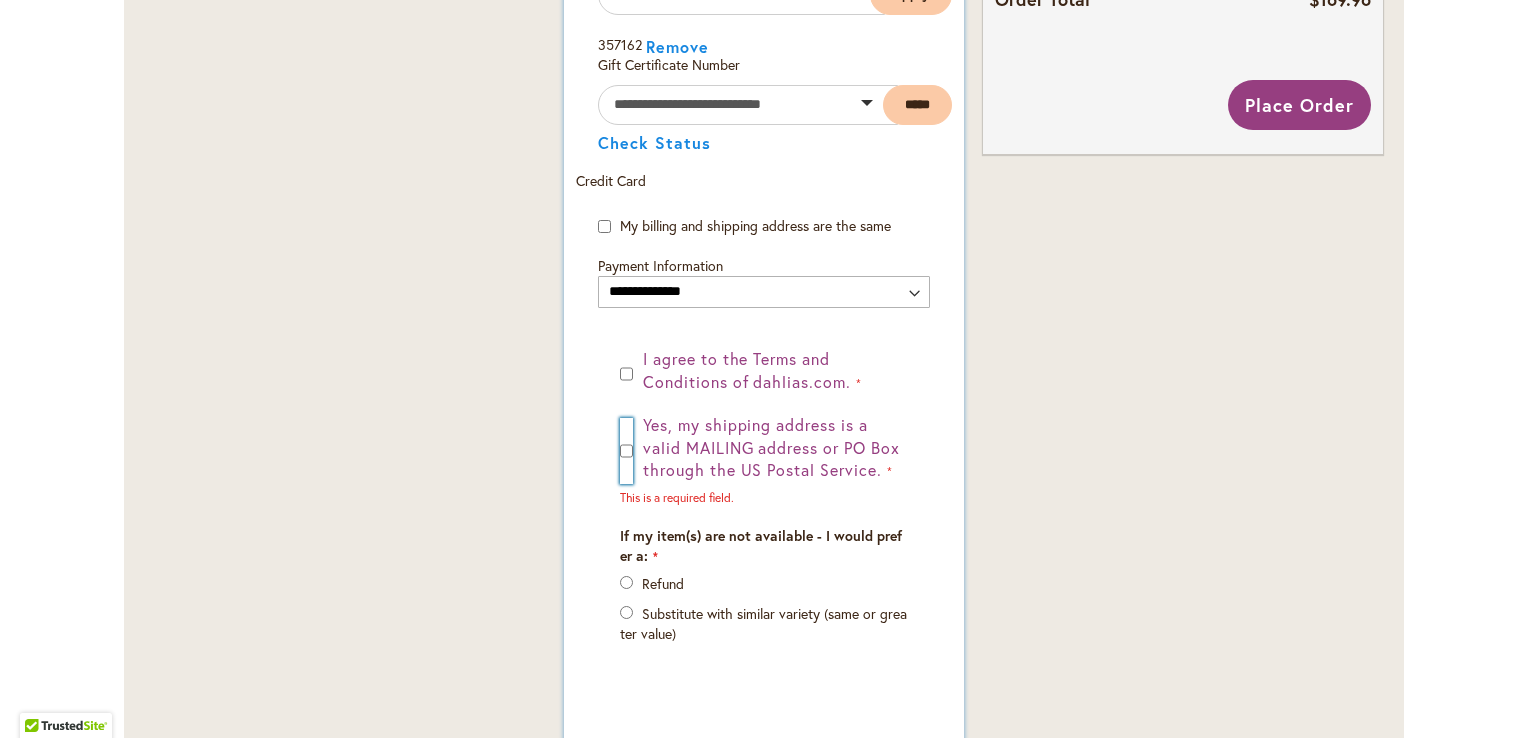 scroll, scrollTop: 1106, scrollLeft: 0, axis: vertical 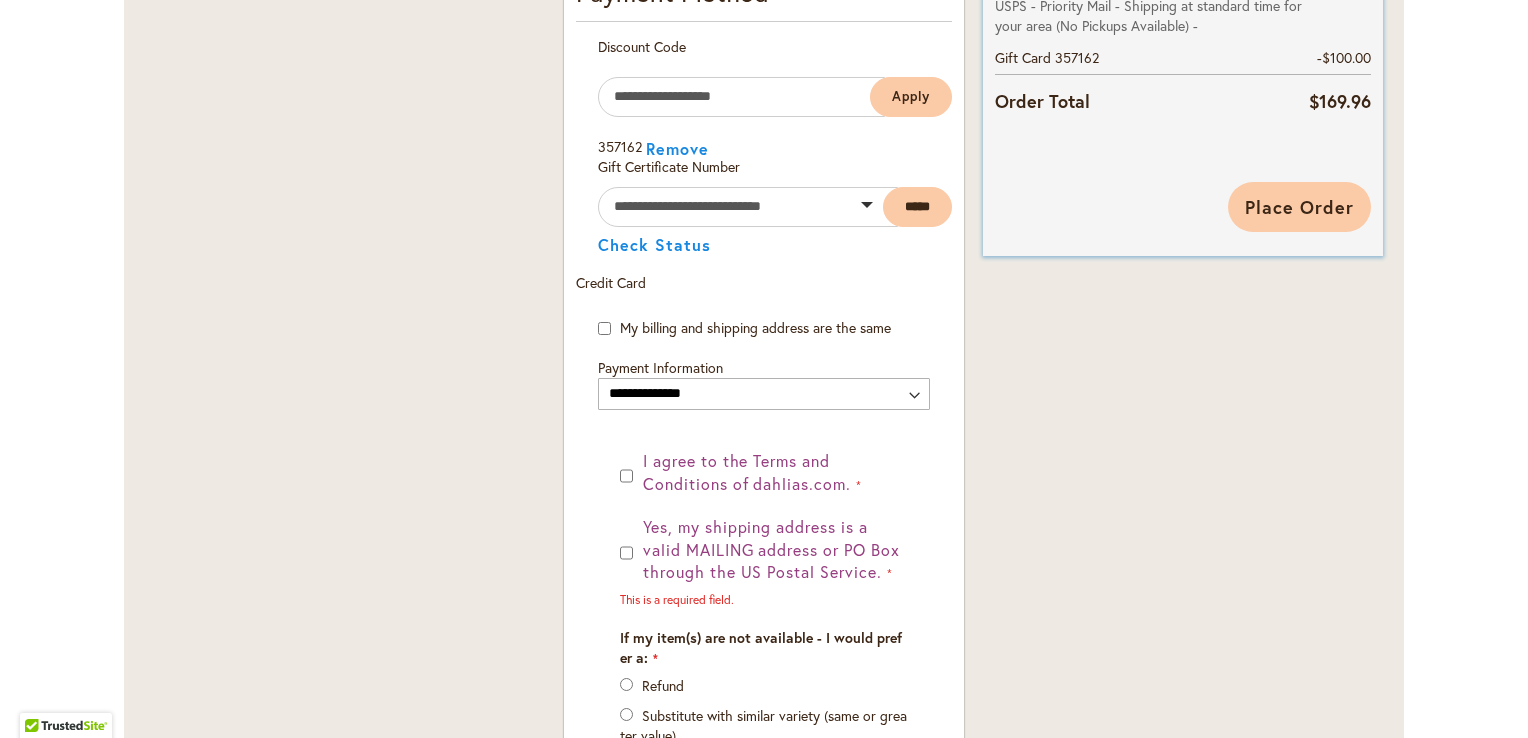 click on "Place Order" at bounding box center [1299, 207] 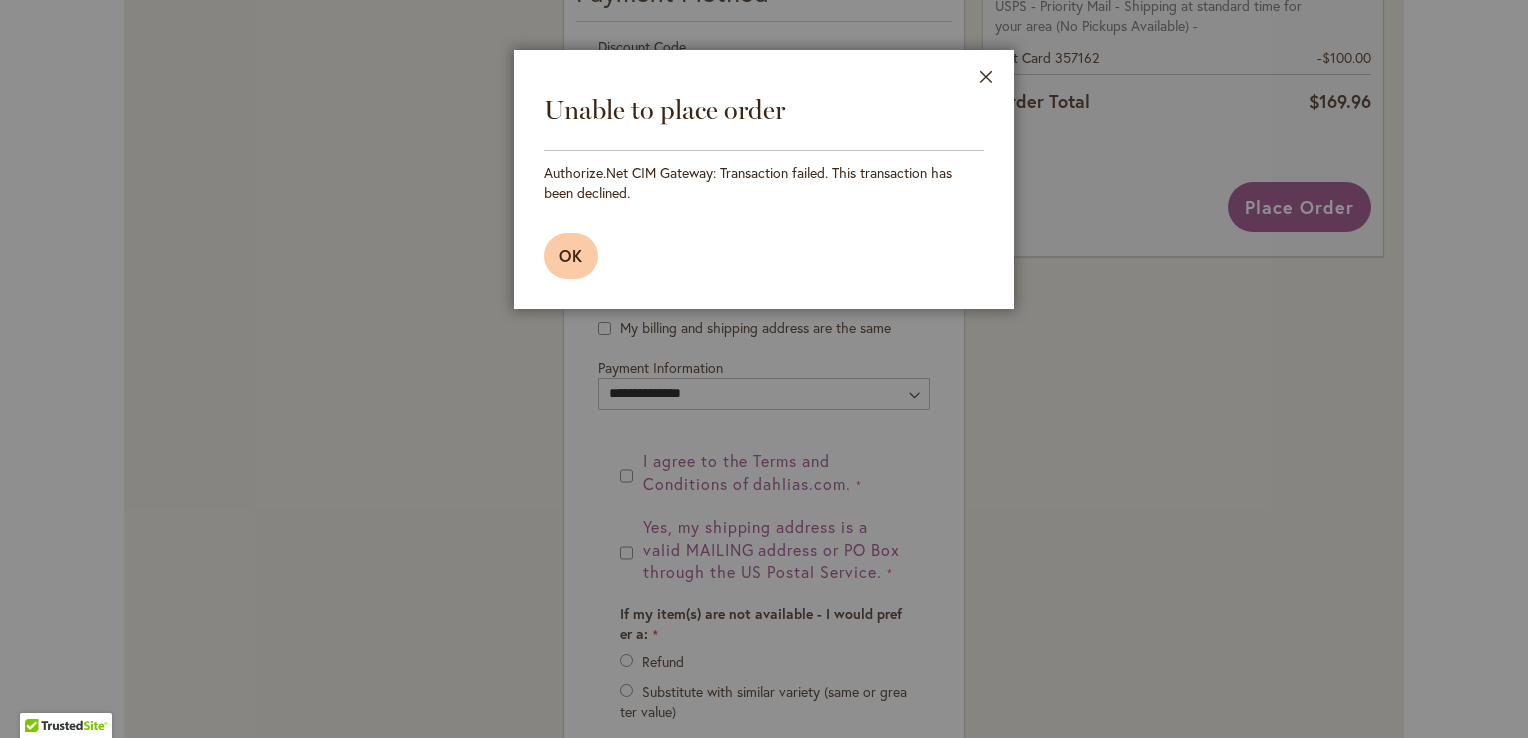 click on "OK" at bounding box center [571, 255] 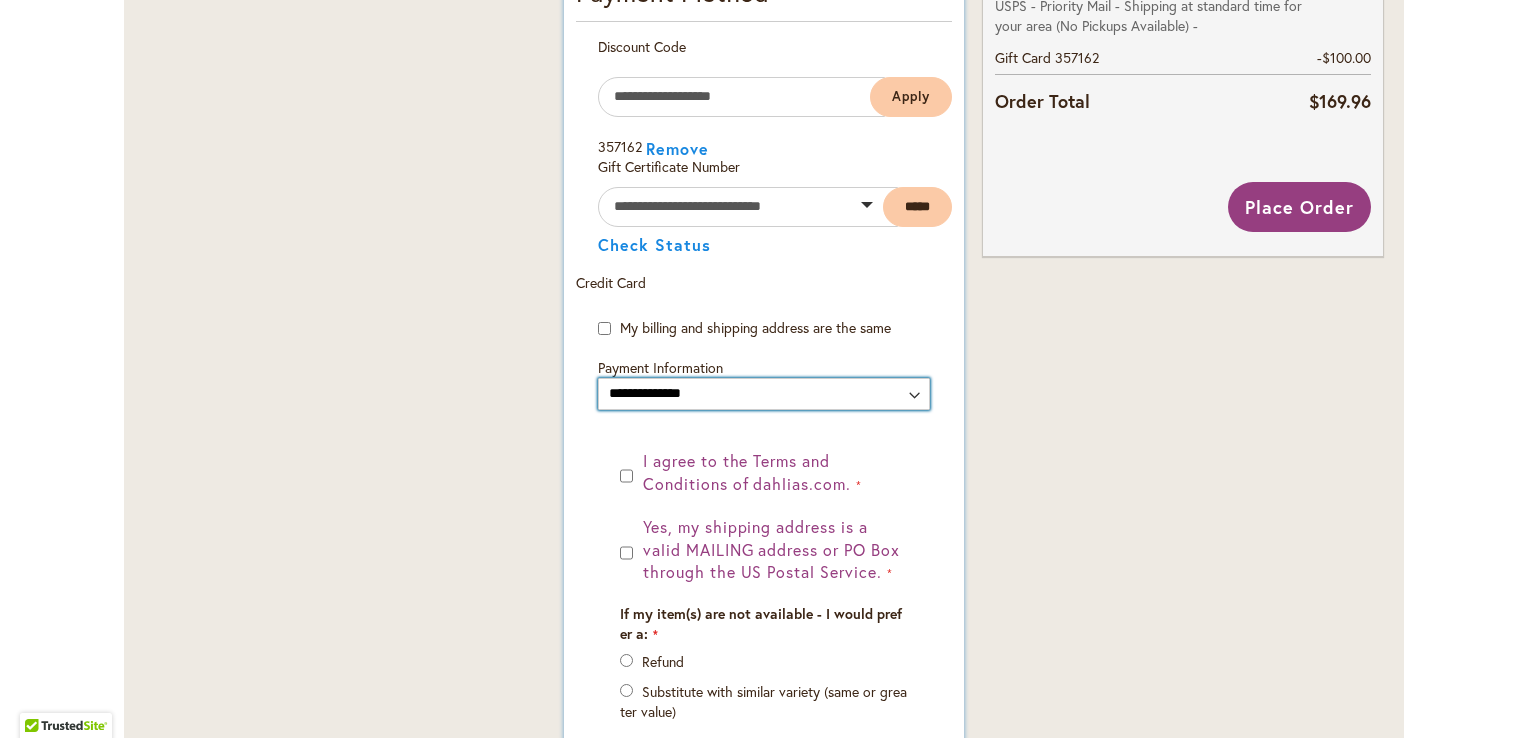 click on "**********" at bounding box center [764, 394] 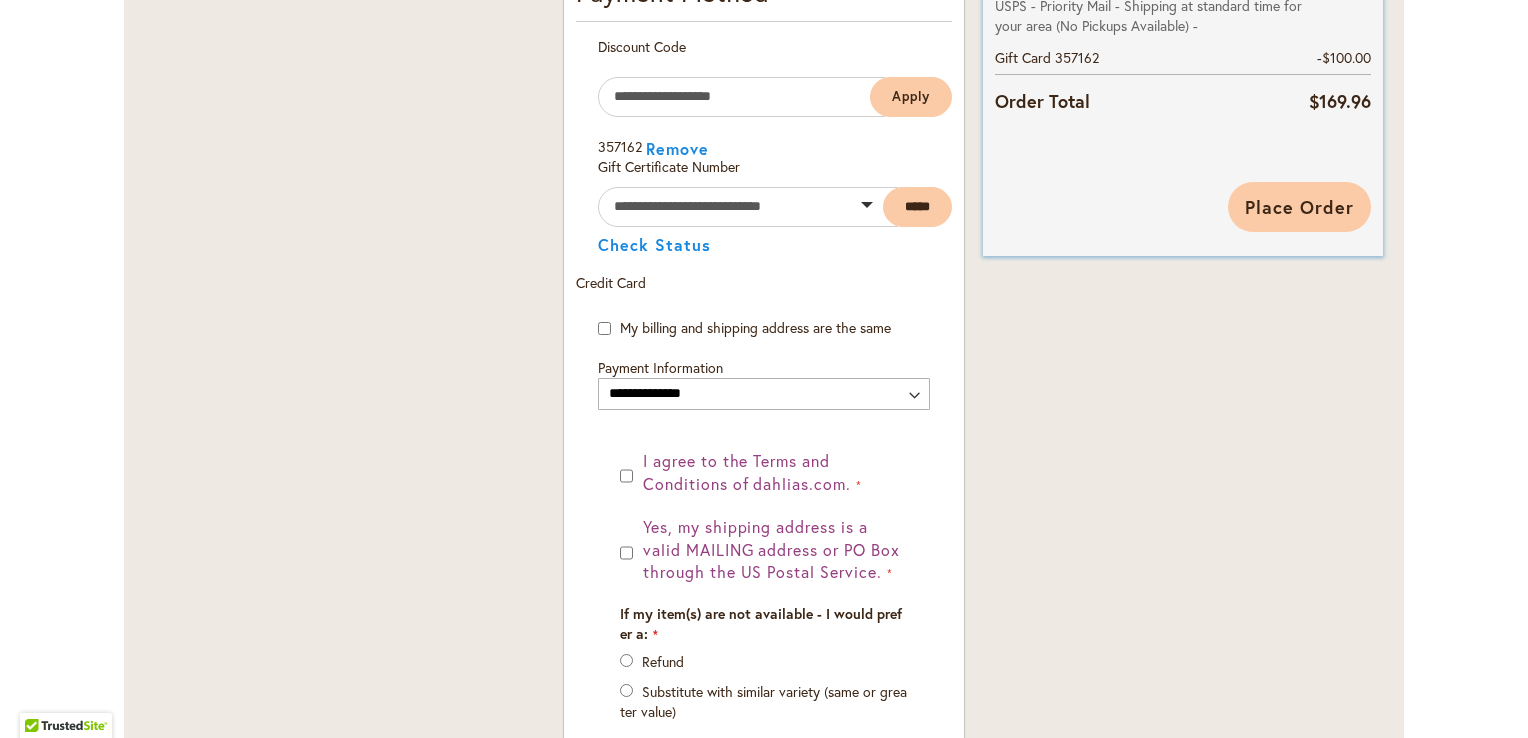 click on "Place Order" at bounding box center (1299, 207) 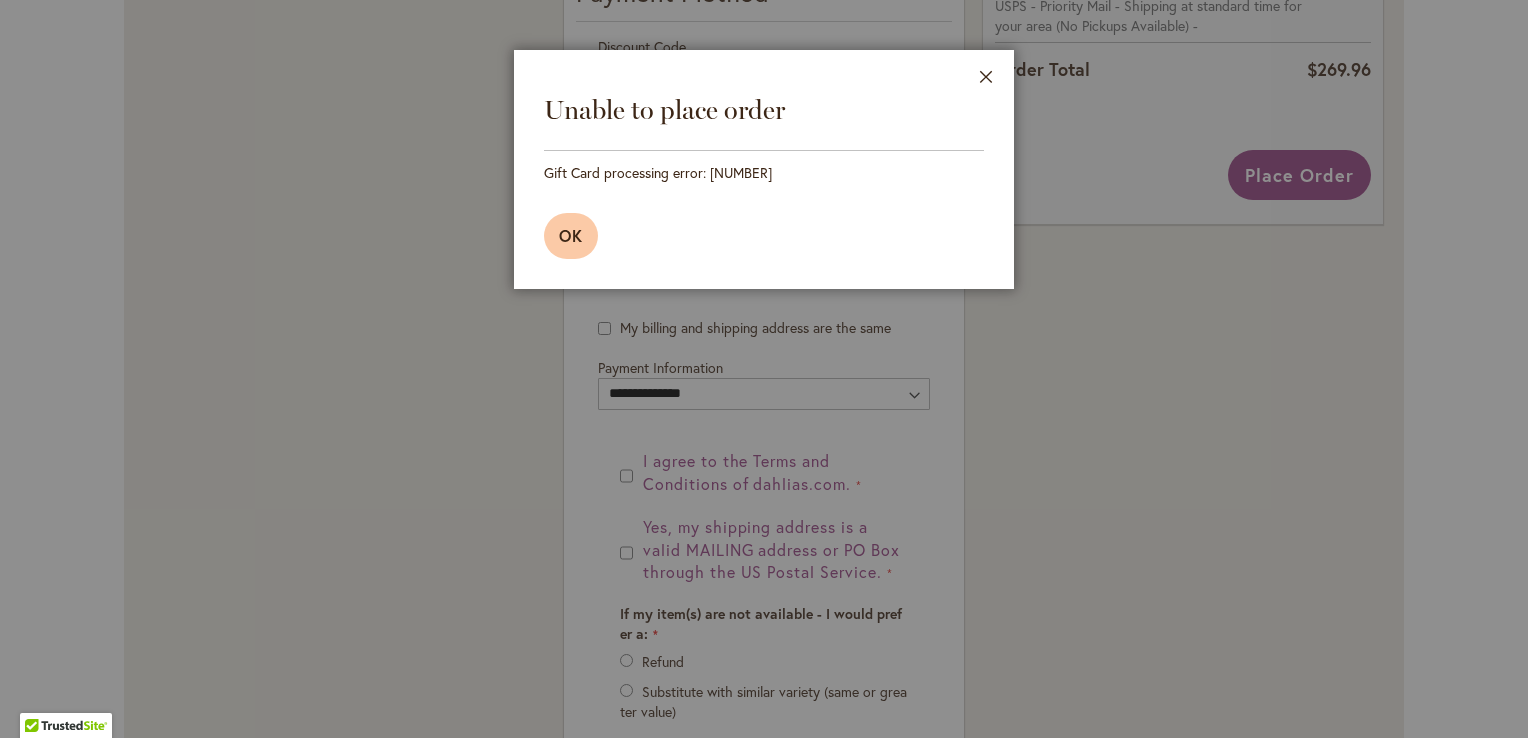 click on "OK" at bounding box center [571, 235] 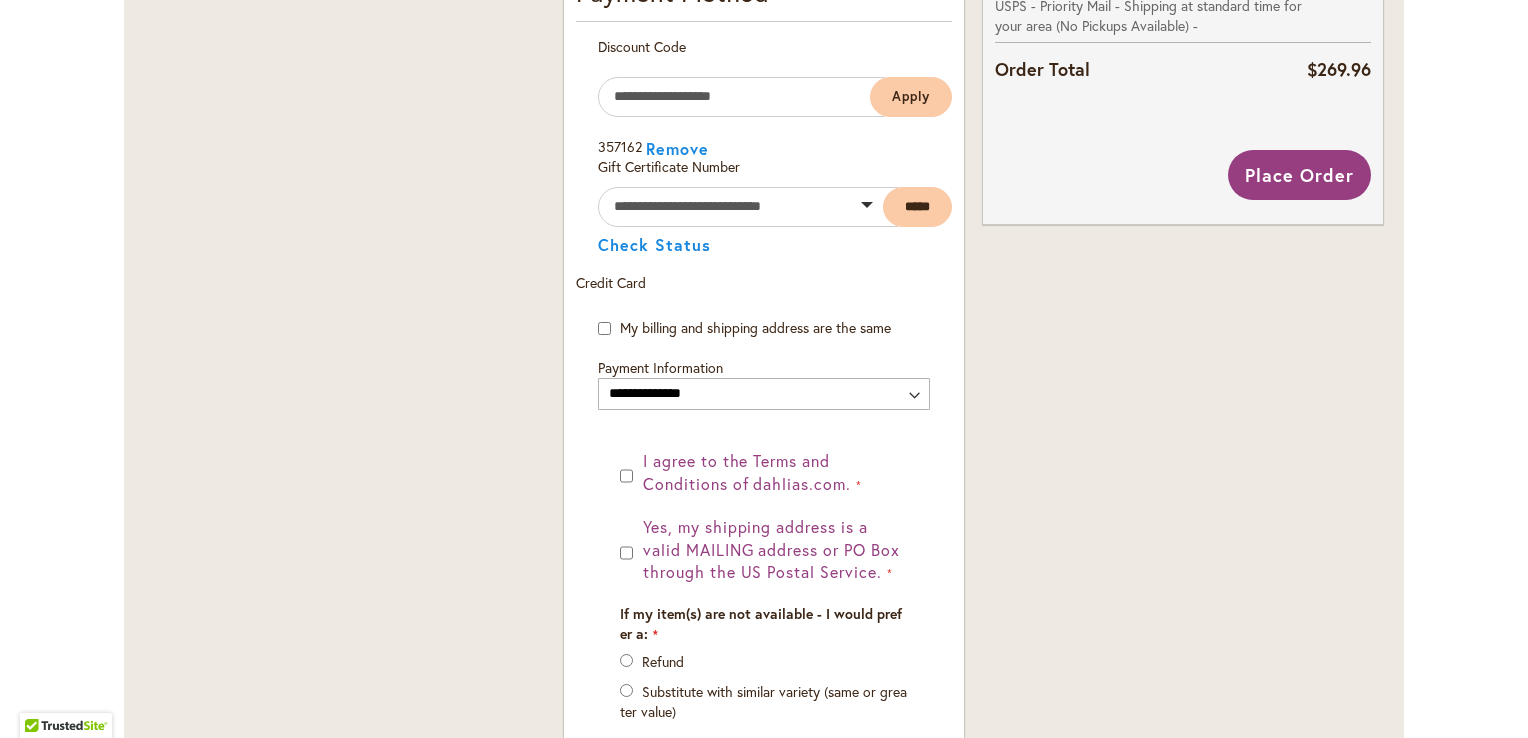 click on "Order Summary
23
Items in Cart
CHEERS
Qty
2
$19.90
CHEWY 1" at bounding box center [1183, 93] 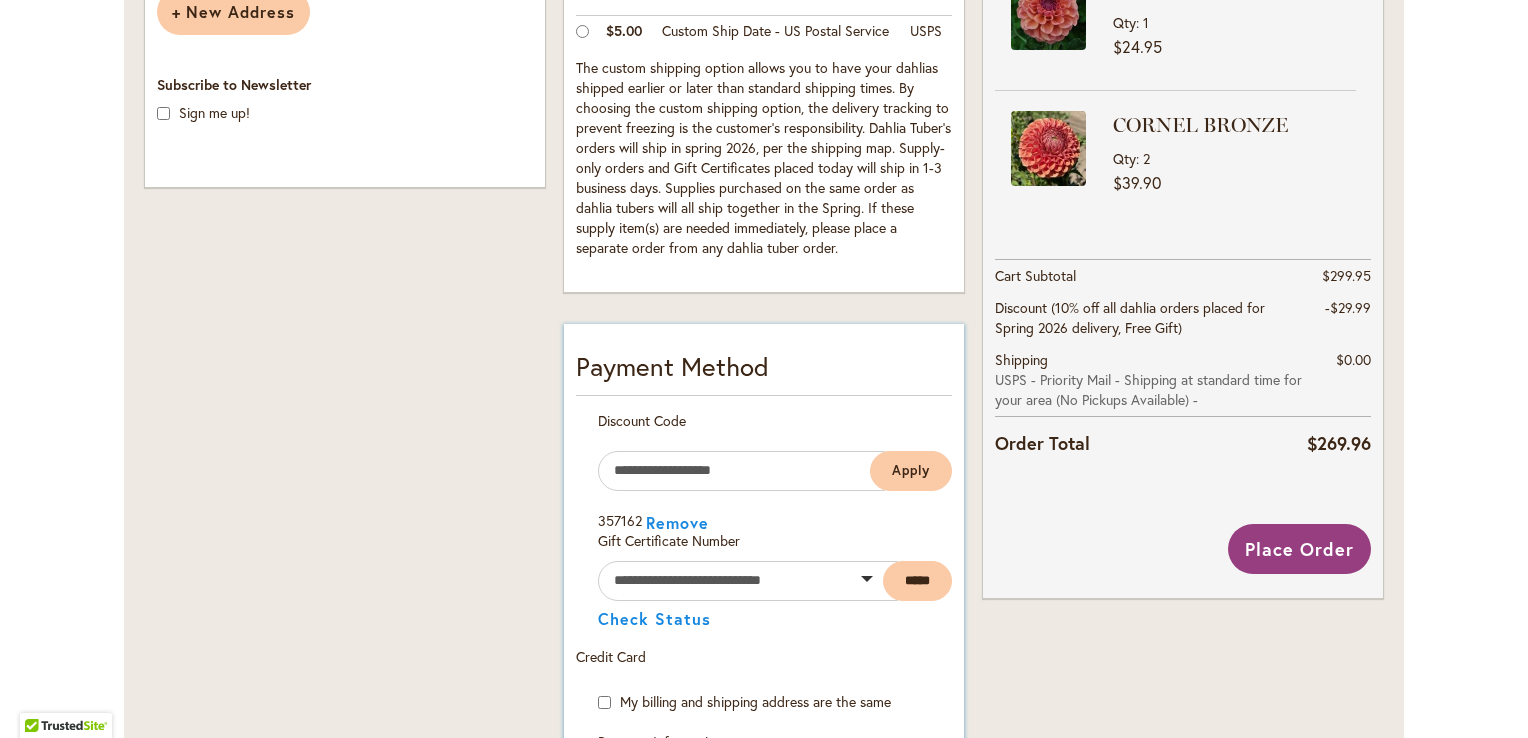 scroll, scrollTop: 694, scrollLeft: 0, axis: vertical 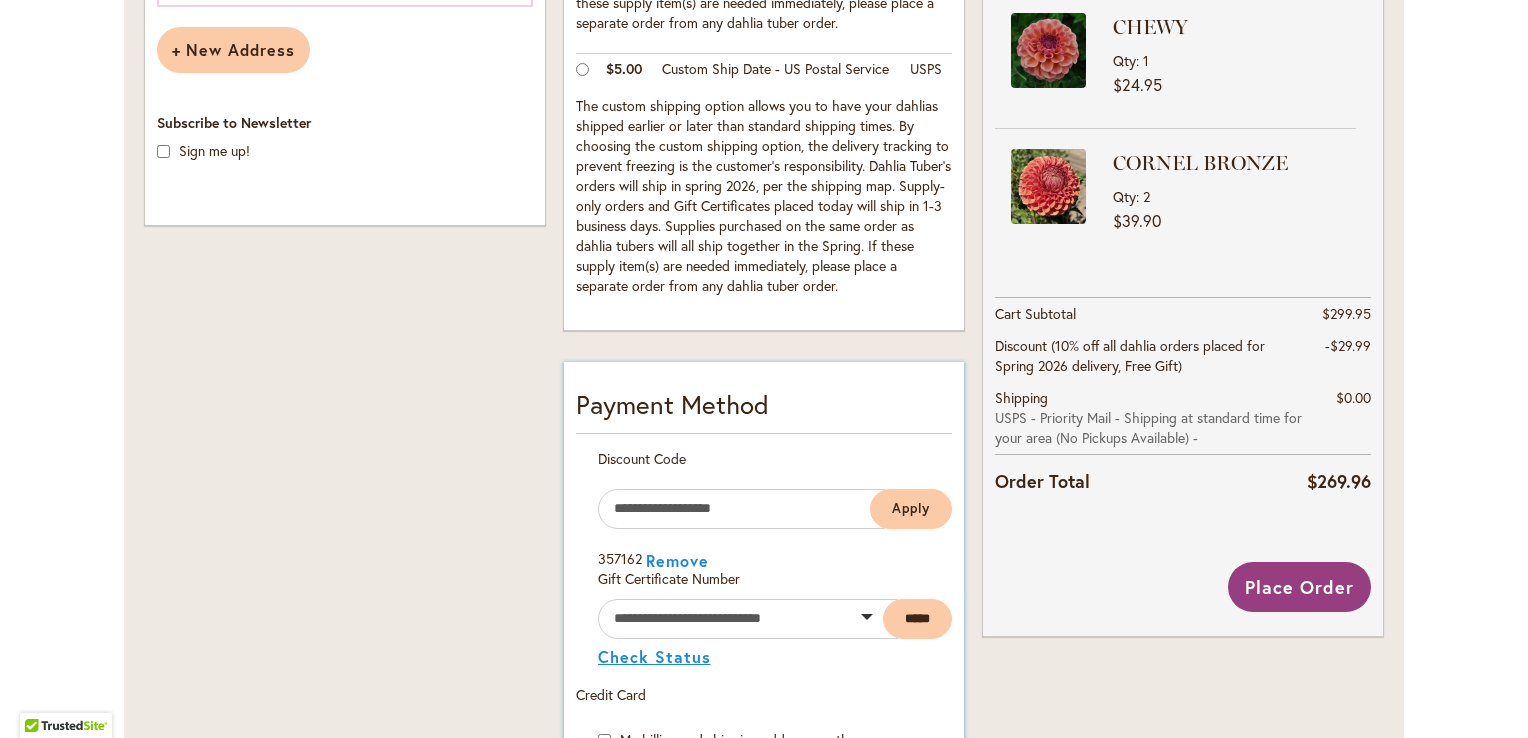 click on "Check Status" at bounding box center (654, 657) 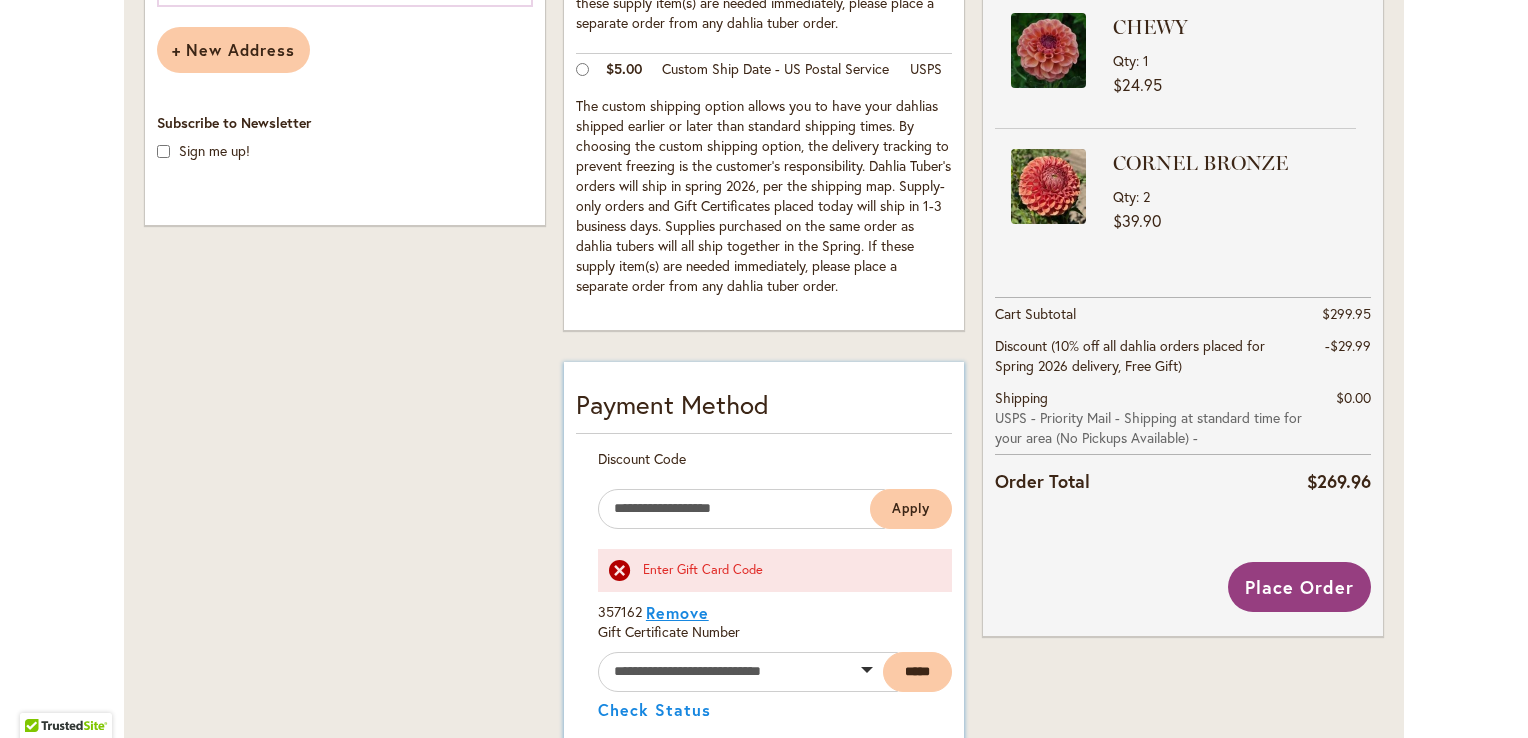 click on "Remove" at bounding box center [677, 613] 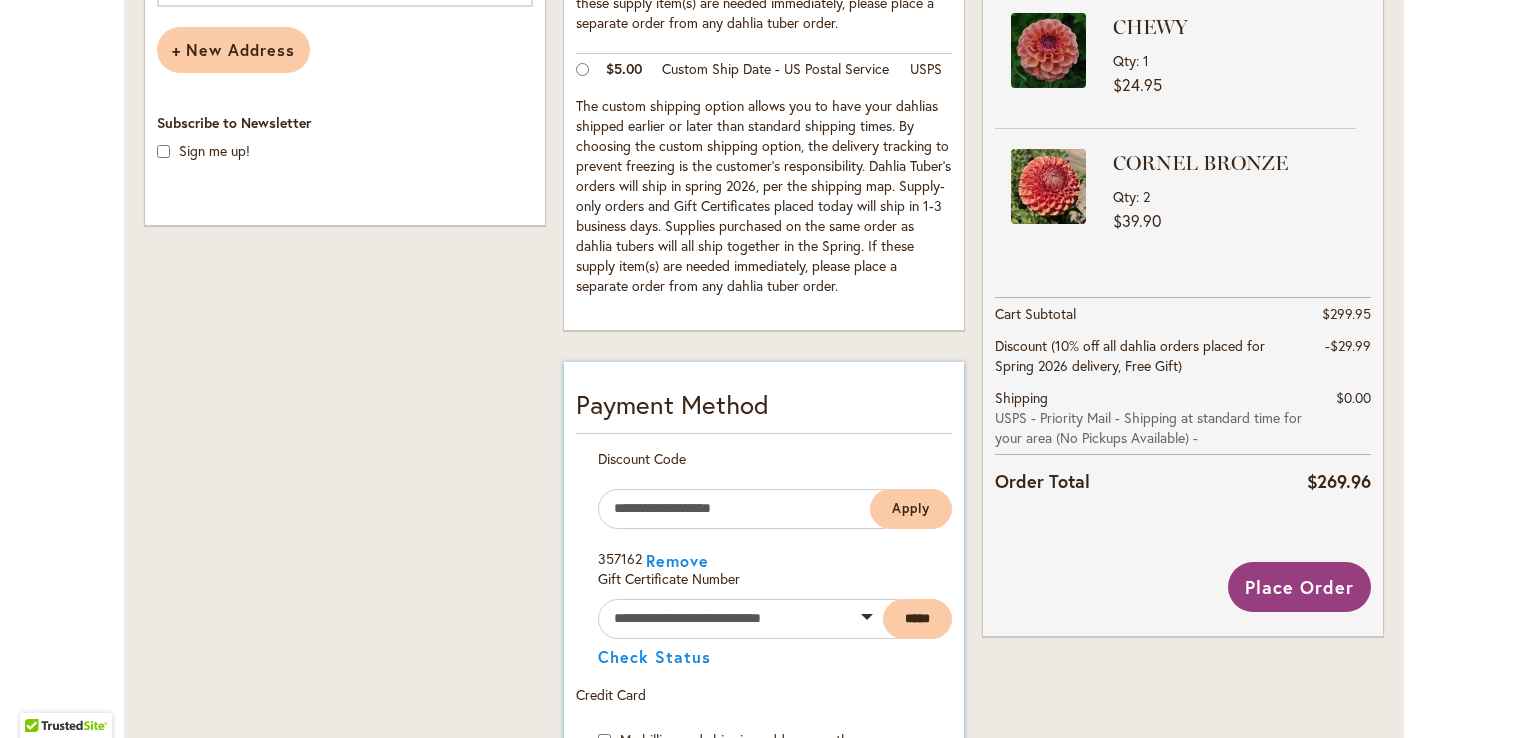click at bounding box center (748, 616) 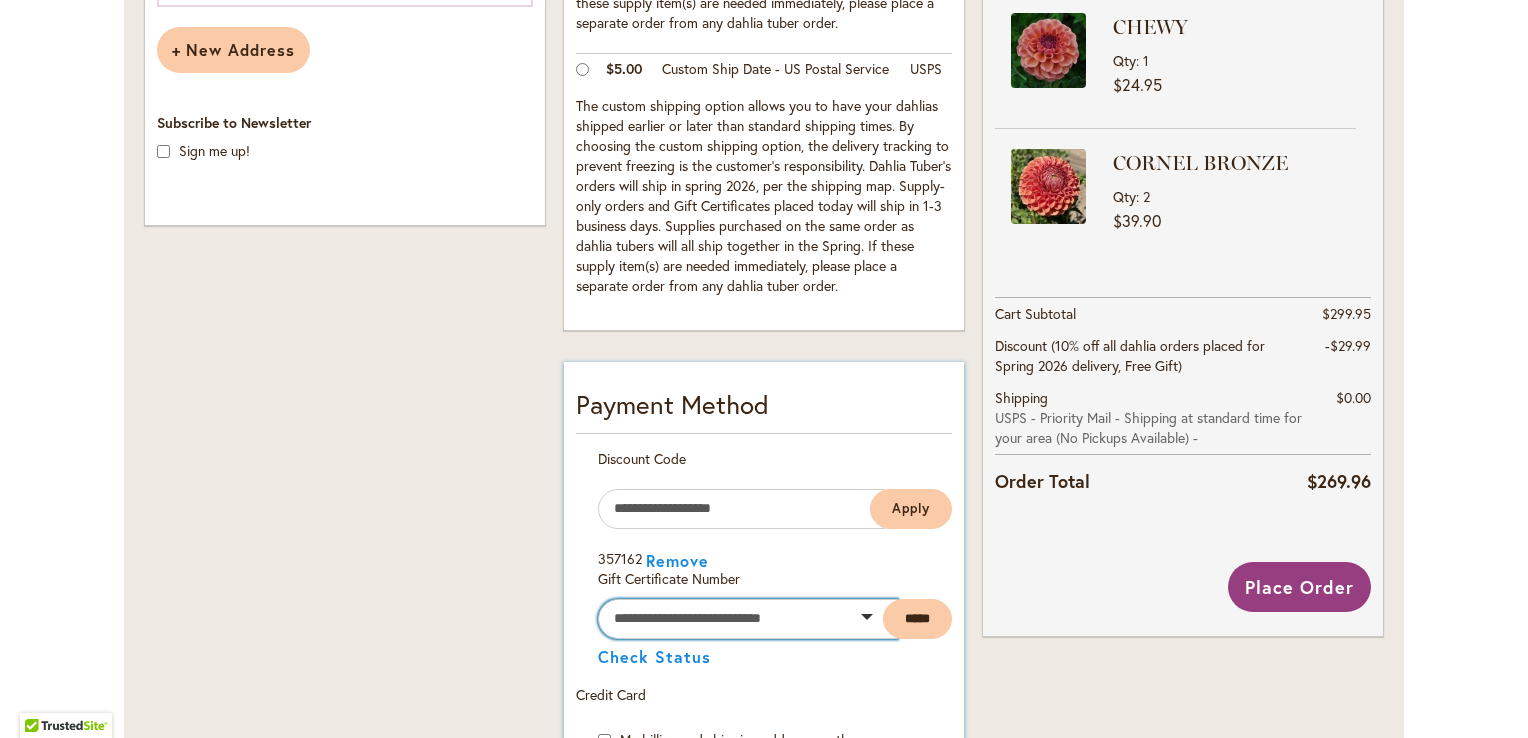 click at bounding box center (748, 619) 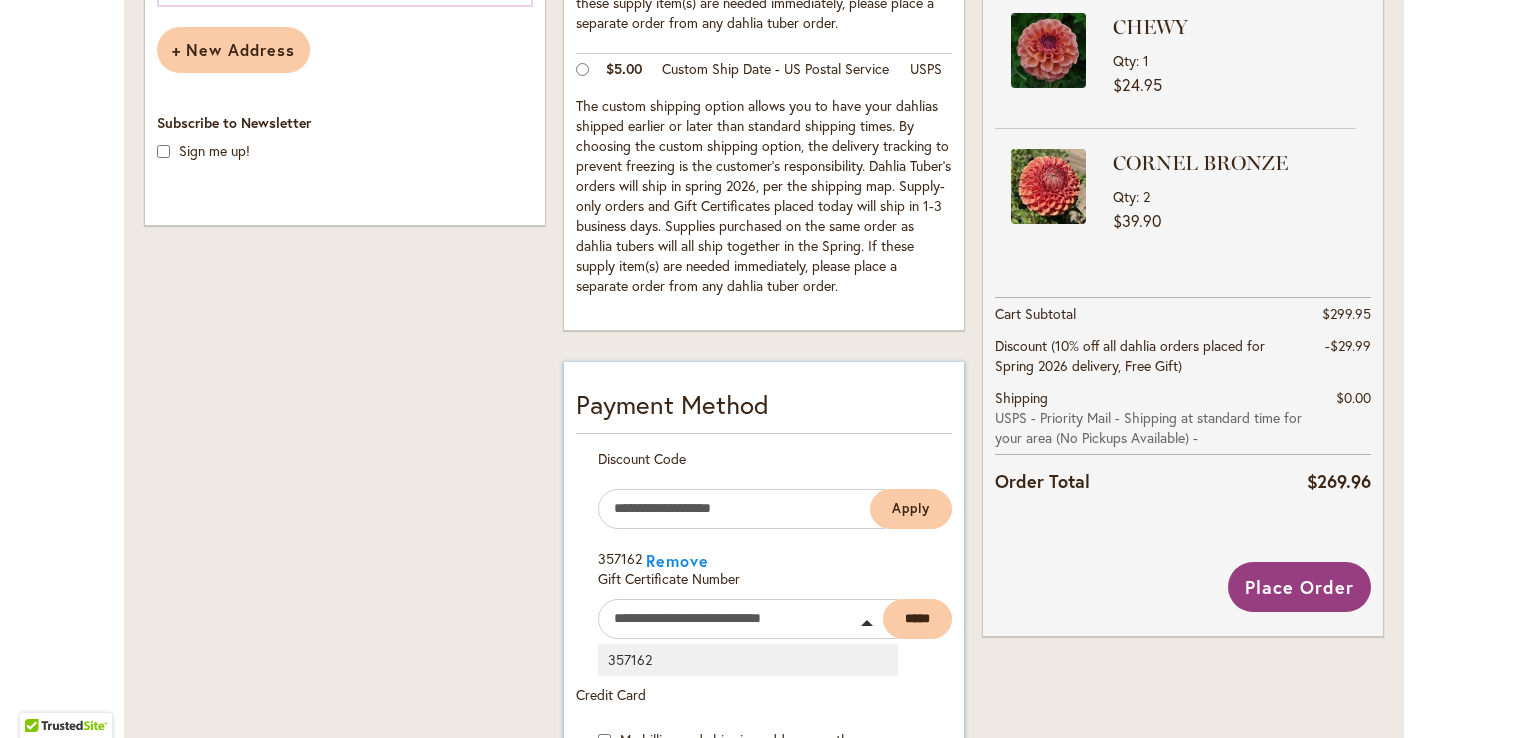 click on "357162" at bounding box center (748, 660) 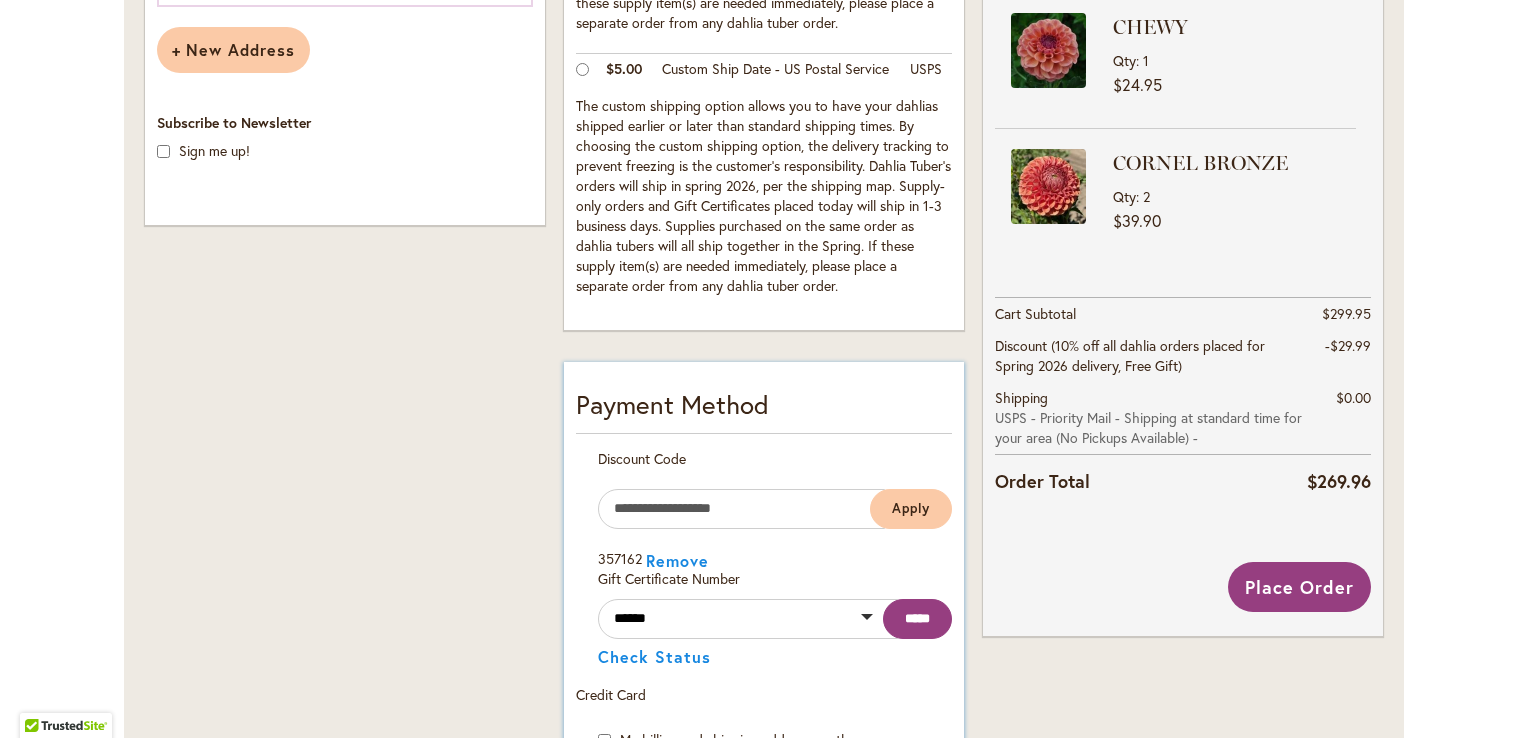 click on "*****" at bounding box center [917, 619] 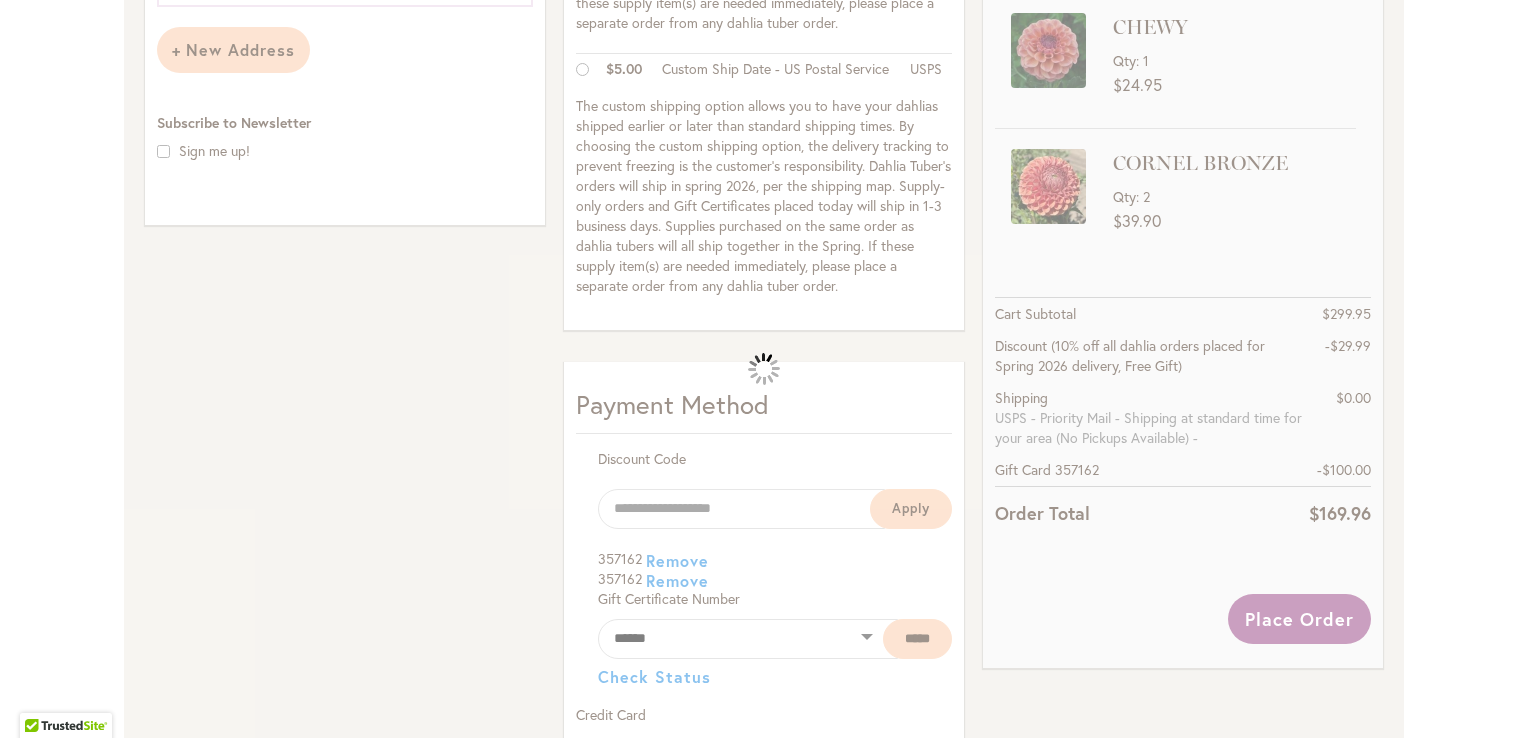 type 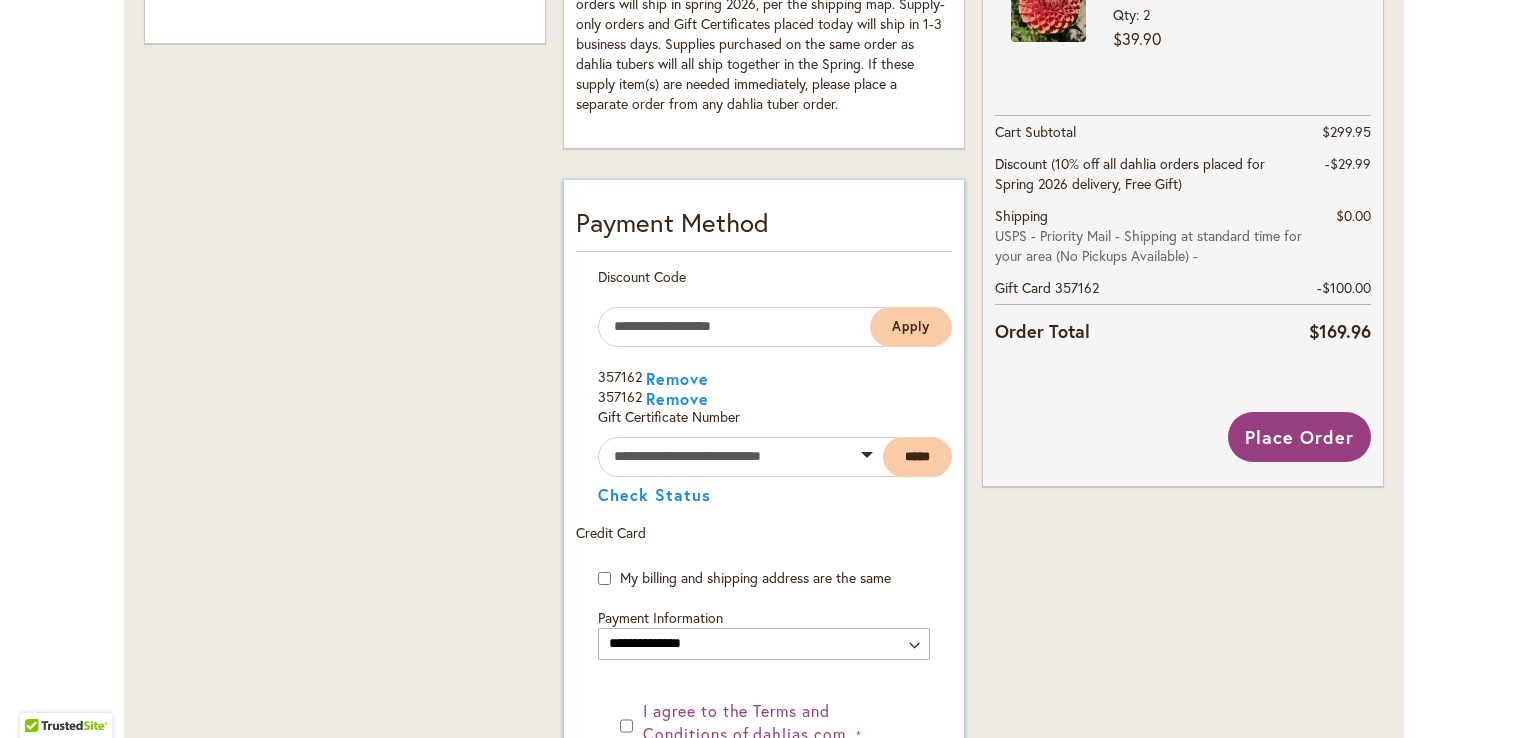 scroll, scrollTop: 994, scrollLeft: 0, axis: vertical 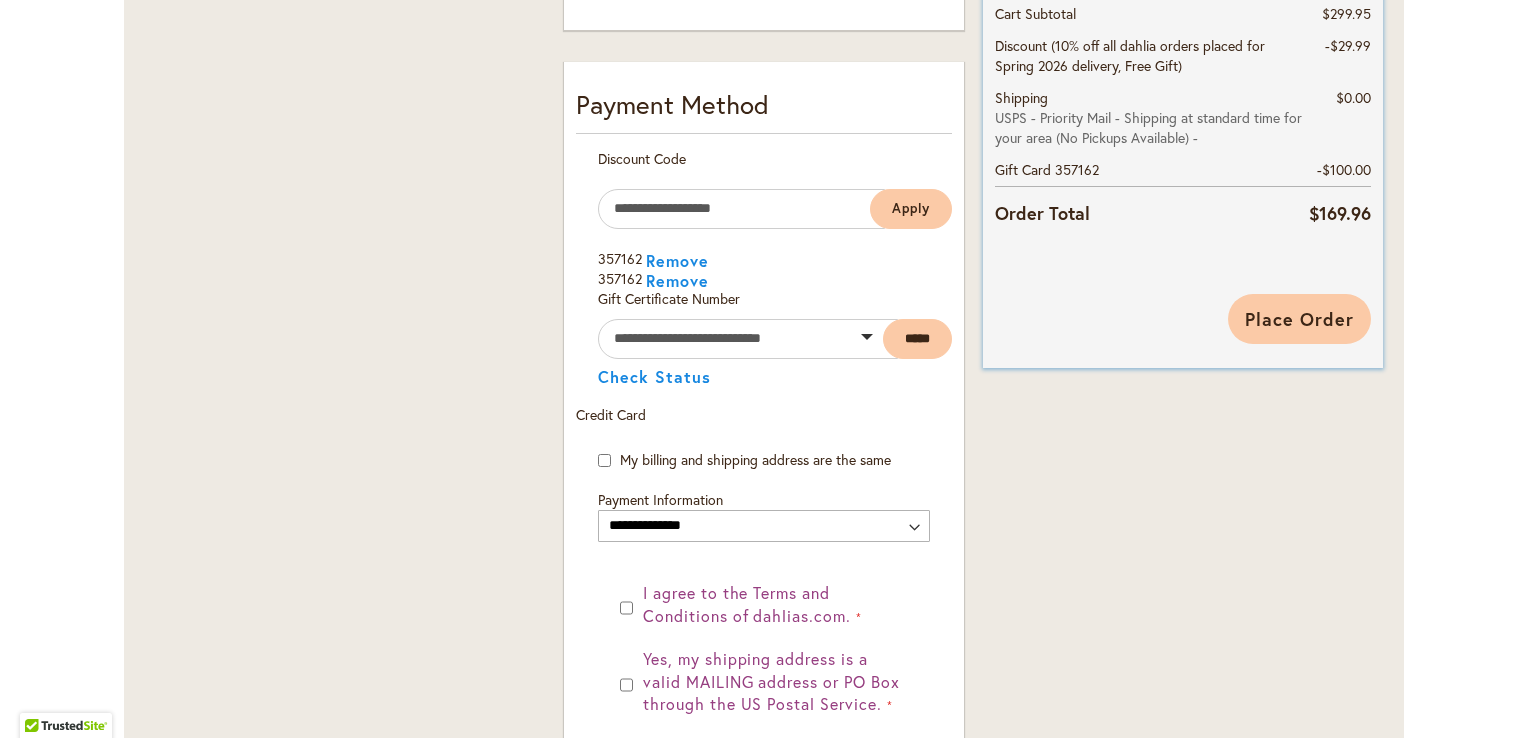 click on "Place Order" at bounding box center (1299, 319) 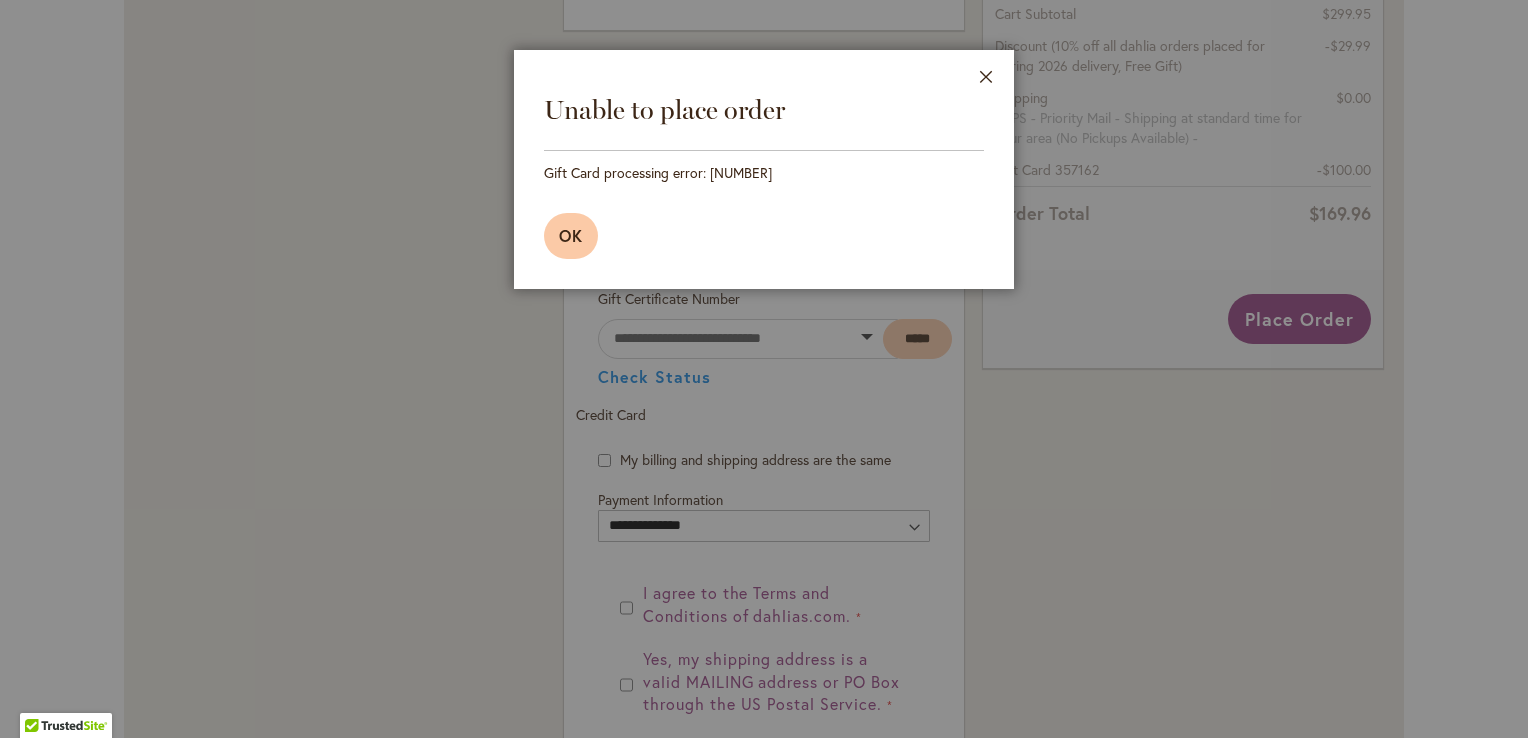 click on "OK" at bounding box center [571, 235] 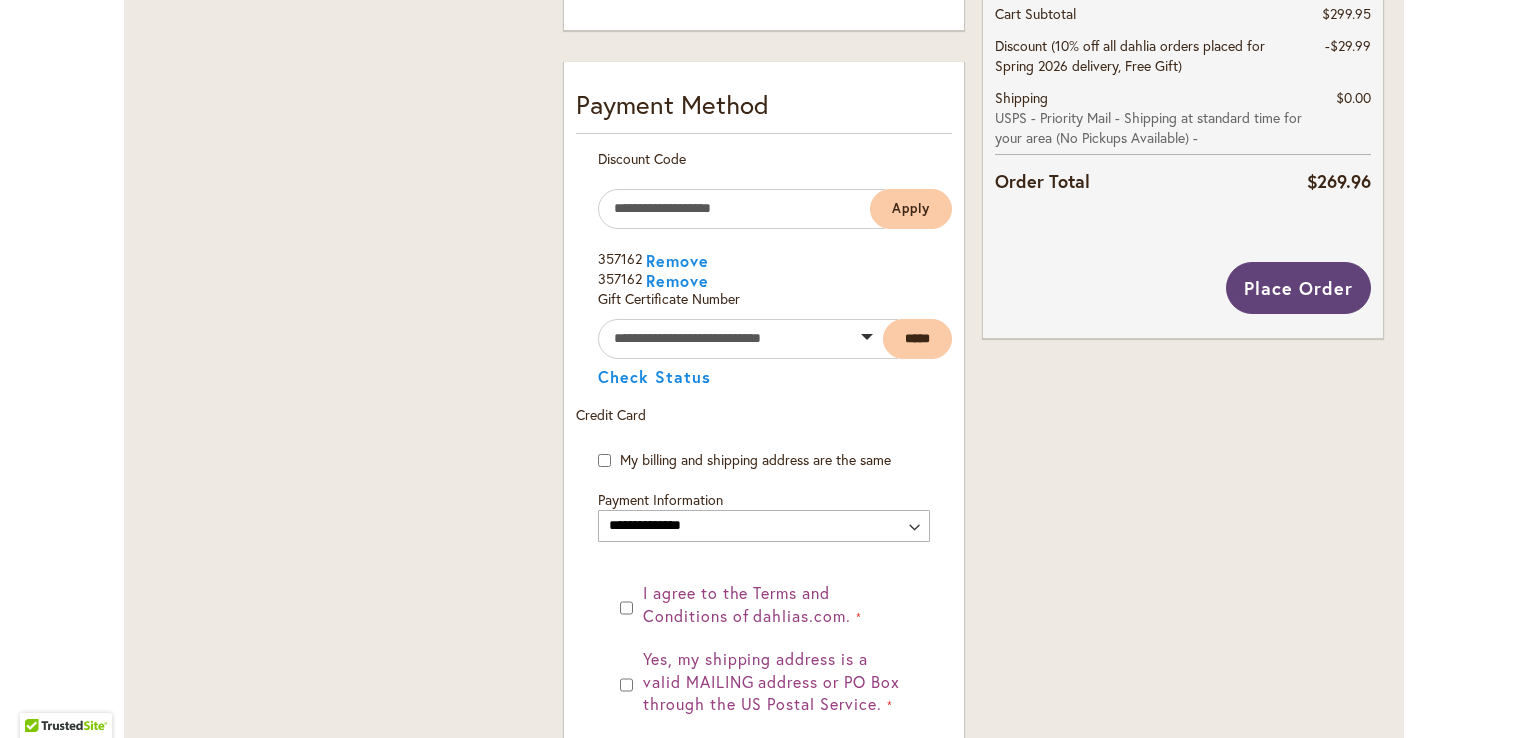 click on "Place Order" at bounding box center (1298, 288) 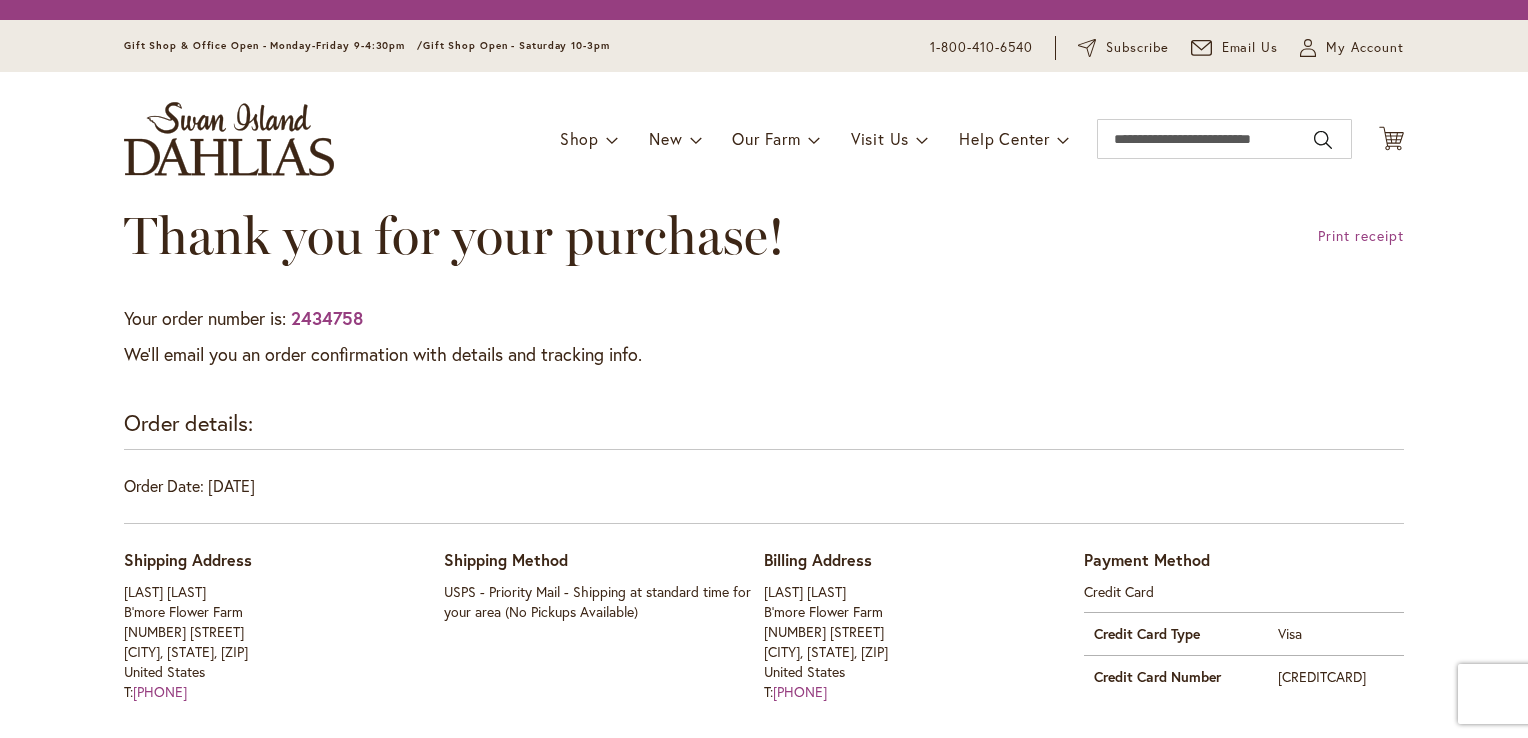 scroll, scrollTop: 0, scrollLeft: 0, axis: both 